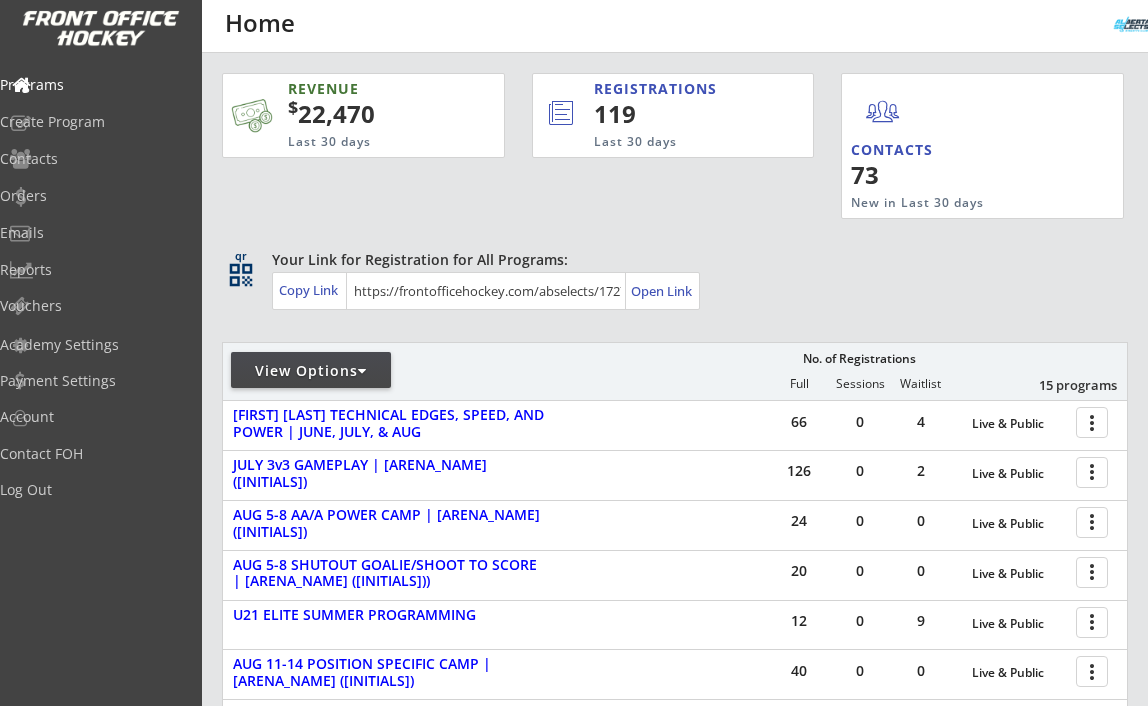 scroll, scrollTop: 0, scrollLeft: 0, axis: both 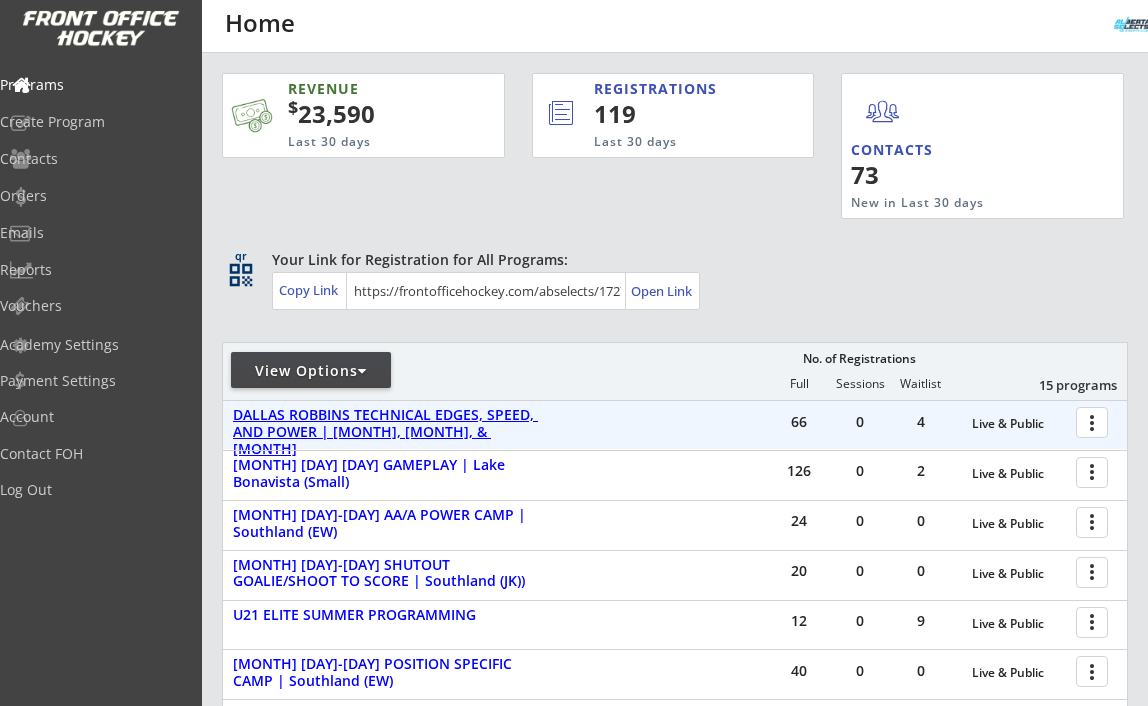 click on "DALLAS ROBBINS TECHNICAL EDGES, SPEED, AND POWER | [MONTH], [MONTH], & [MONTH]" at bounding box center [1019, 424] 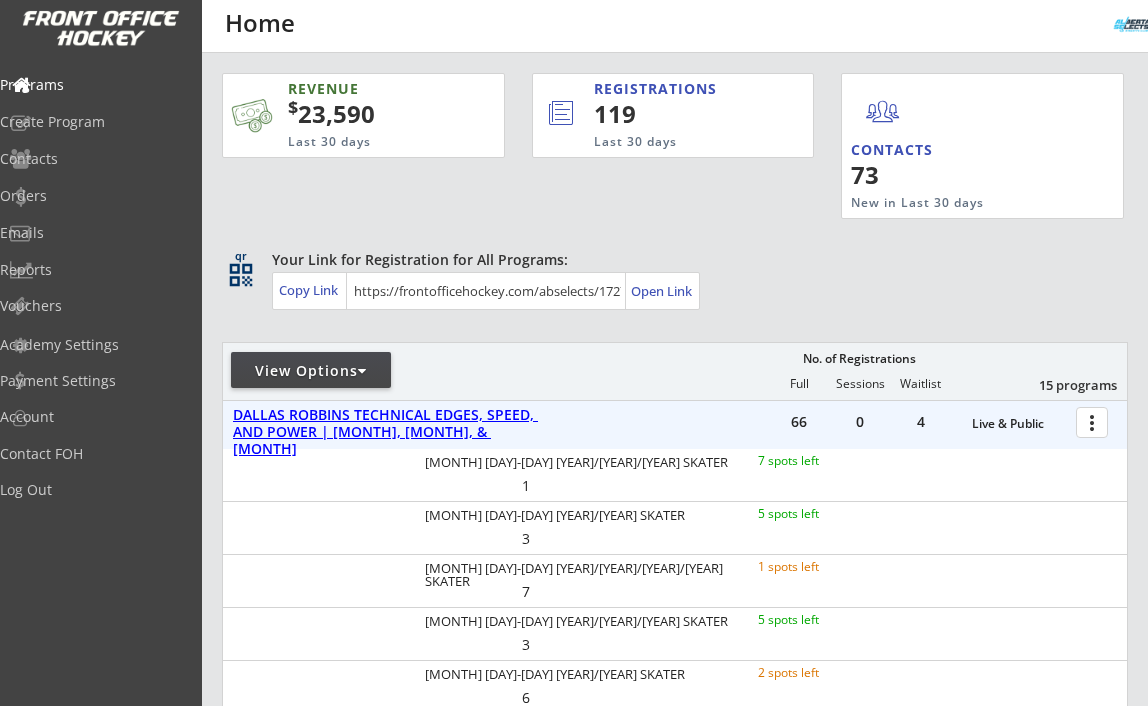 click on "DALLAS ROBBINS TECHNICAL EDGES, SPEED, AND POWER | [MONTH], [MONTH], & [MONTH]" at bounding box center (1019, 424) 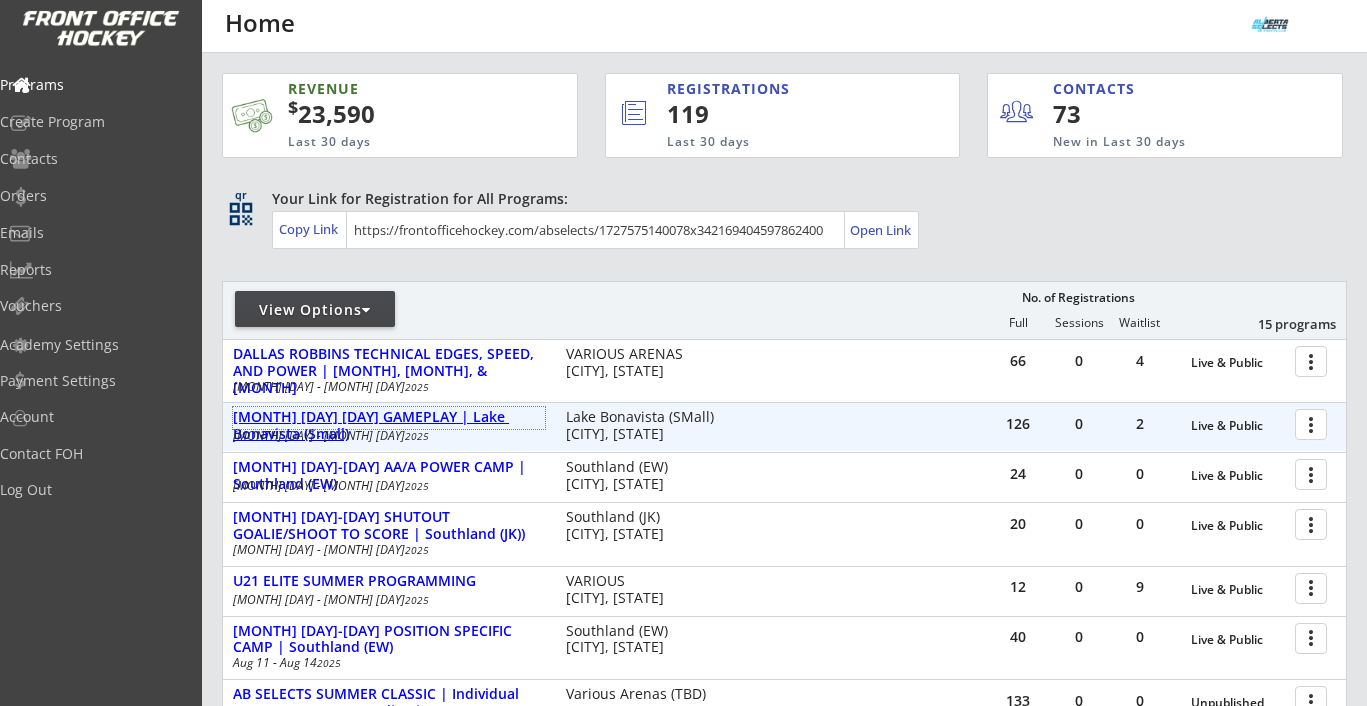 click on "JULY 3v3 GAMEPLAY | [LOCATION] ([SIZE])" at bounding box center [389, 426] 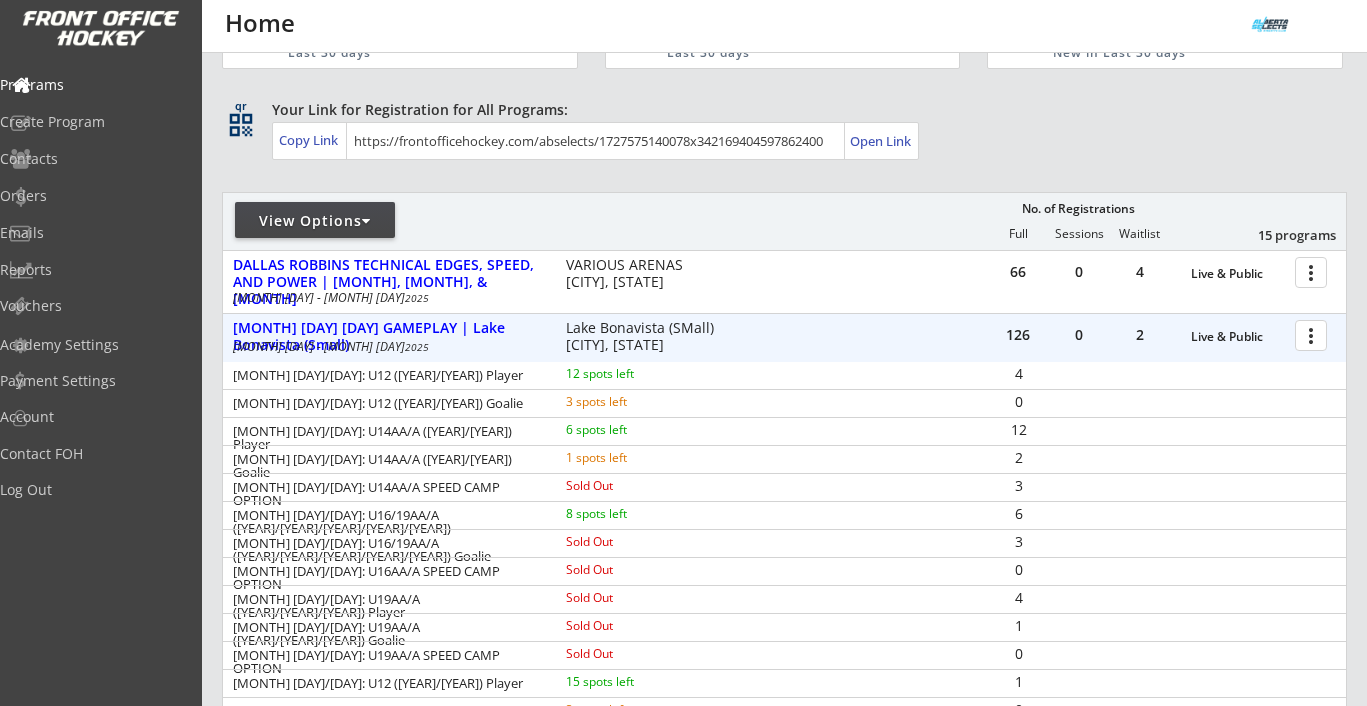 scroll, scrollTop: 90, scrollLeft: 0, axis: vertical 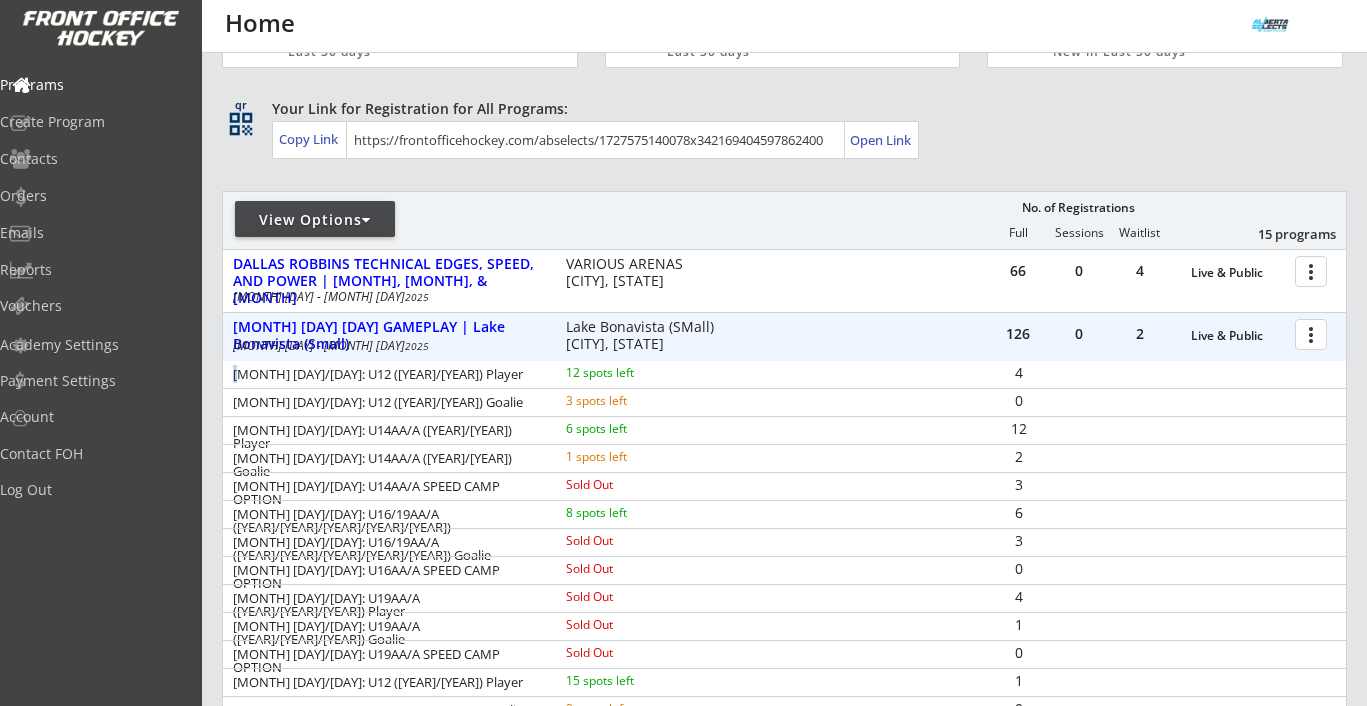 drag, startPoint x: 235, startPoint y: 375, endPoint x: 662, endPoint y: 363, distance: 427.16858 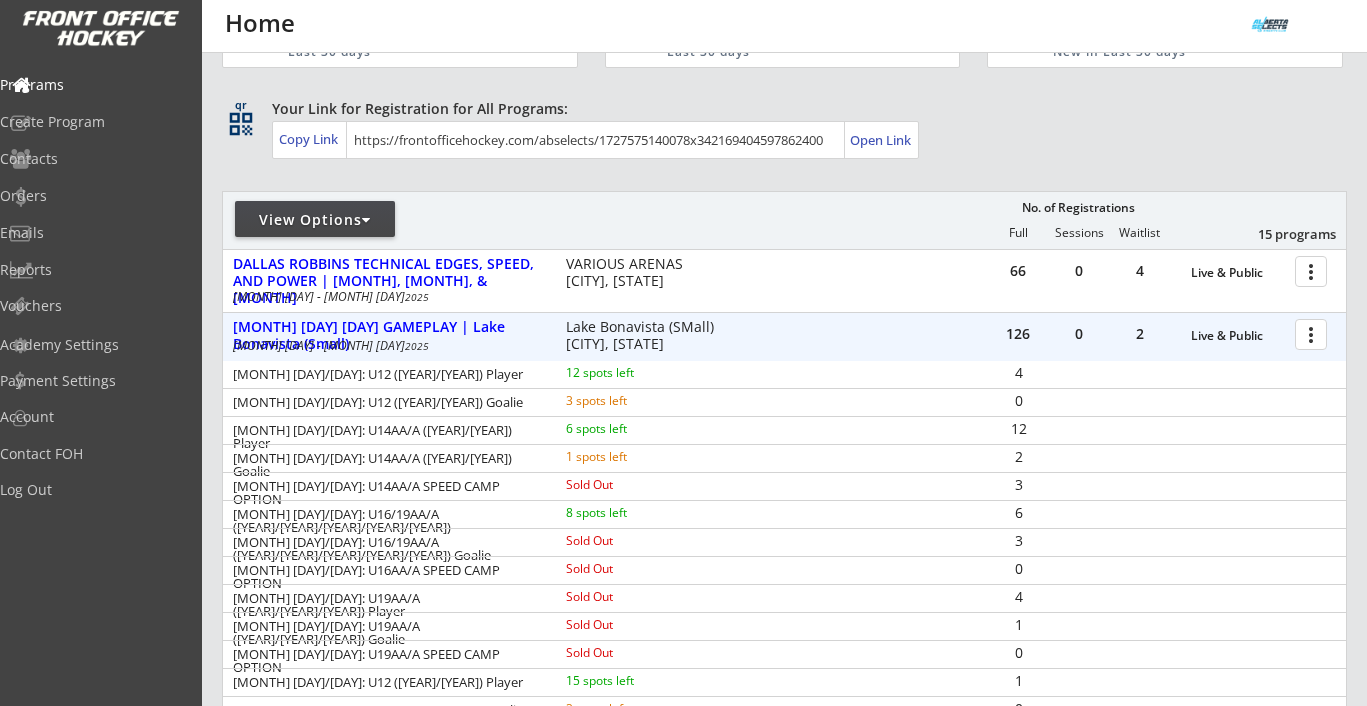 click on "July 8/10: U12 (2014/15) Goalie" at bounding box center [386, 402] 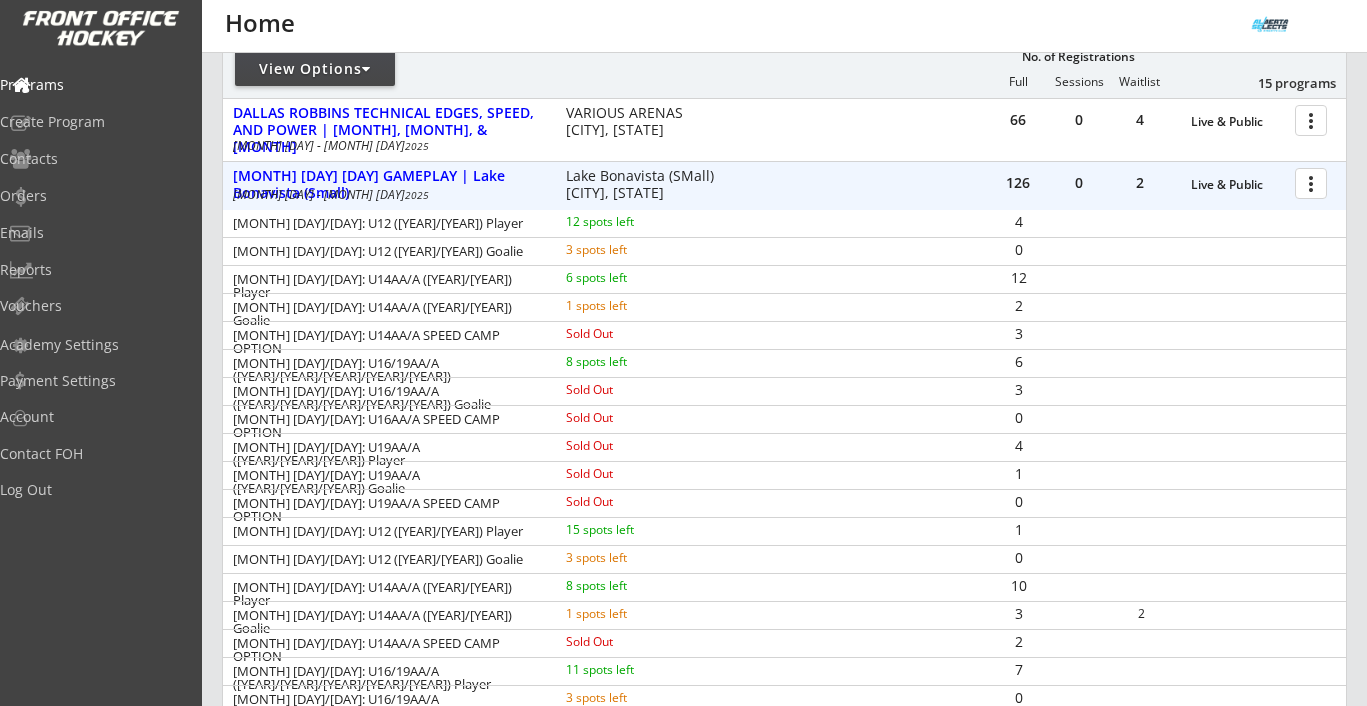 scroll, scrollTop: 242, scrollLeft: 0, axis: vertical 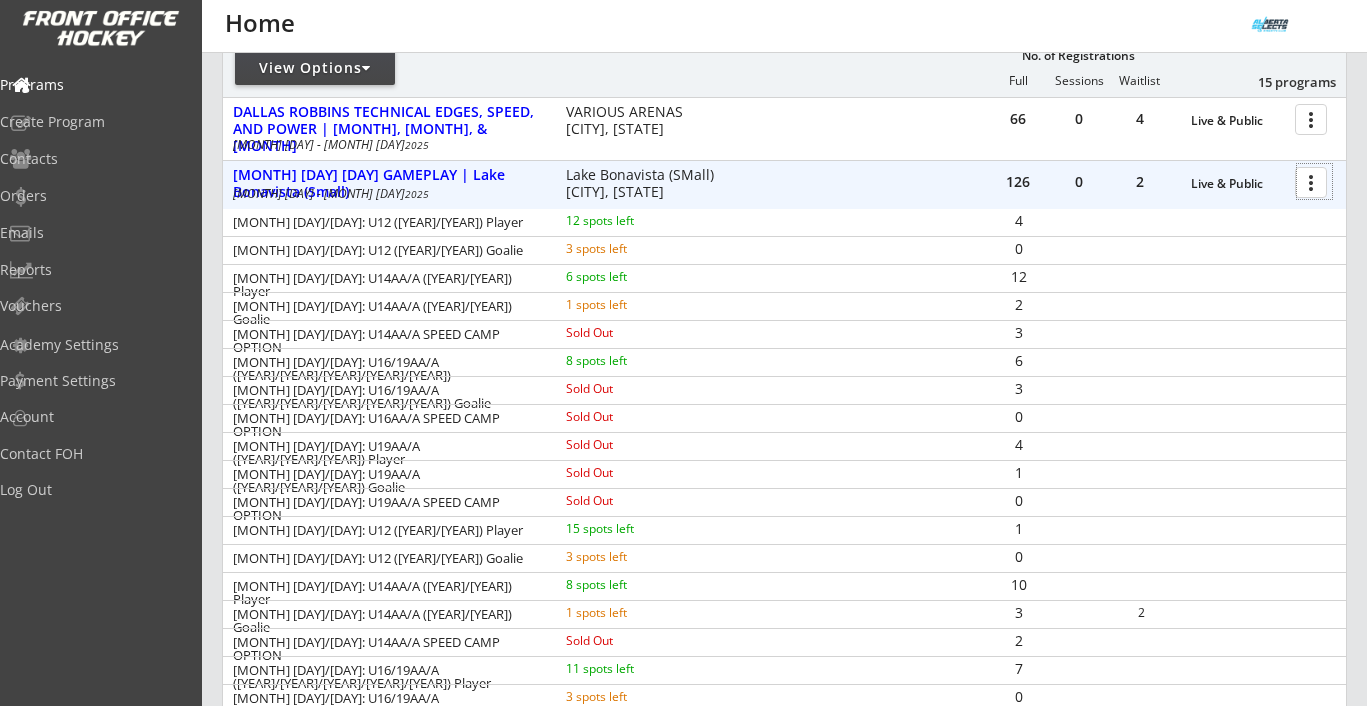 click at bounding box center (1314, 181) 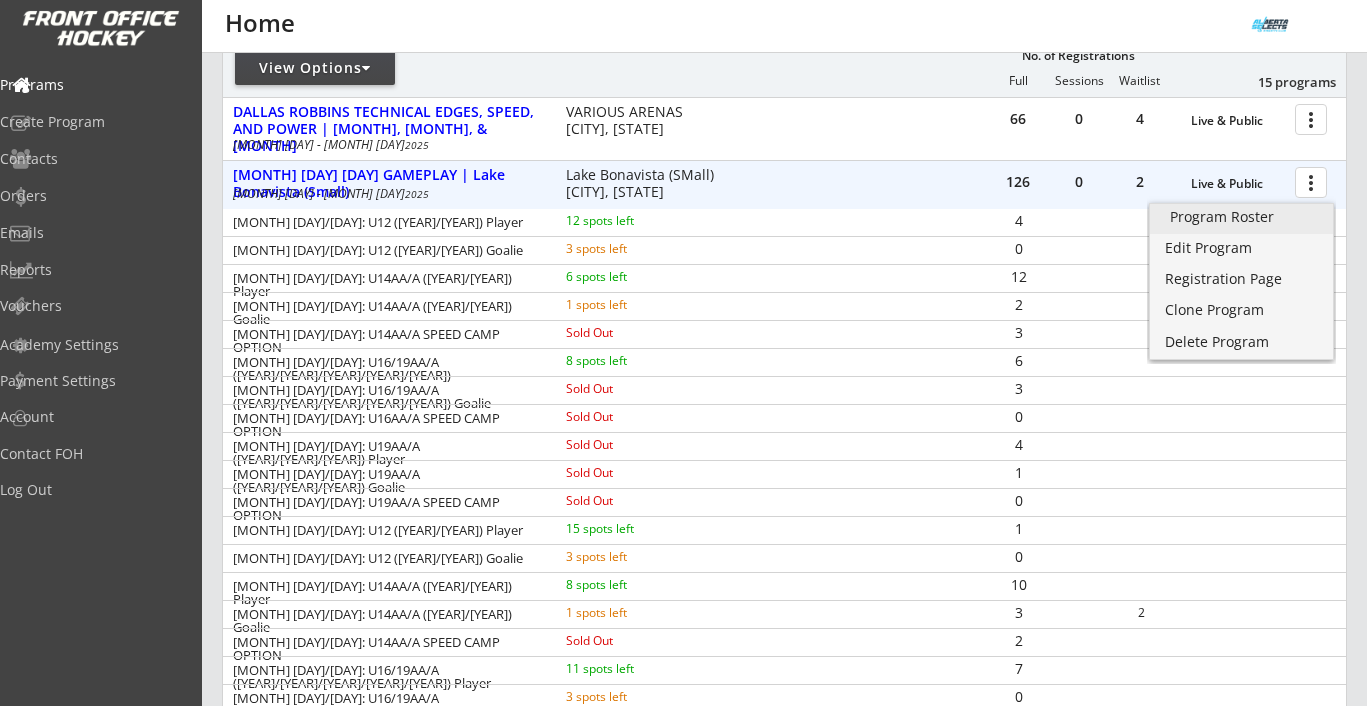 click on "Program Roster" at bounding box center (1241, 217) 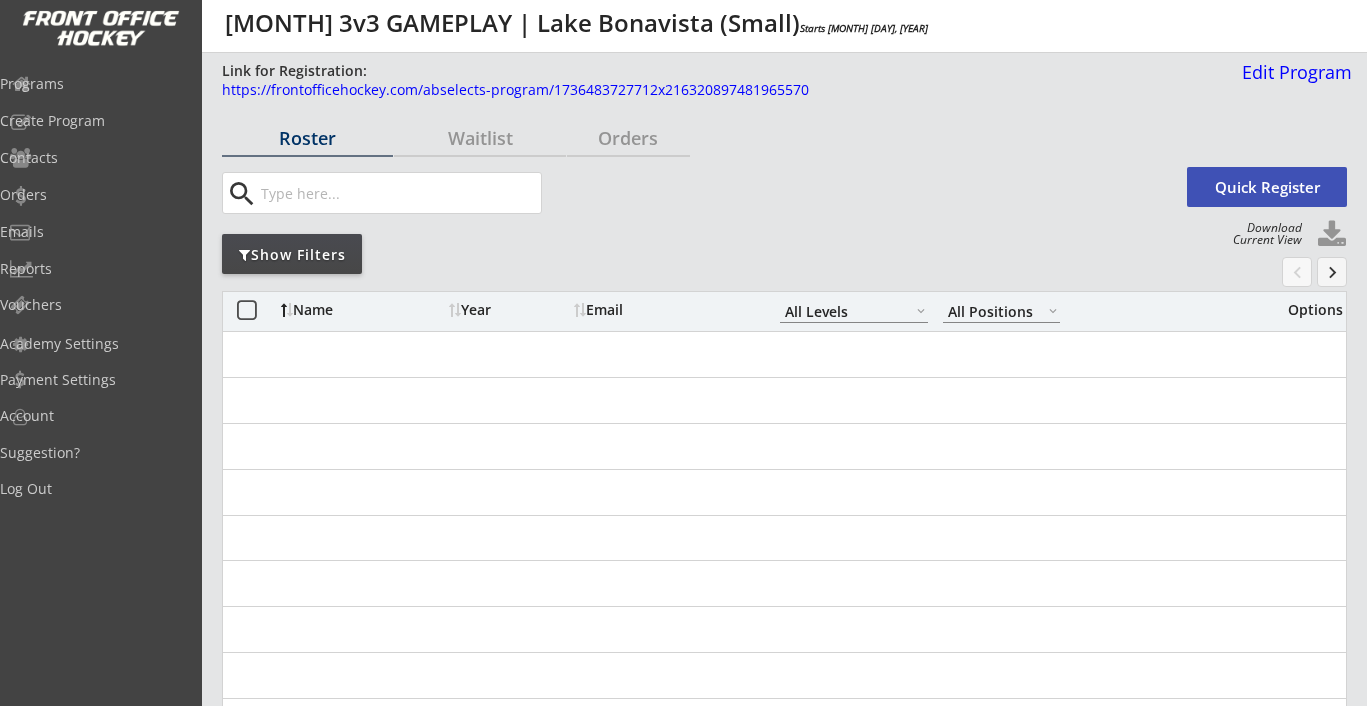 scroll, scrollTop: 0, scrollLeft: 0, axis: both 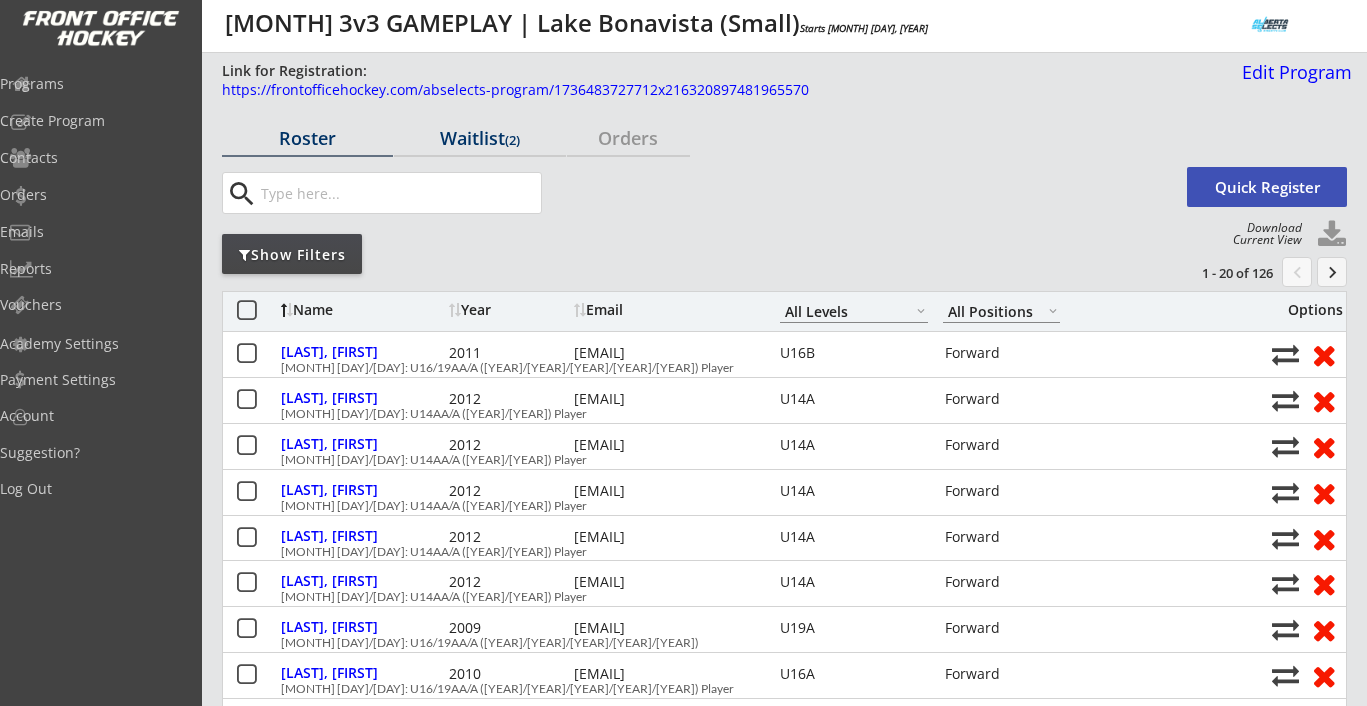 click on "Waitlist   (2)" at bounding box center [307, 138] 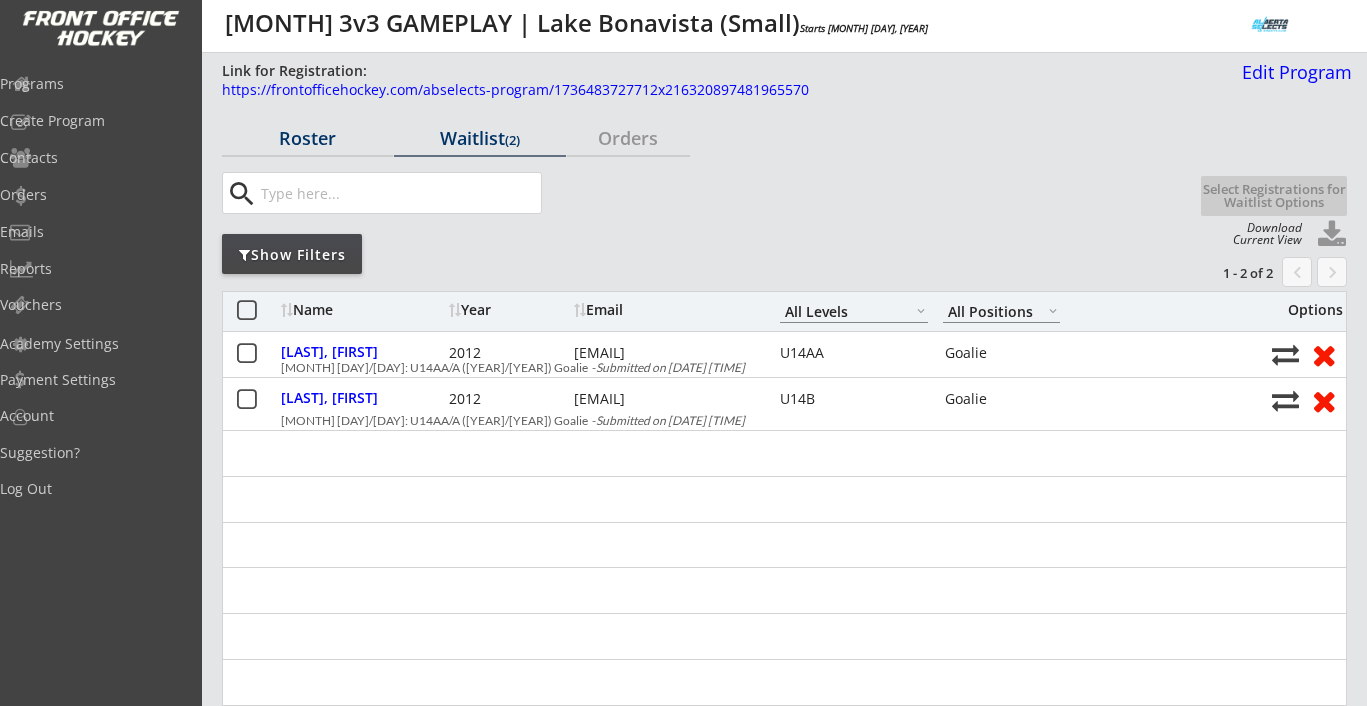click on "Roster" at bounding box center [307, 138] 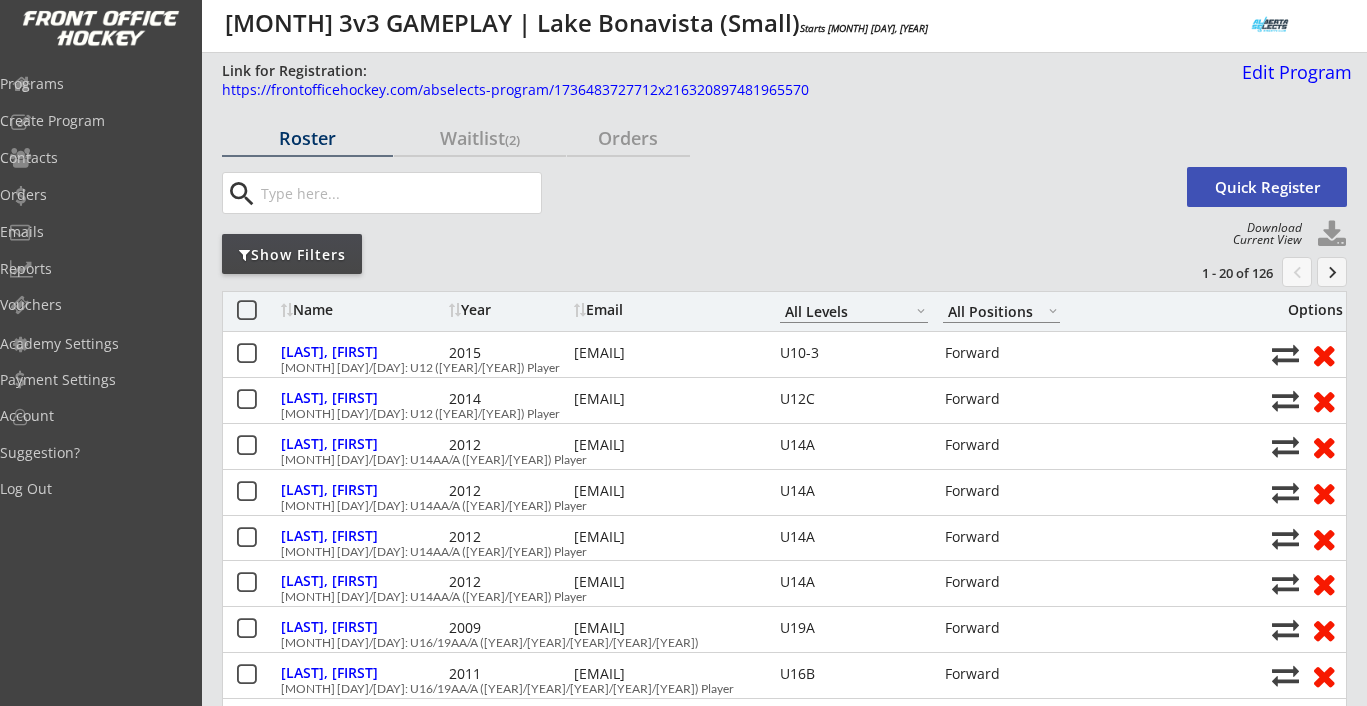 click on "Show Filters" at bounding box center [292, 254] 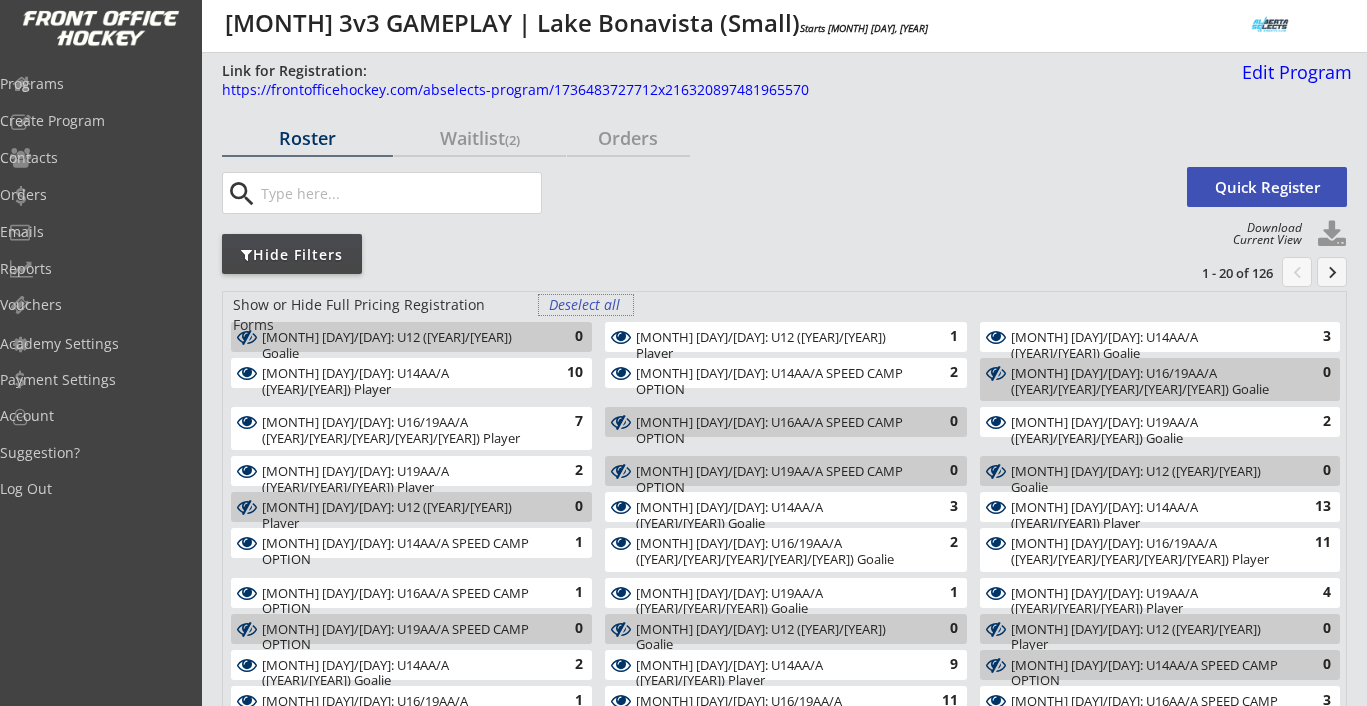 click on "Deselect all" at bounding box center (586, 305) 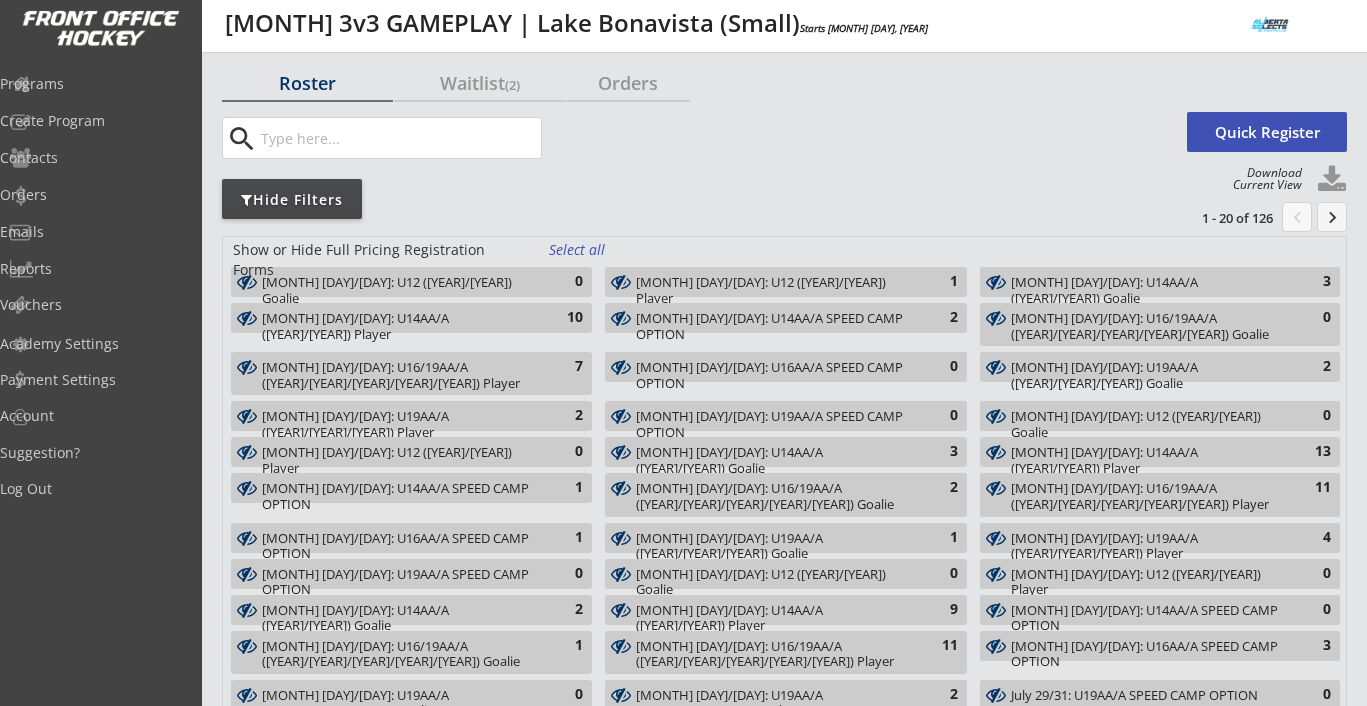 scroll, scrollTop: 62, scrollLeft: 0, axis: vertical 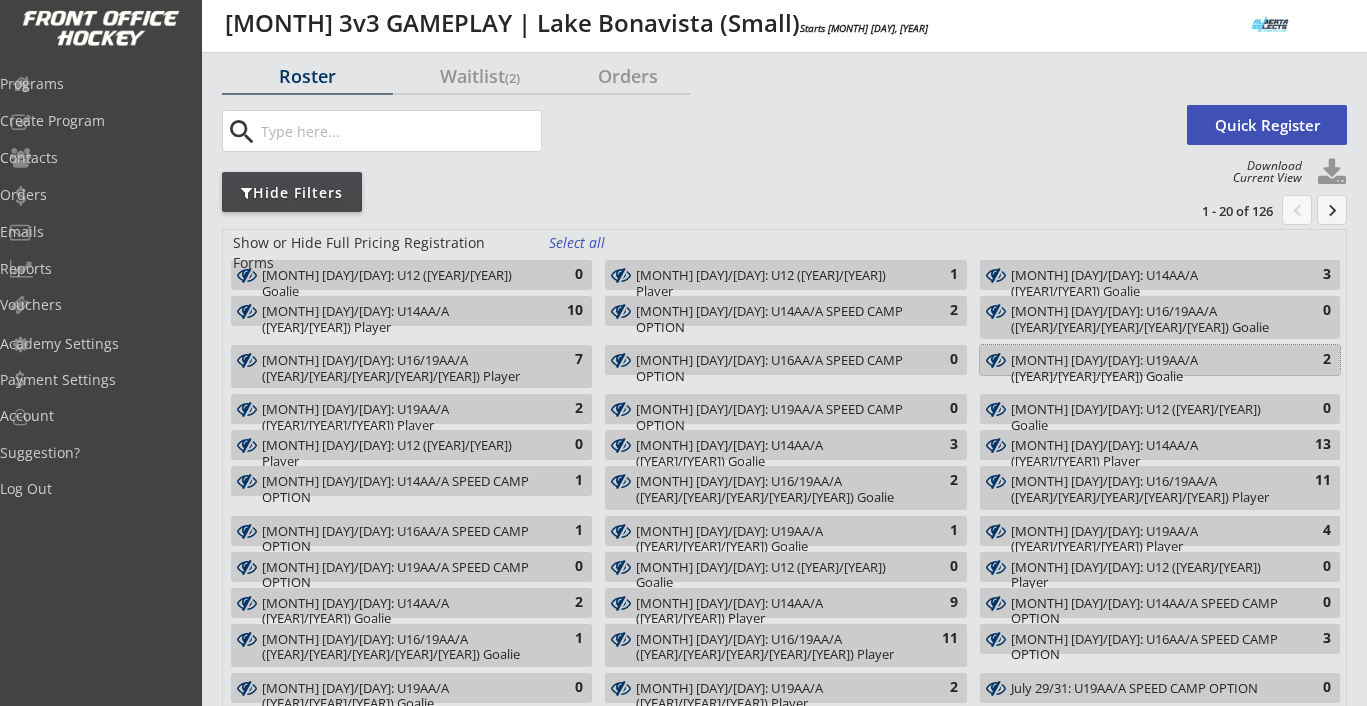 click on "[MONTH] [DAY]/[DAY]: U19AA/A ([YEAR]/[YEAR]/[YEAR]) Goalie" at bounding box center [1148, 368] 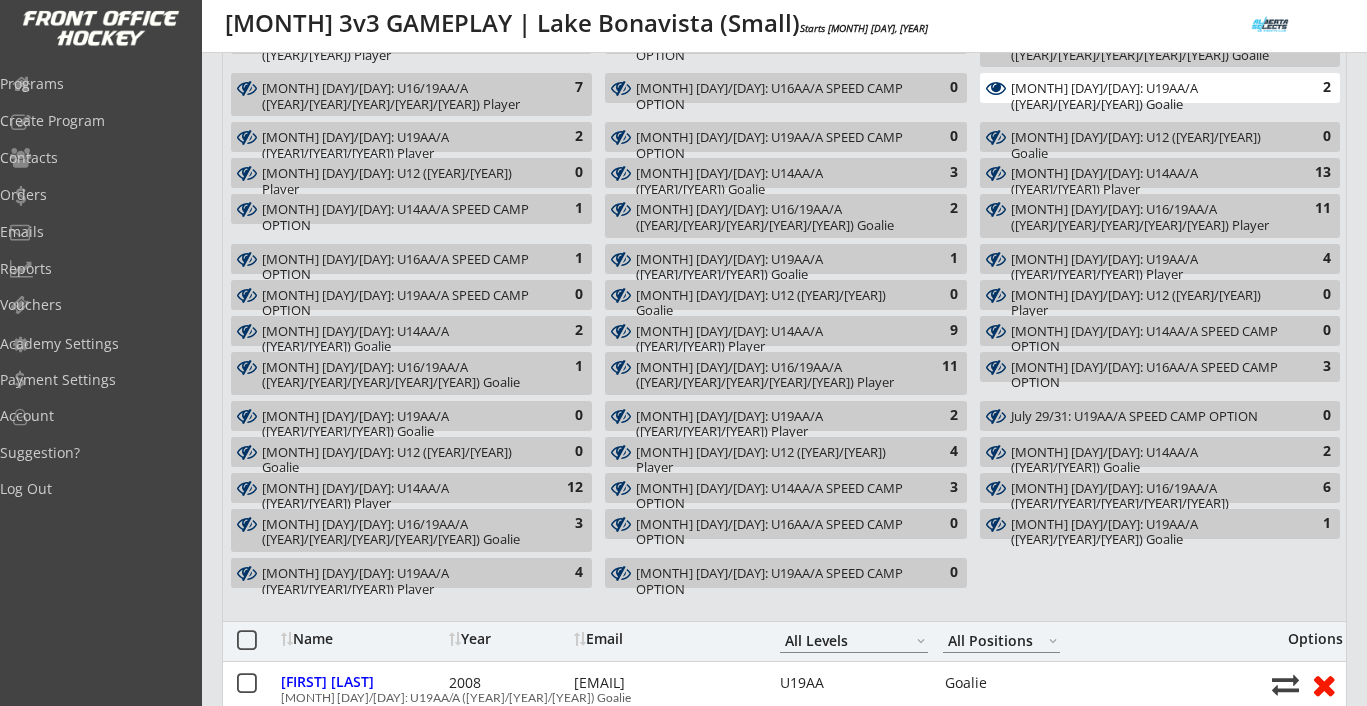scroll, scrollTop: 175, scrollLeft: 0, axis: vertical 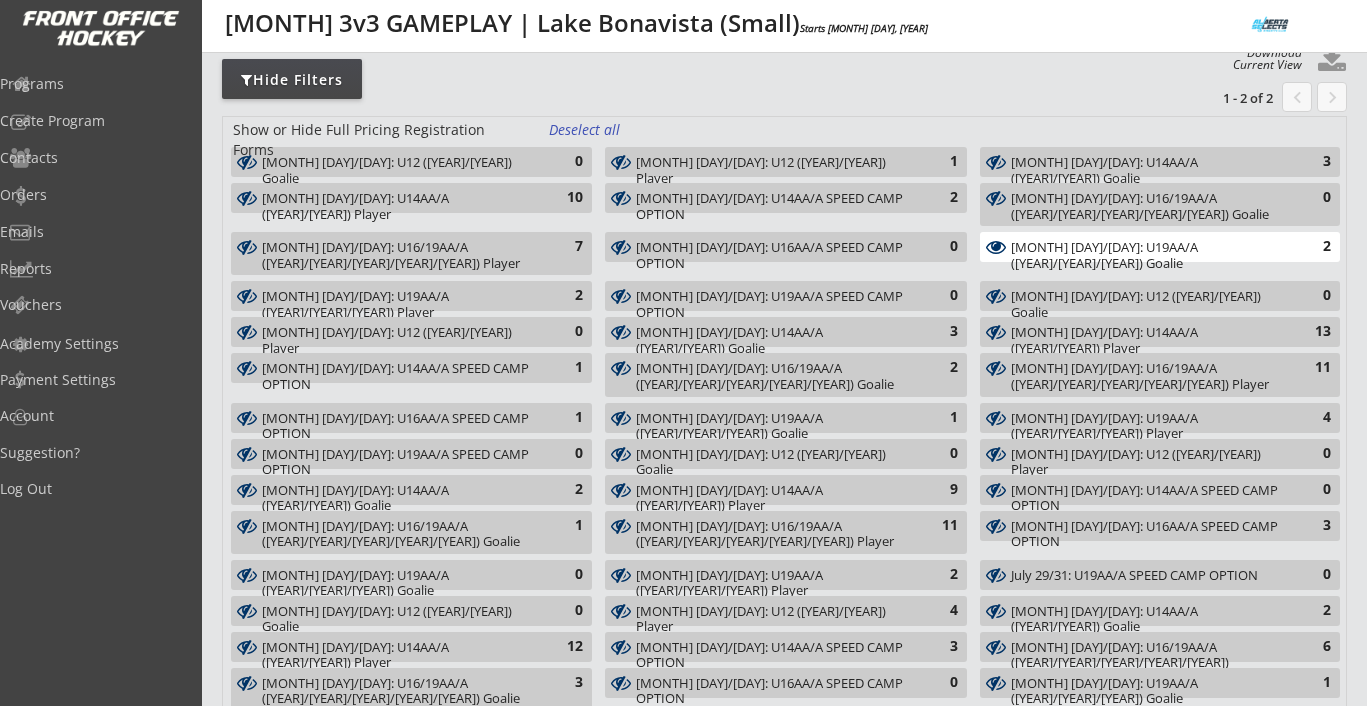 click on "[MONTH] [DAY]/[DAY]: U19AA/A ([YEAR]/[YEAR]/[YEAR]) Goalie" at bounding box center (1148, 255) 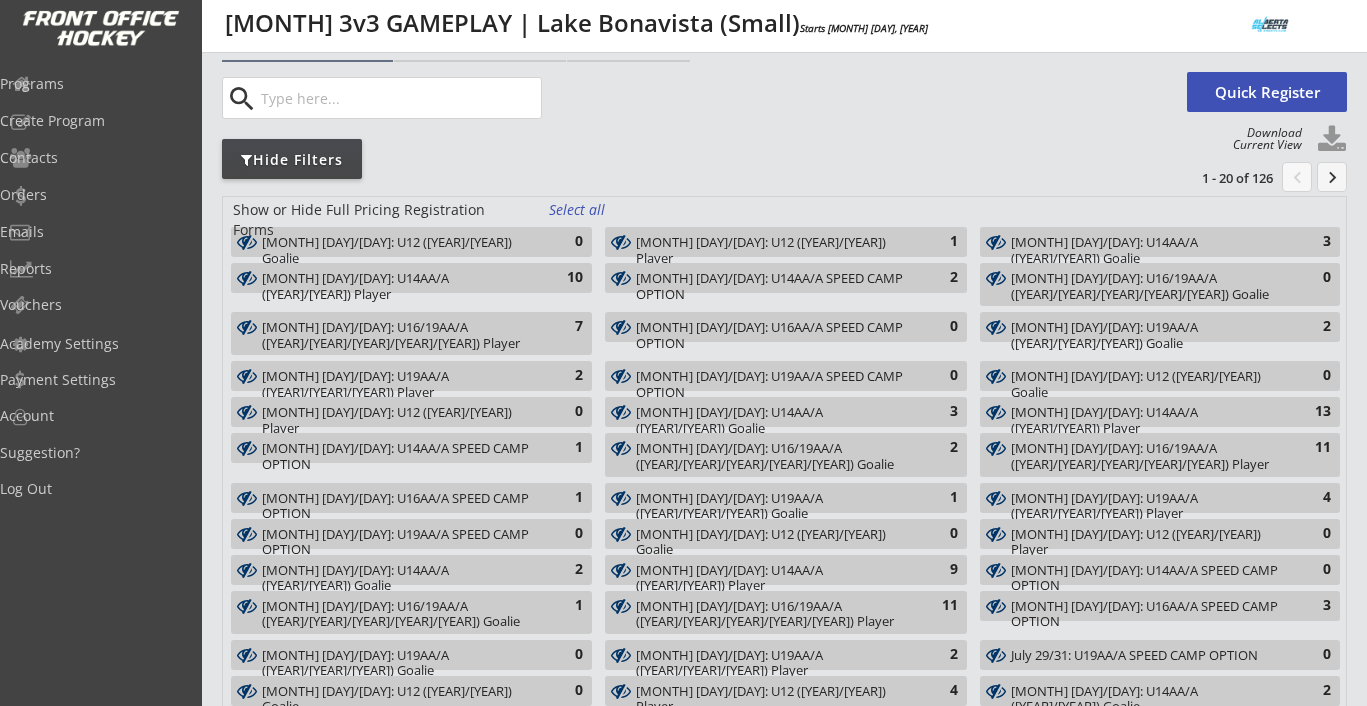 scroll, scrollTop: 0, scrollLeft: 0, axis: both 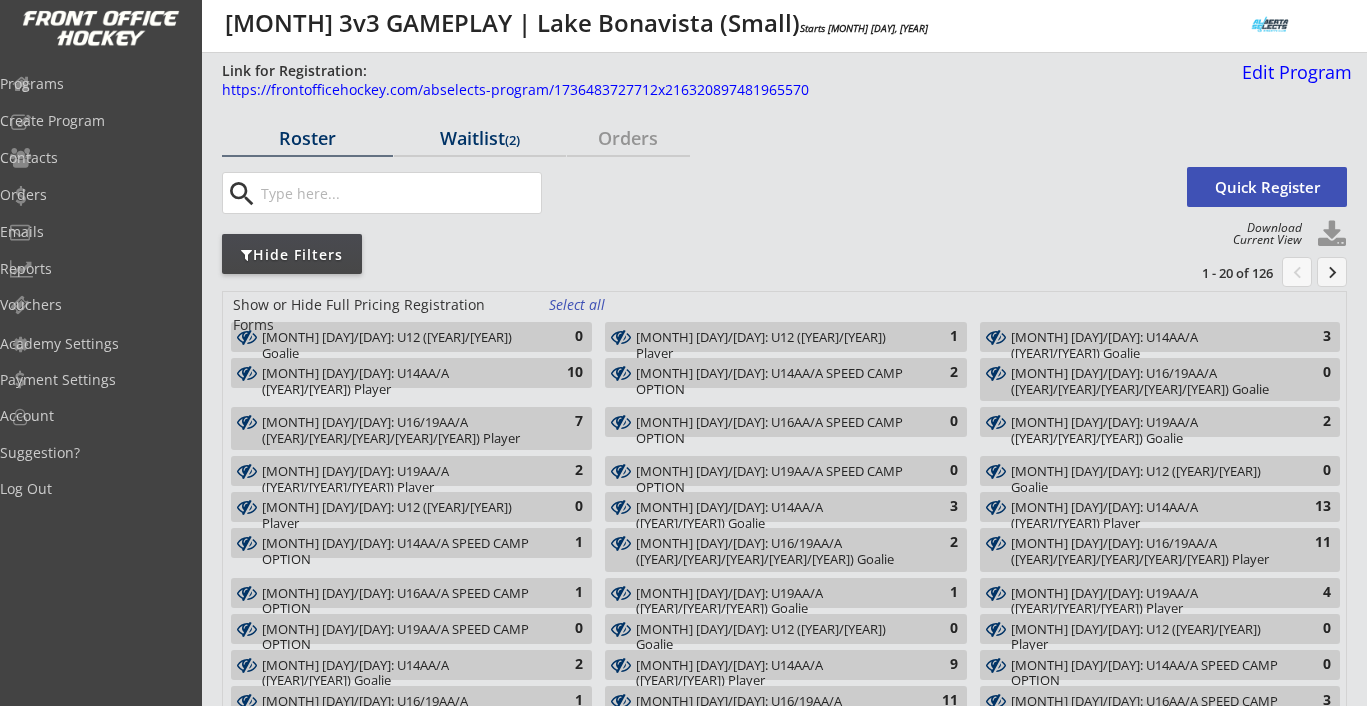 click on "Waitlist   (2)" at bounding box center (307, 138) 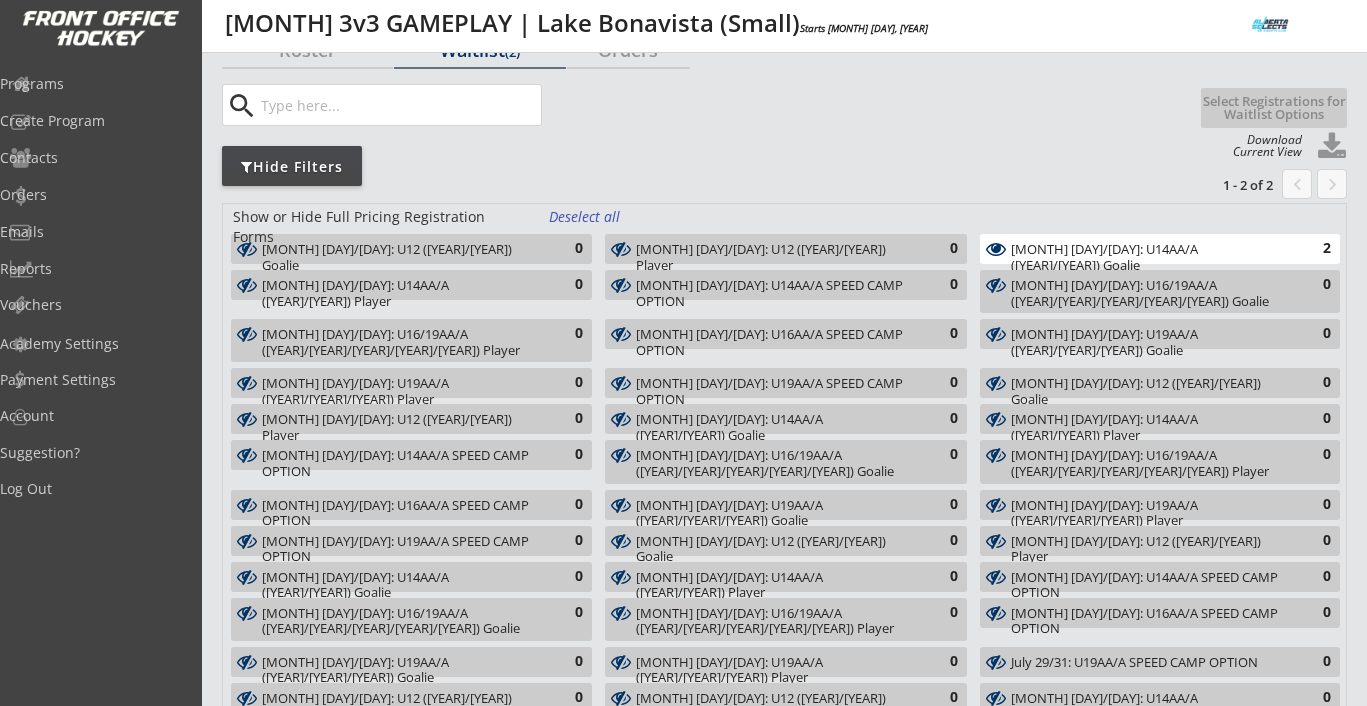 scroll, scrollTop: 84, scrollLeft: 0, axis: vertical 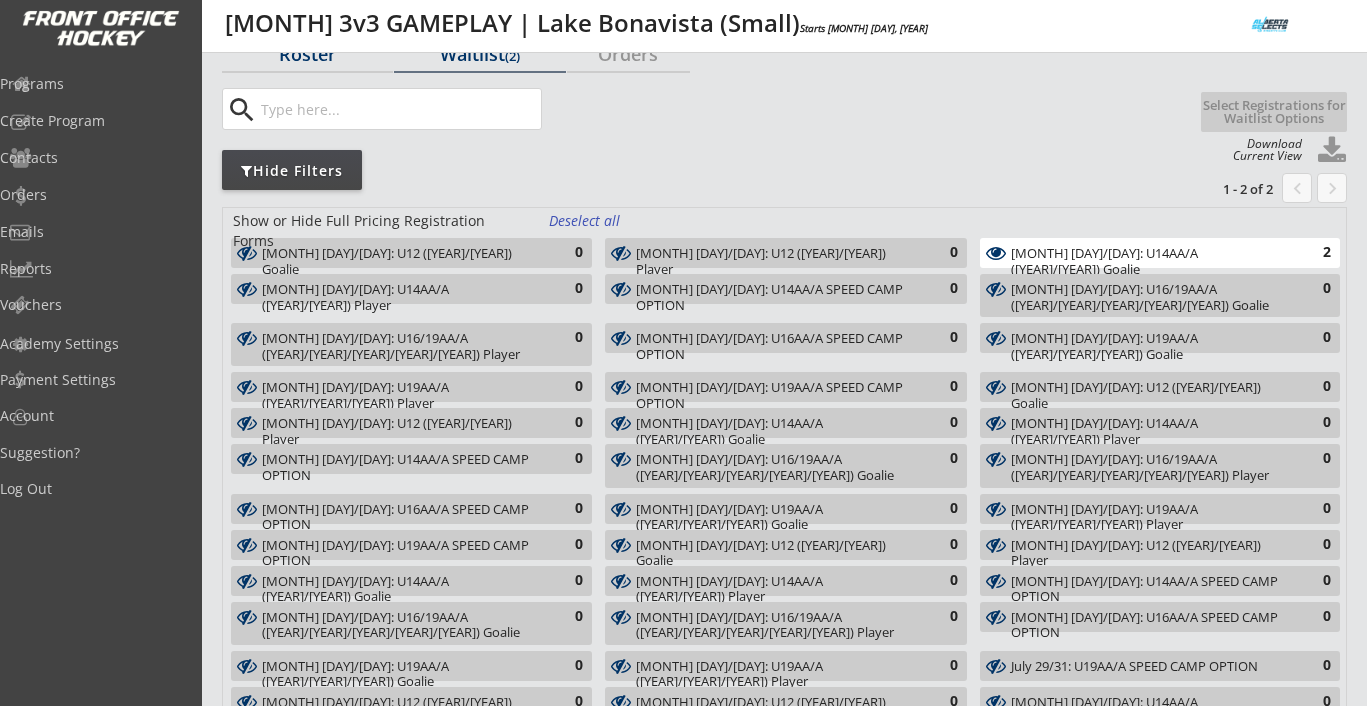 click on "Roster" at bounding box center (307, 54) 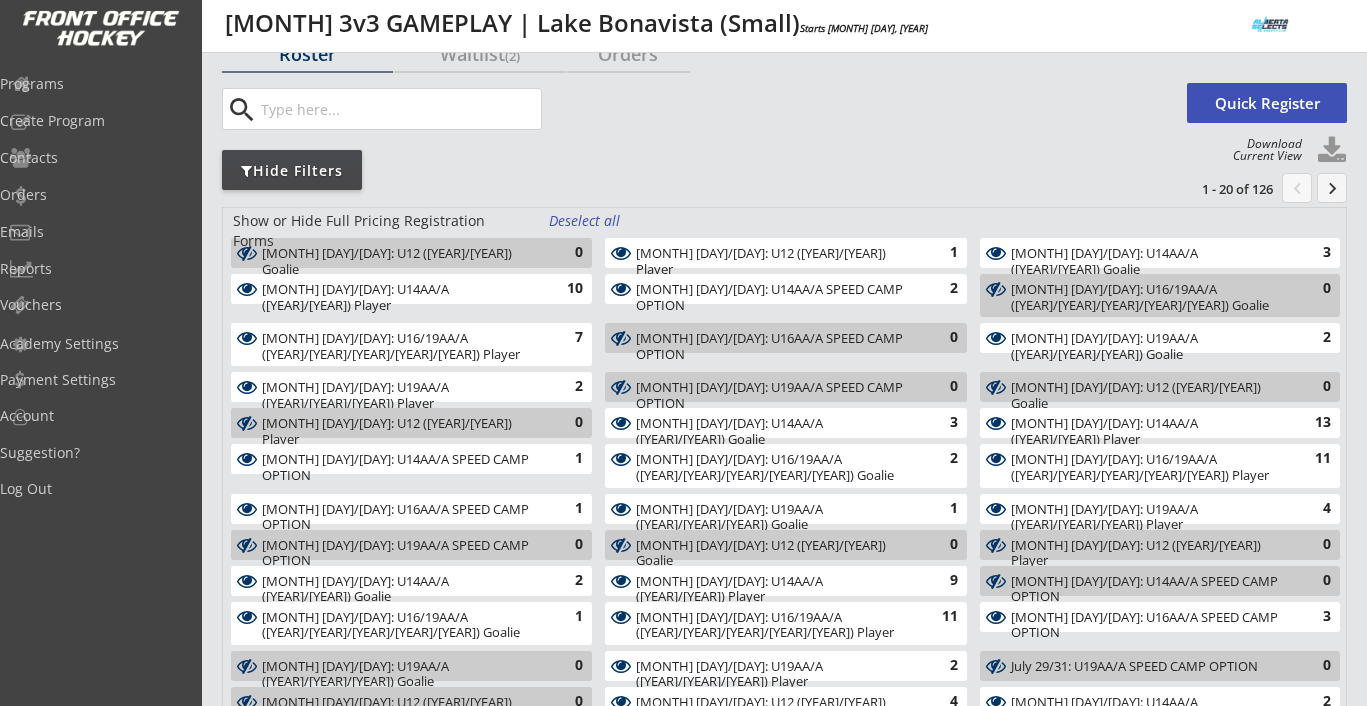 click on "Deselect all" at bounding box center [586, 221] 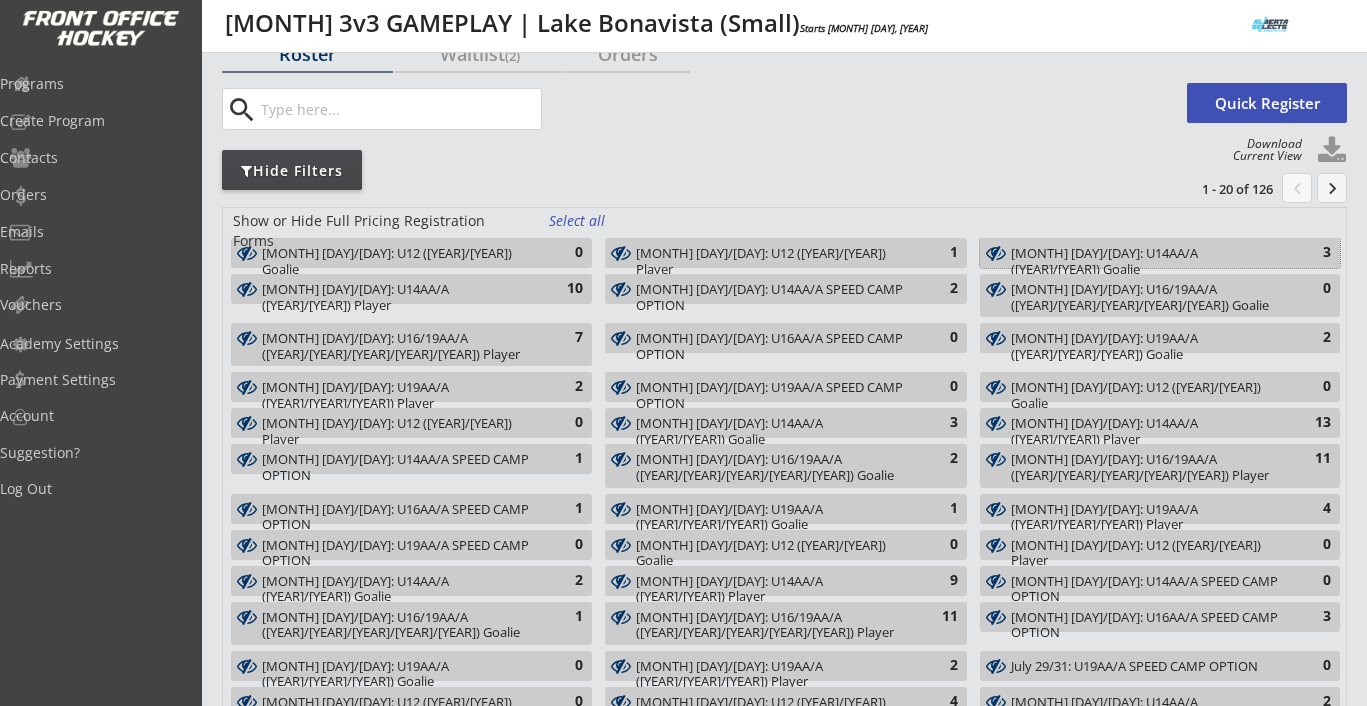 click on "July 15/17: U14AA/A (2012/13) Goalie" at bounding box center (1148, 261) 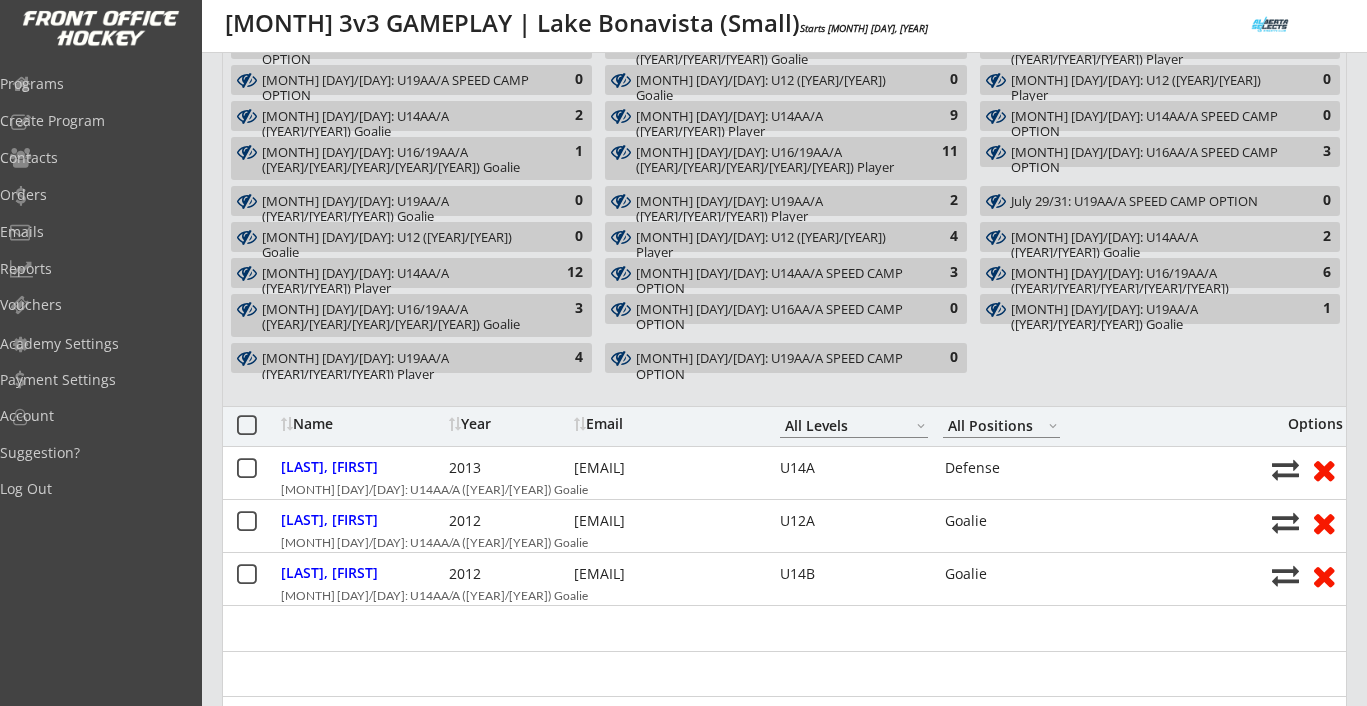 scroll, scrollTop: 727, scrollLeft: 0, axis: vertical 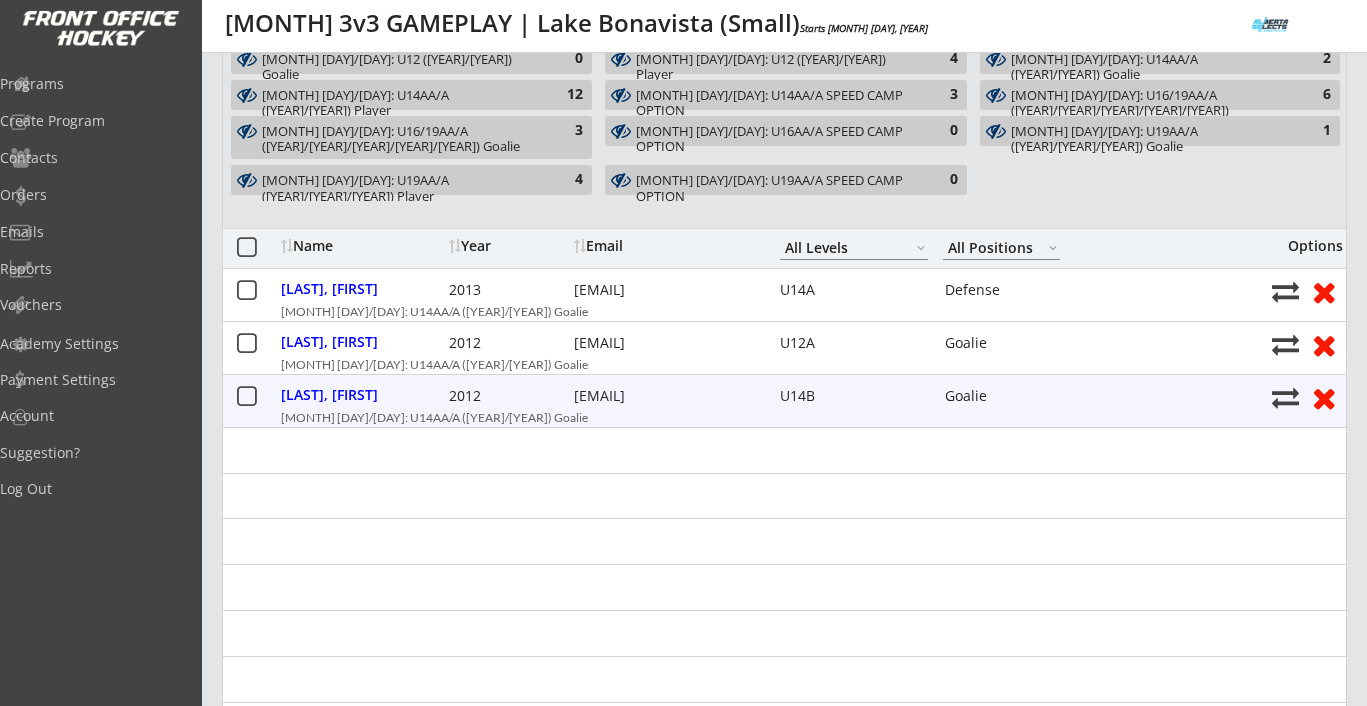 click at bounding box center (1323, 397) 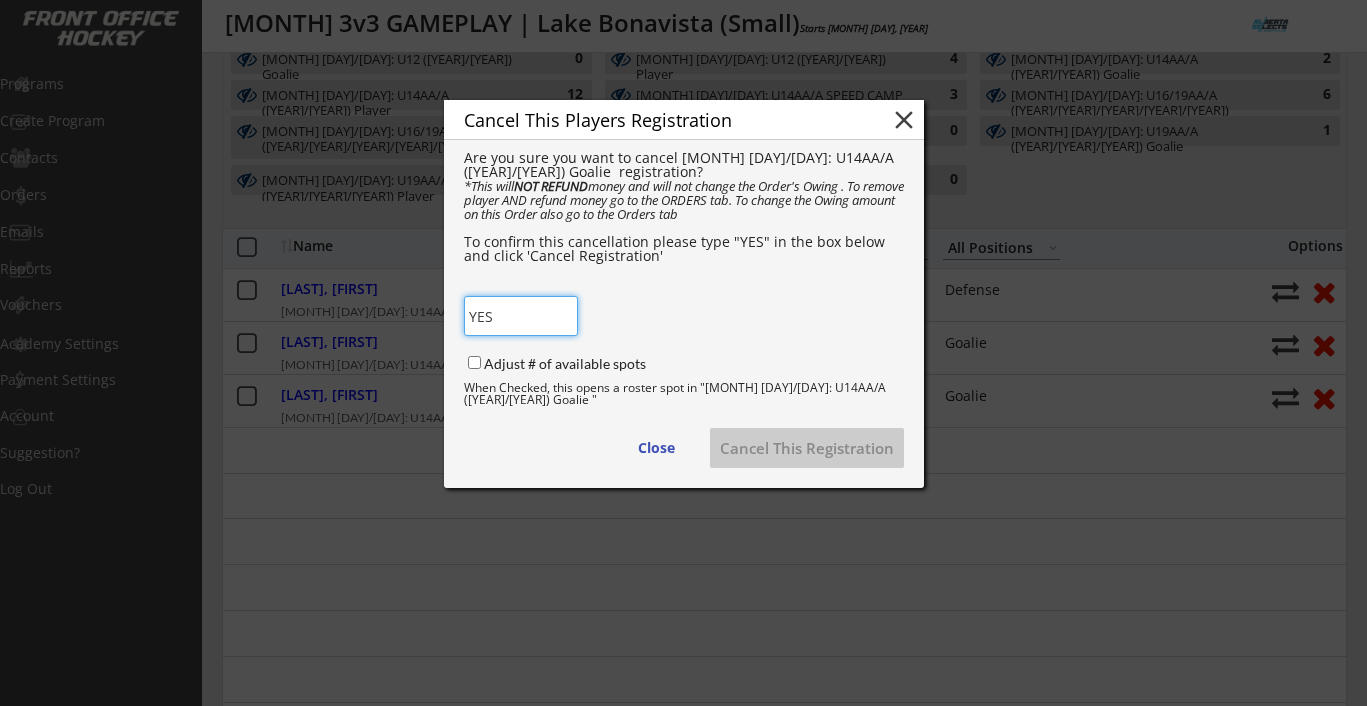 type on "YES" 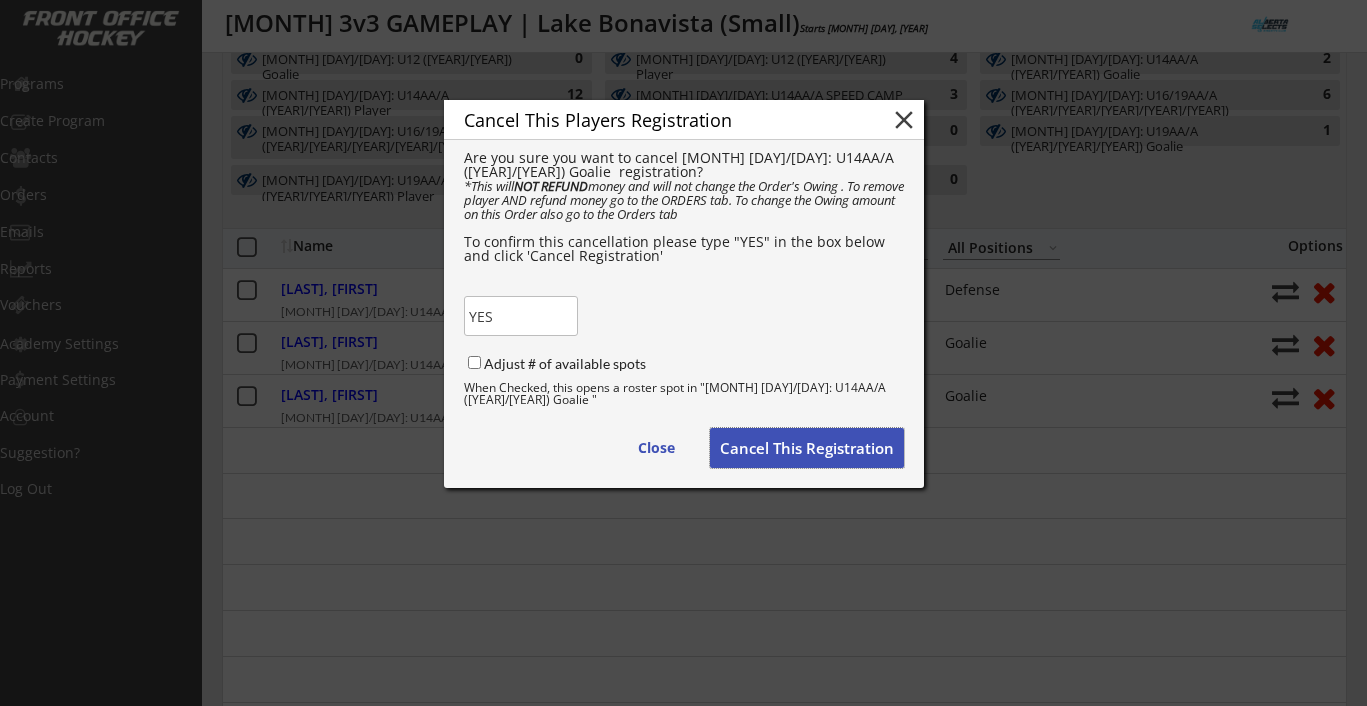 click on "Cancel This Registration" at bounding box center (807, 448) 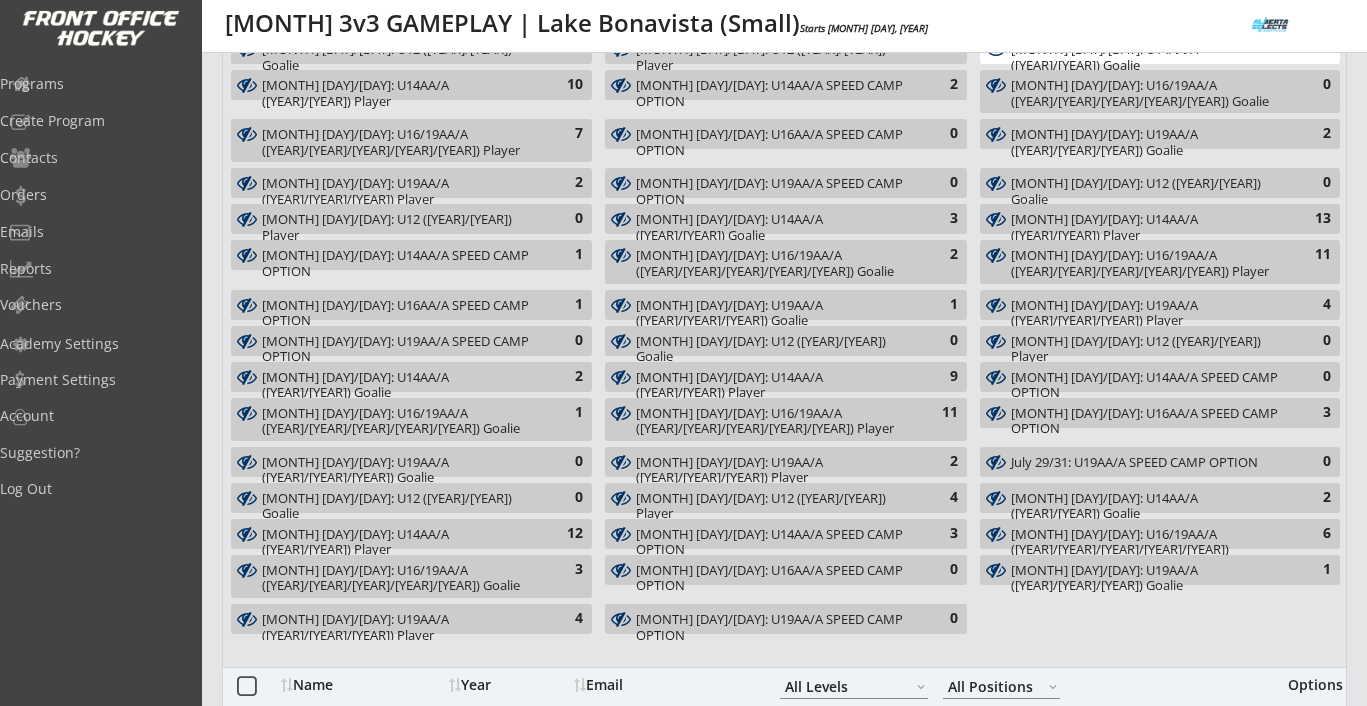 scroll, scrollTop: 0, scrollLeft: 0, axis: both 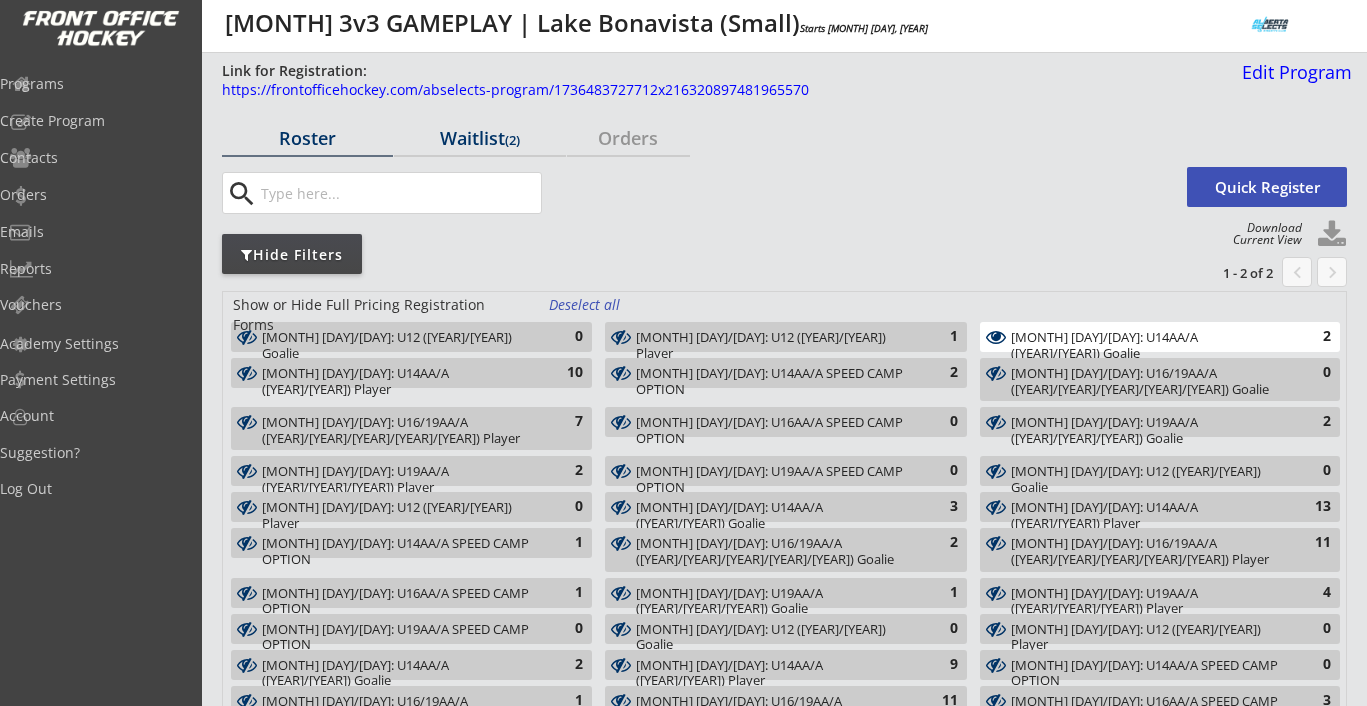 click on "https://frontofficehockey.com/abselects-program/1736483727712x216320897481965570" at bounding box center [725, 95] 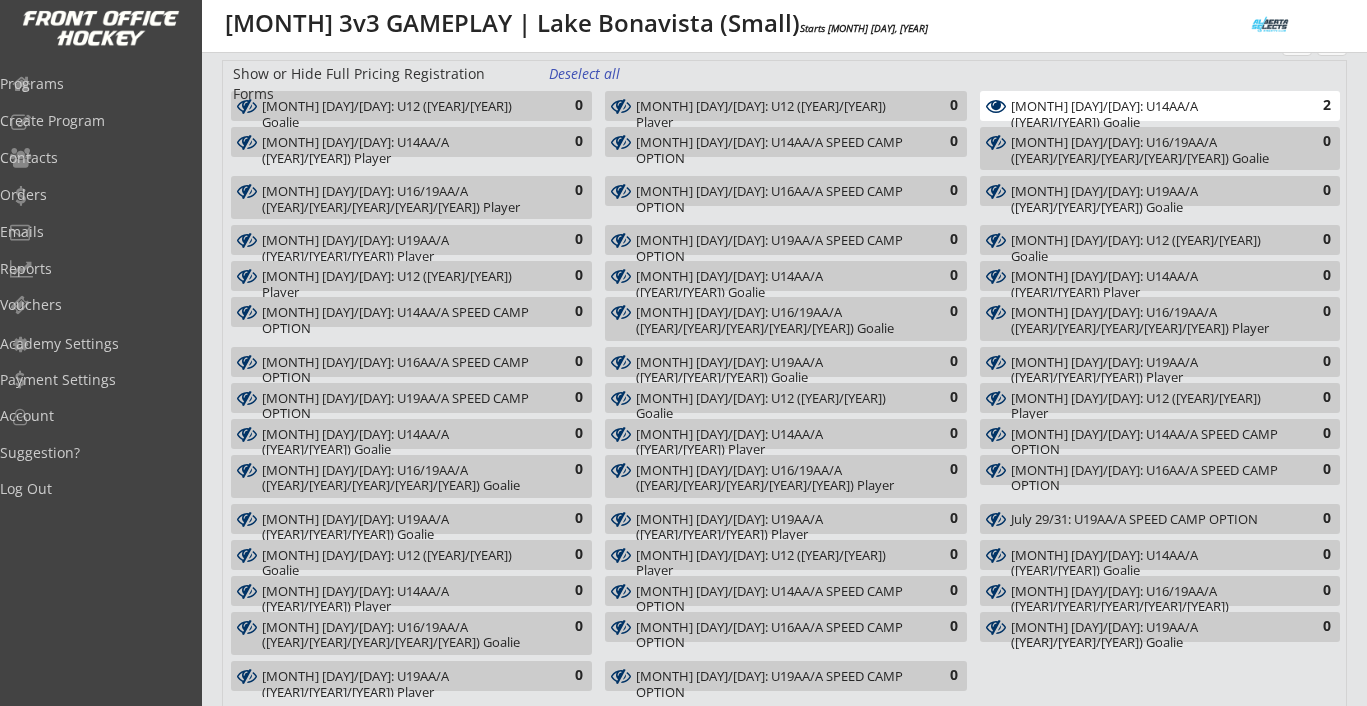 scroll, scrollTop: 748, scrollLeft: 0, axis: vertical 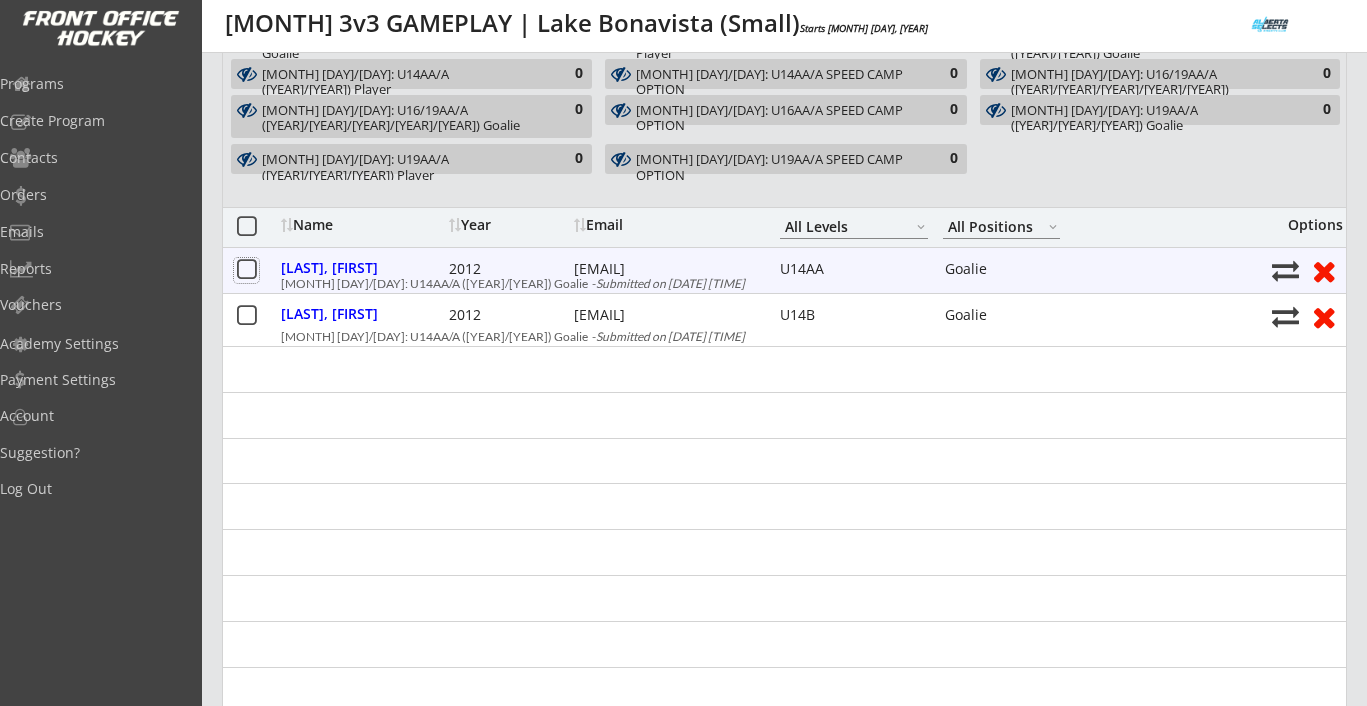 click at bounding box center (246, 270) 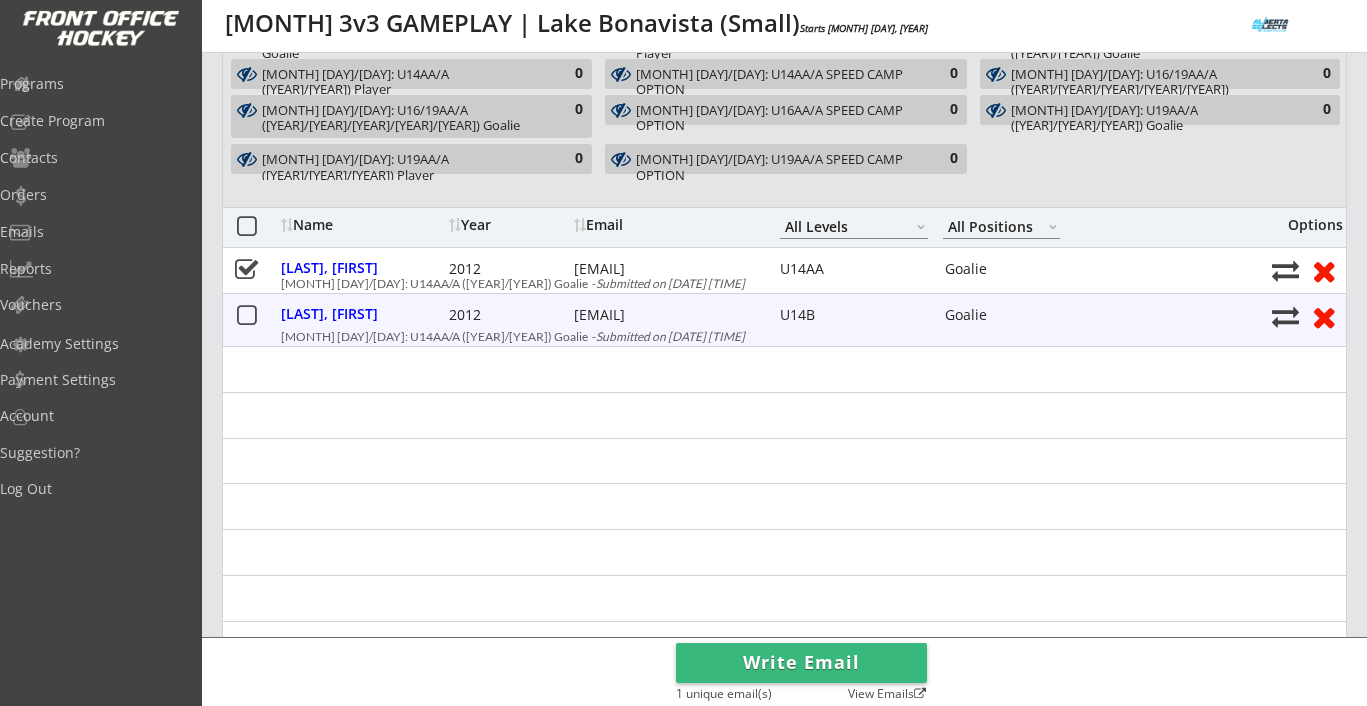 scroll, scrollTop: 0, scrollLeft: 0, axis: both 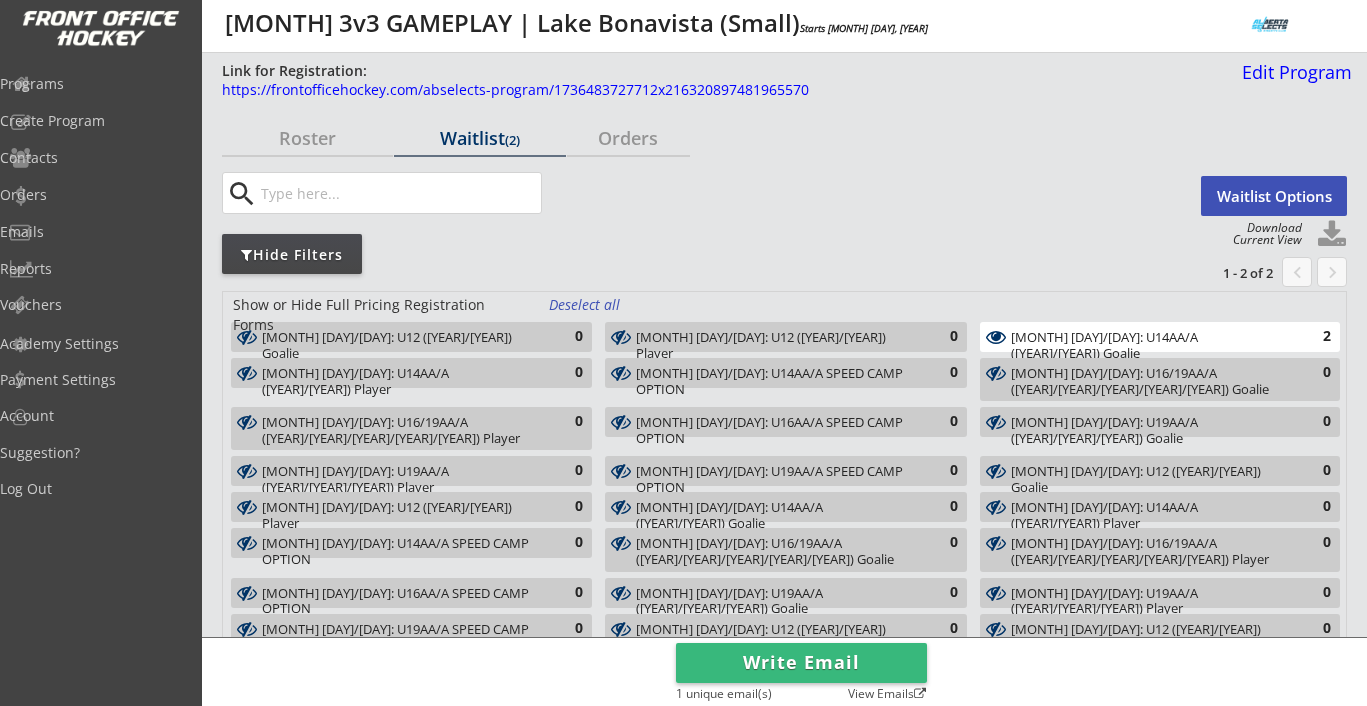 click on "Waitlist Options" at bounding box center [1274, 196] 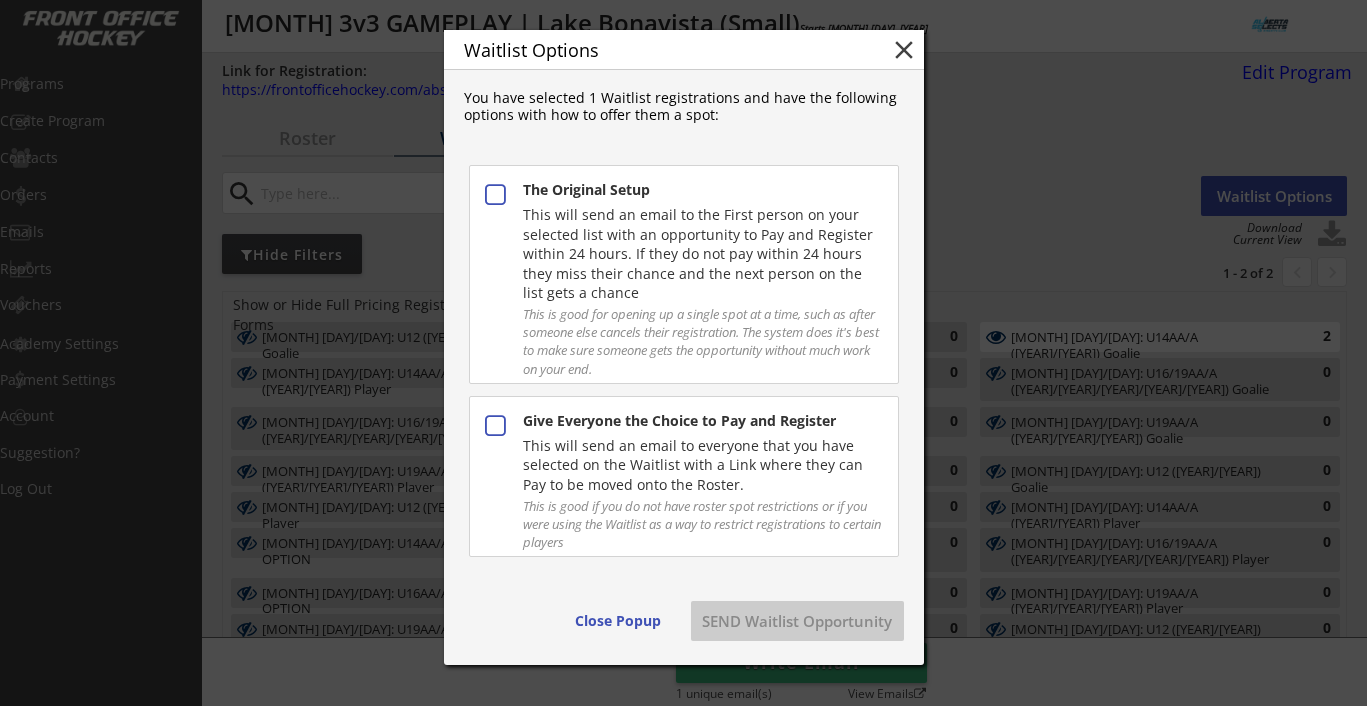 click on "Give Everyone the Choice to Pay and Register" at bounding box center (702, 190) 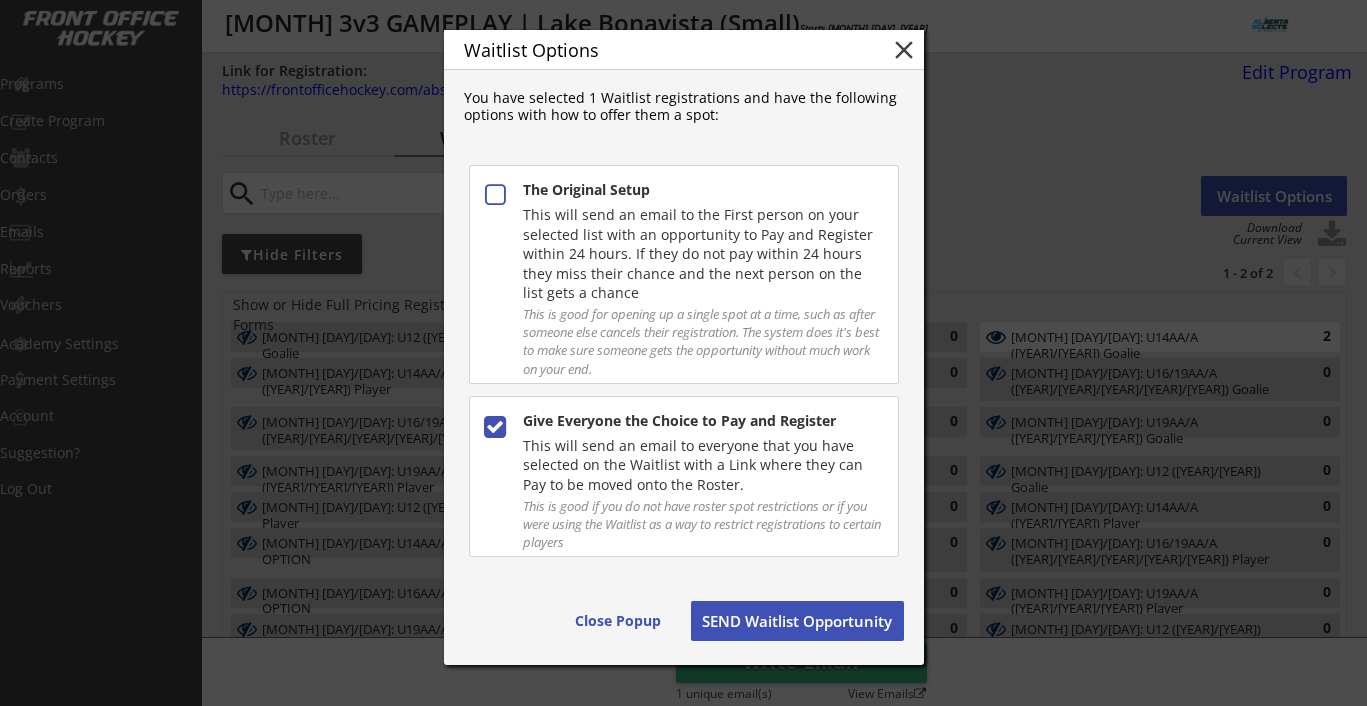 click on "SEND Waitlist Opportunity" at bounding box center (0, 0) 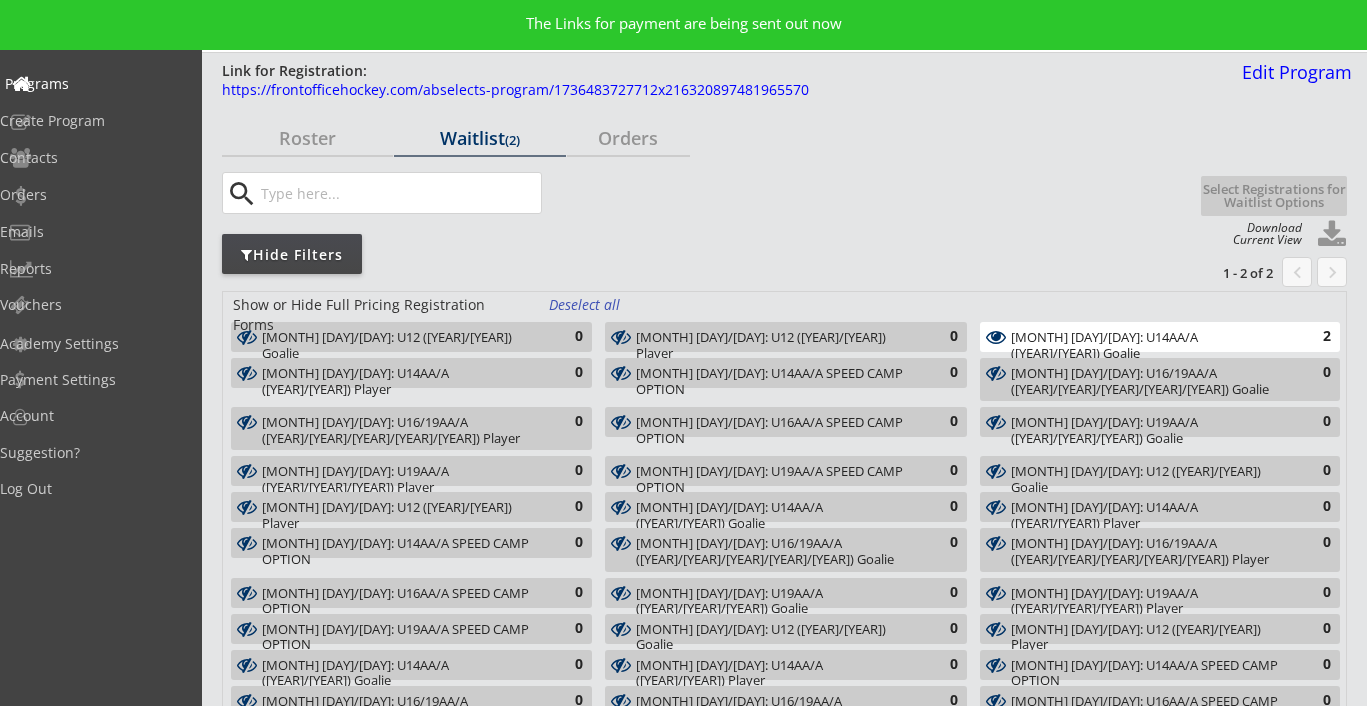 click on "Programs" at bounding box center (95, 84) 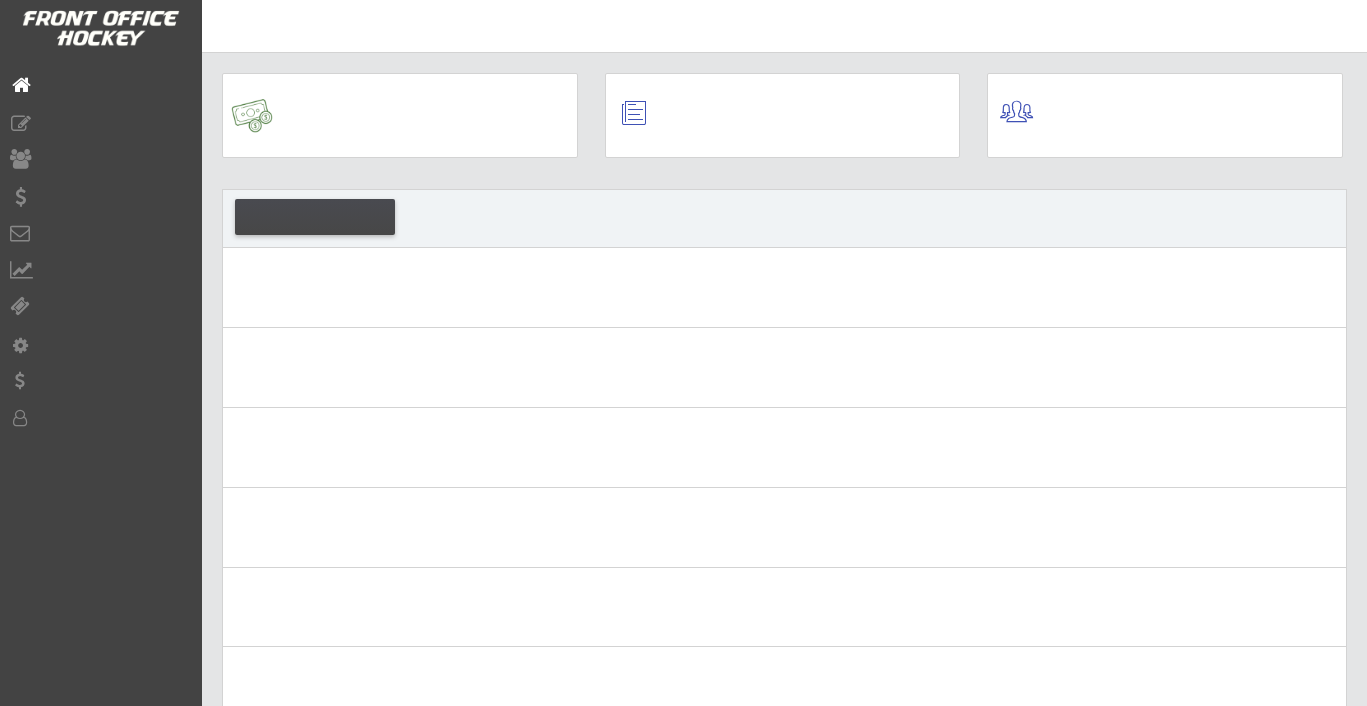 scroll, scrollTop: 0, scrollLeft: 0, axis: both 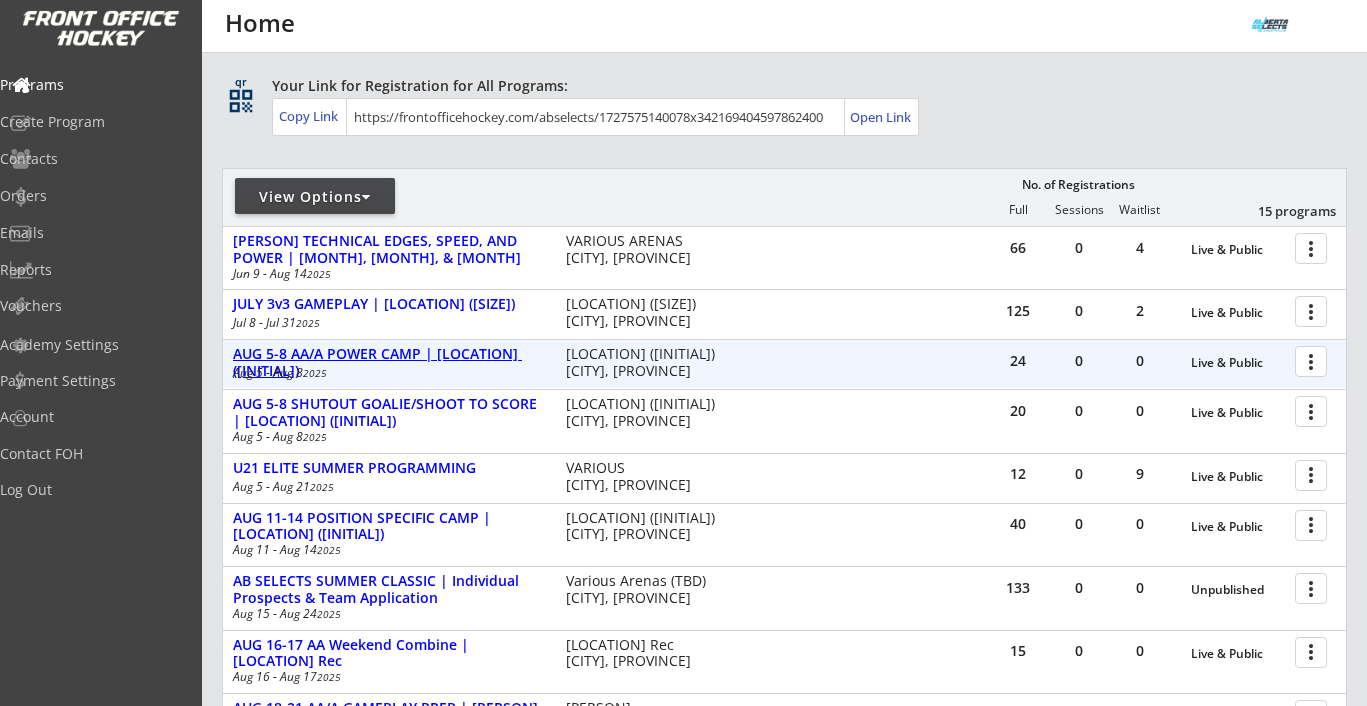 click on "AUG 5-8 AA/A POWER CAMP | [LOCATION] ([INITIAL])" at bounding box center [1238, 363] 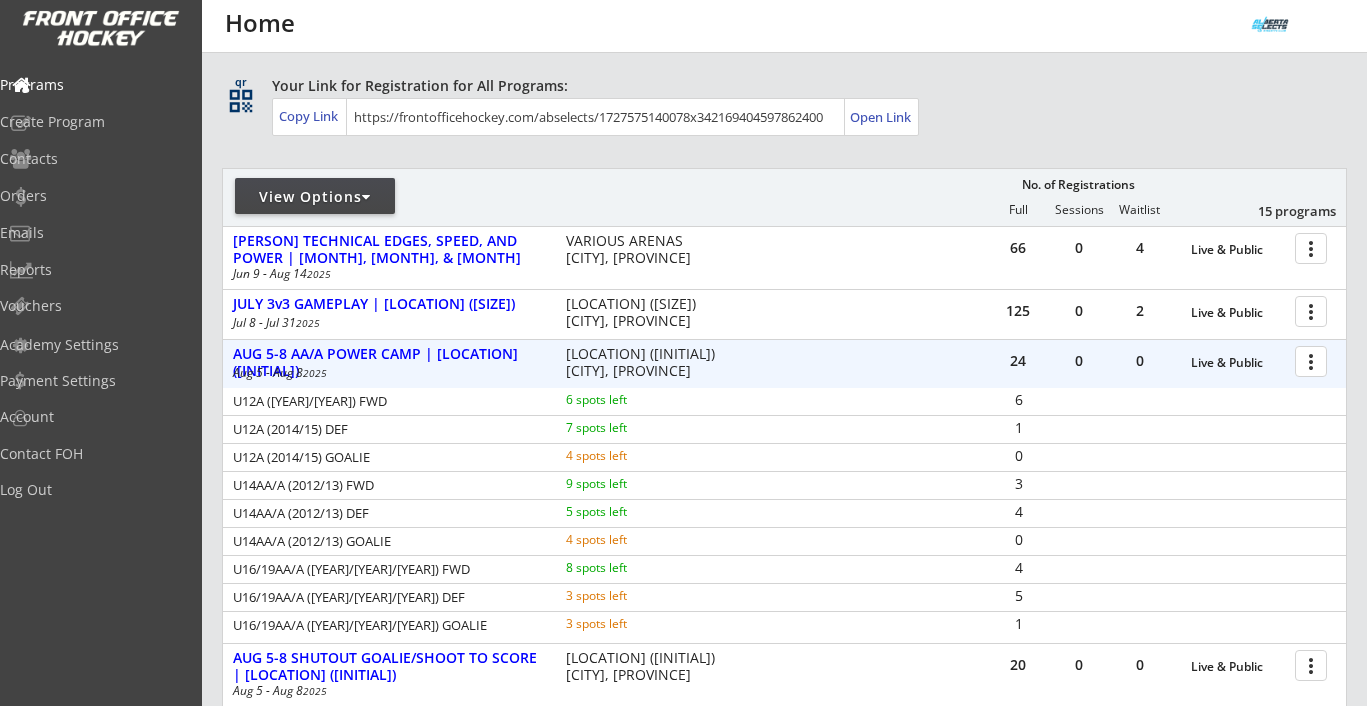 drag, startPoint x: 235, startPoint y: 401, endPoint x: 397, endPoint y: 457, distance: 171.40594 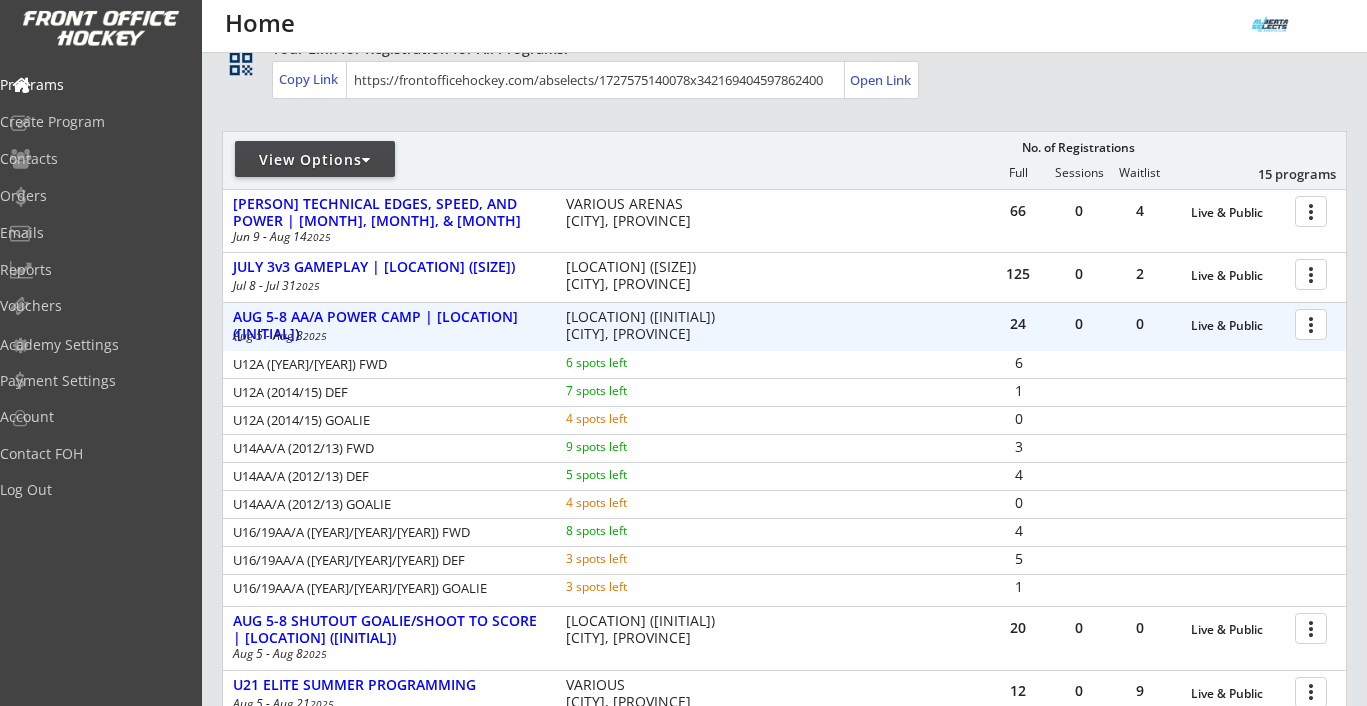 scroll, scrollTop: 152, scrollLeft: 0, axis: vertical 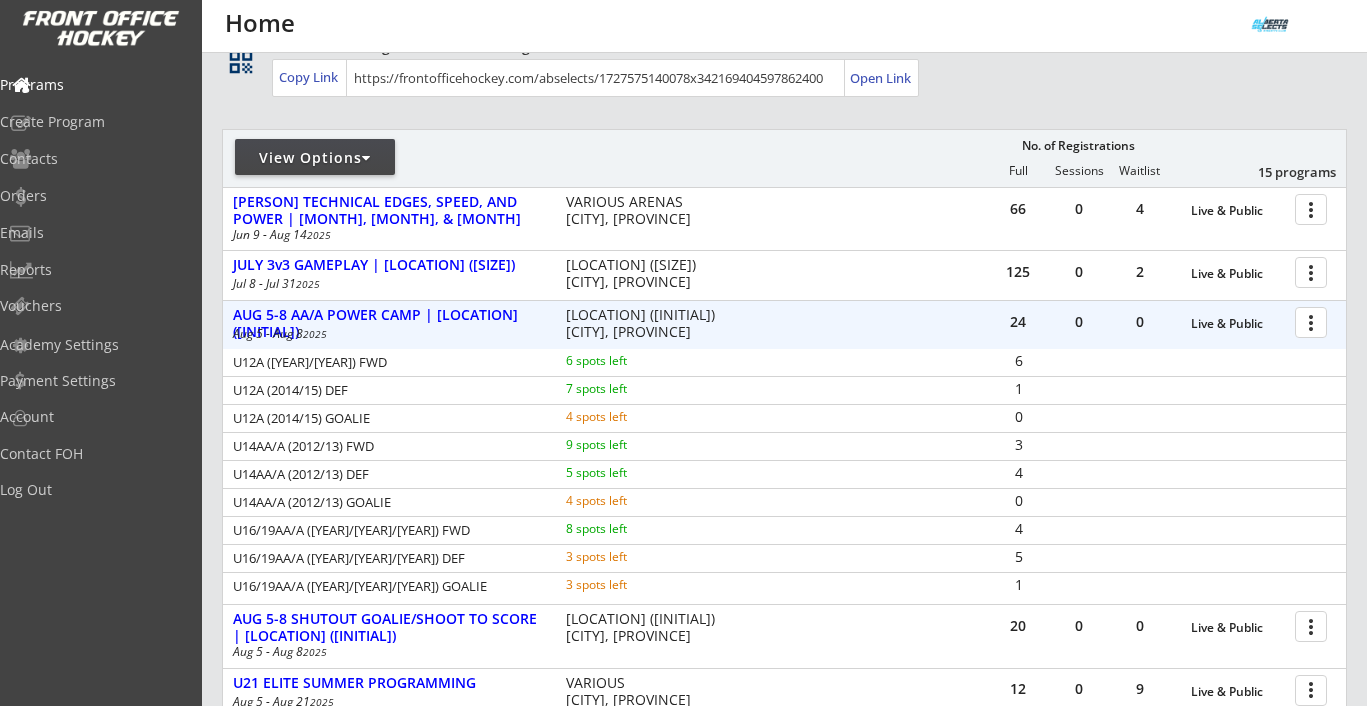 drag, startPoint x: 236, startPoint y: 448, endPoint x: 386, endPoint y: 474, distance: 152.23666 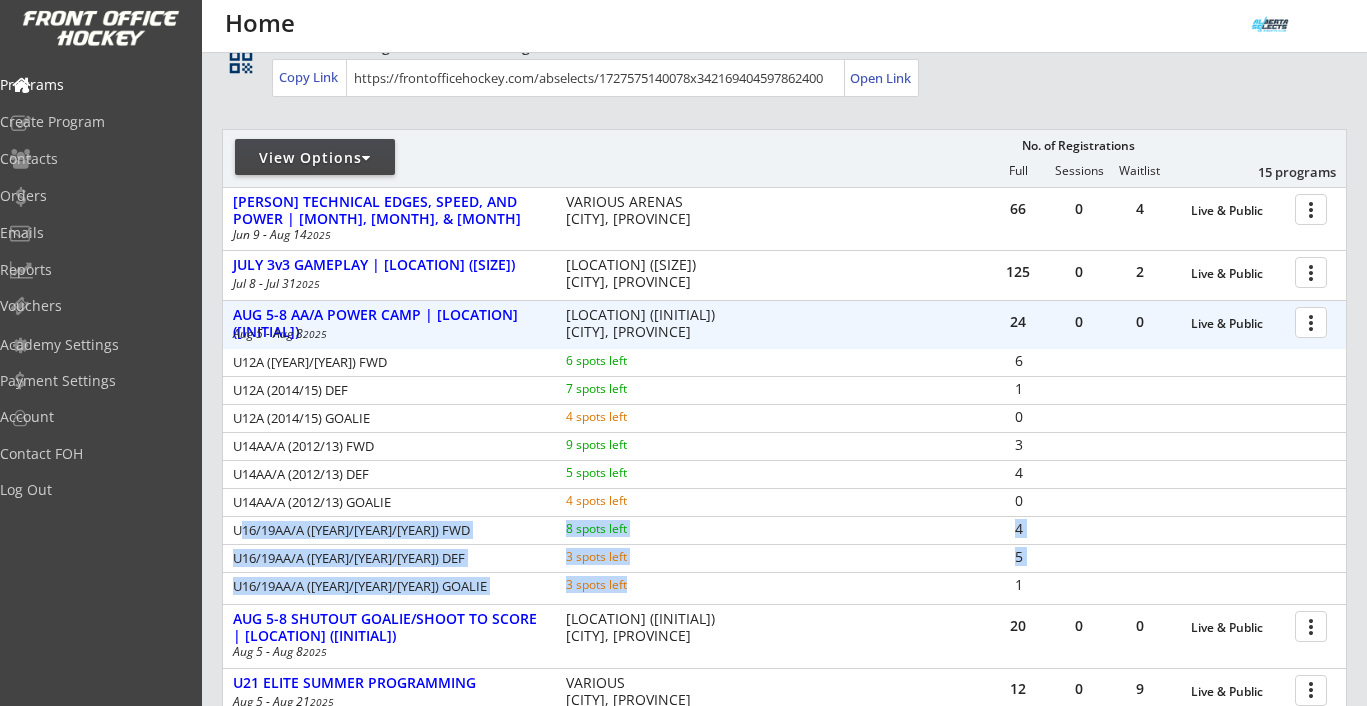 drag, startPoint x: 239, startPoint y: 530, endPoint x: 672, endPoint y: 591, distance: 437.27567 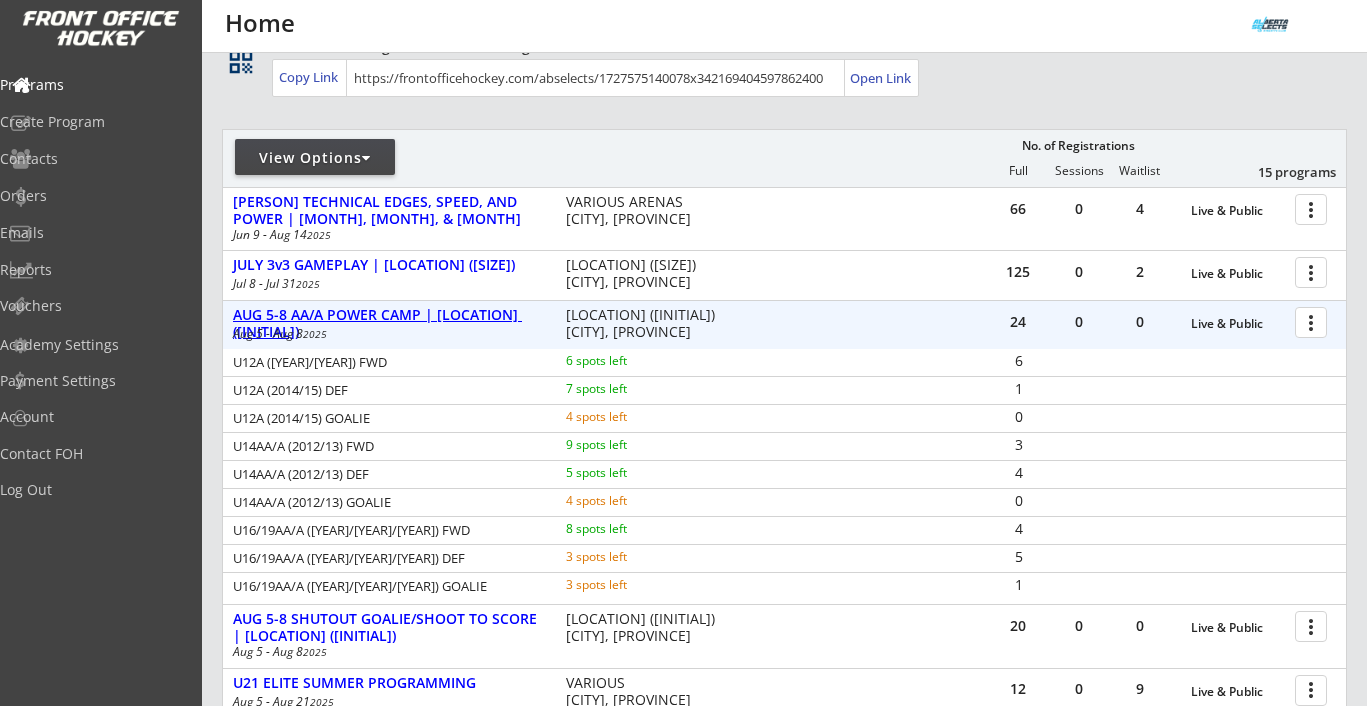 click on "AUG 5-8 AA/A POWER CAMP | [LOCATION] ([INITIAL])" at bounding box center (1238, 324) 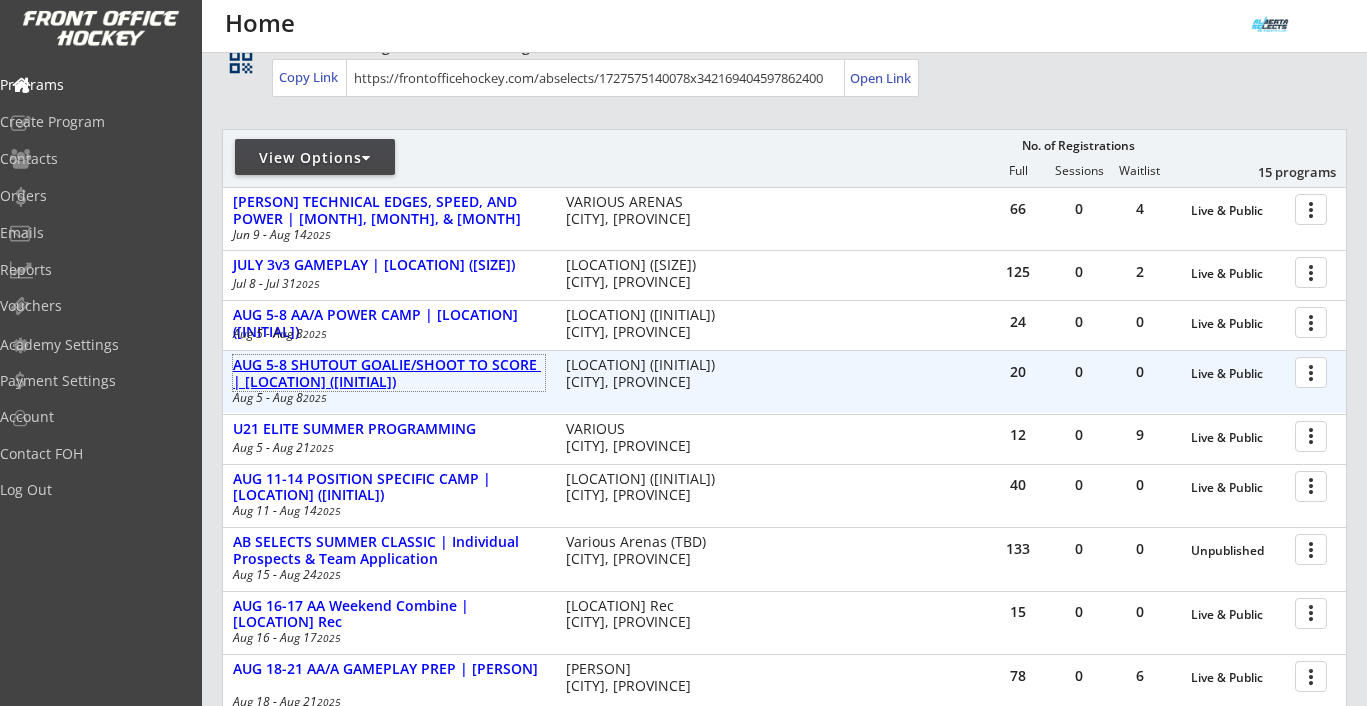 click on "AUG 5-8 SHUTOUT GOALIE/SHOOT TO SCORE | Southland (JK))" at bounding box center (389, 374) 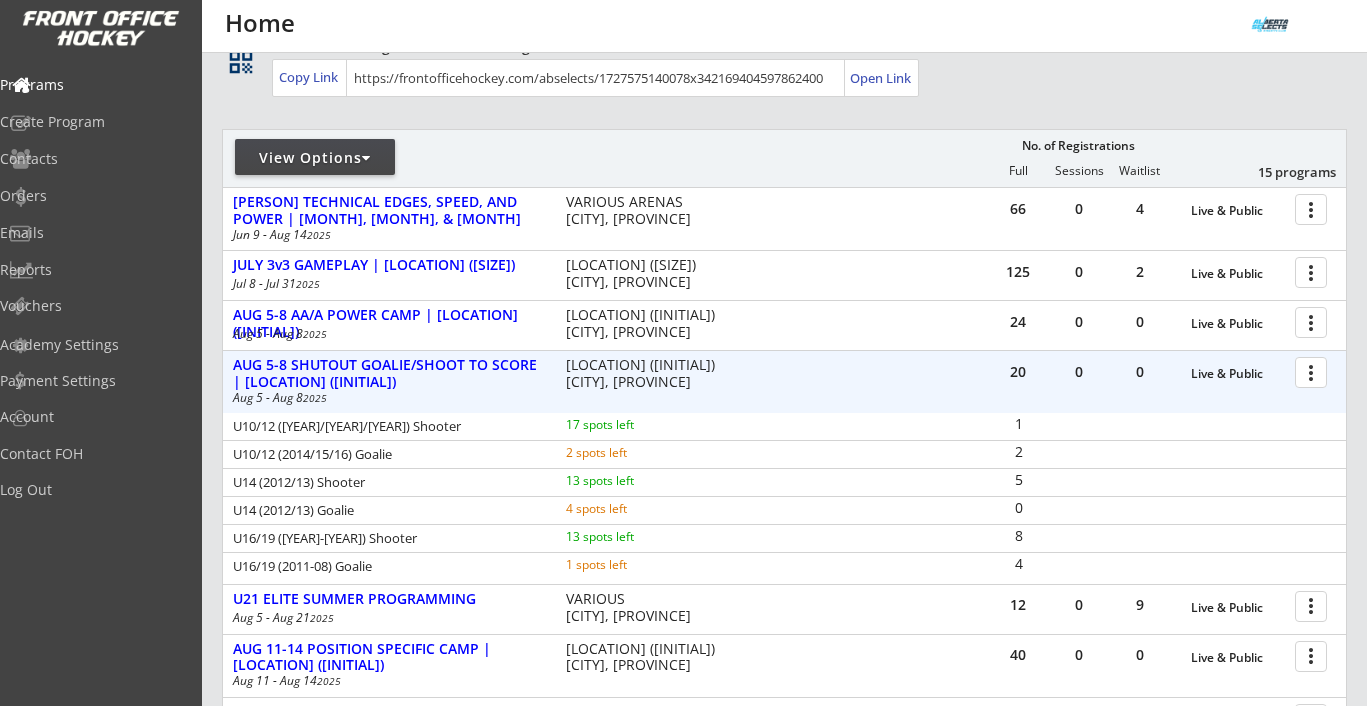 drag, startPoint x: 234, startPoint y: 426, endPoint x: 416, endPoint y: 453, distance: 183.99185 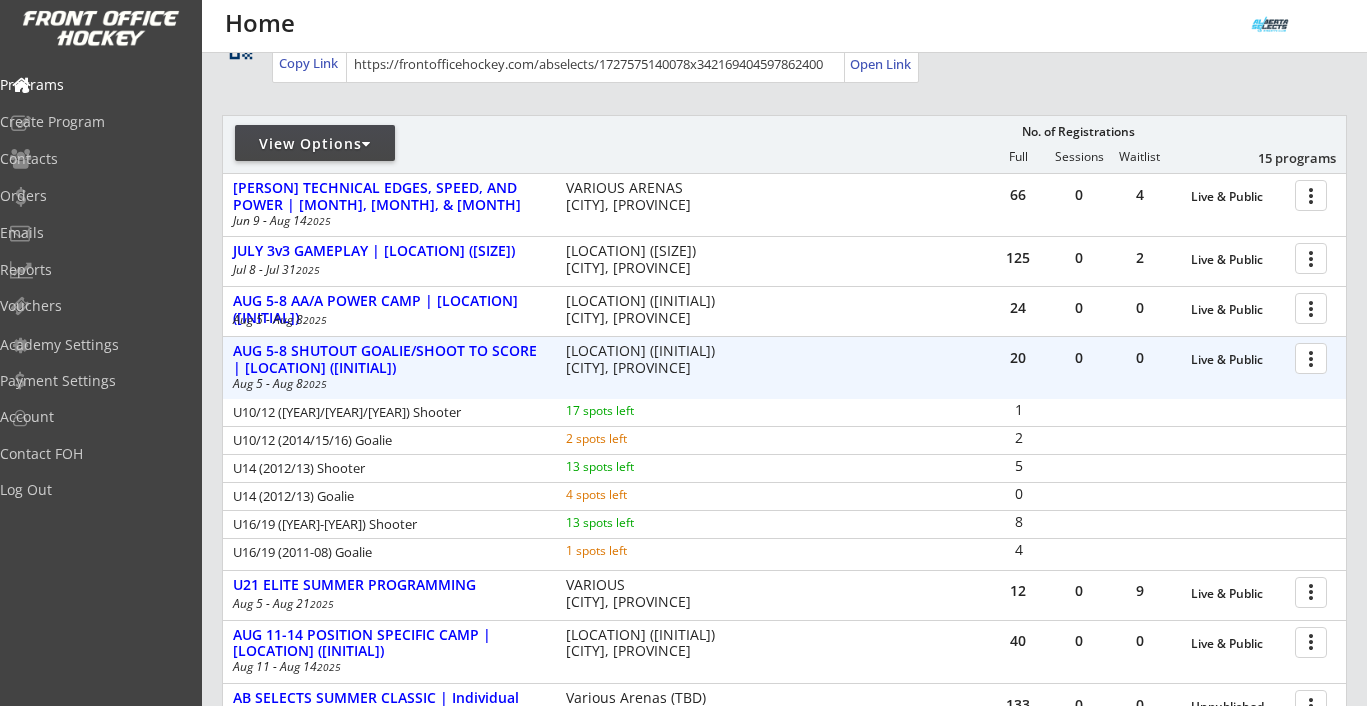 scroll, scrollTop: 167, scrollLeft: 0, axis: vertical 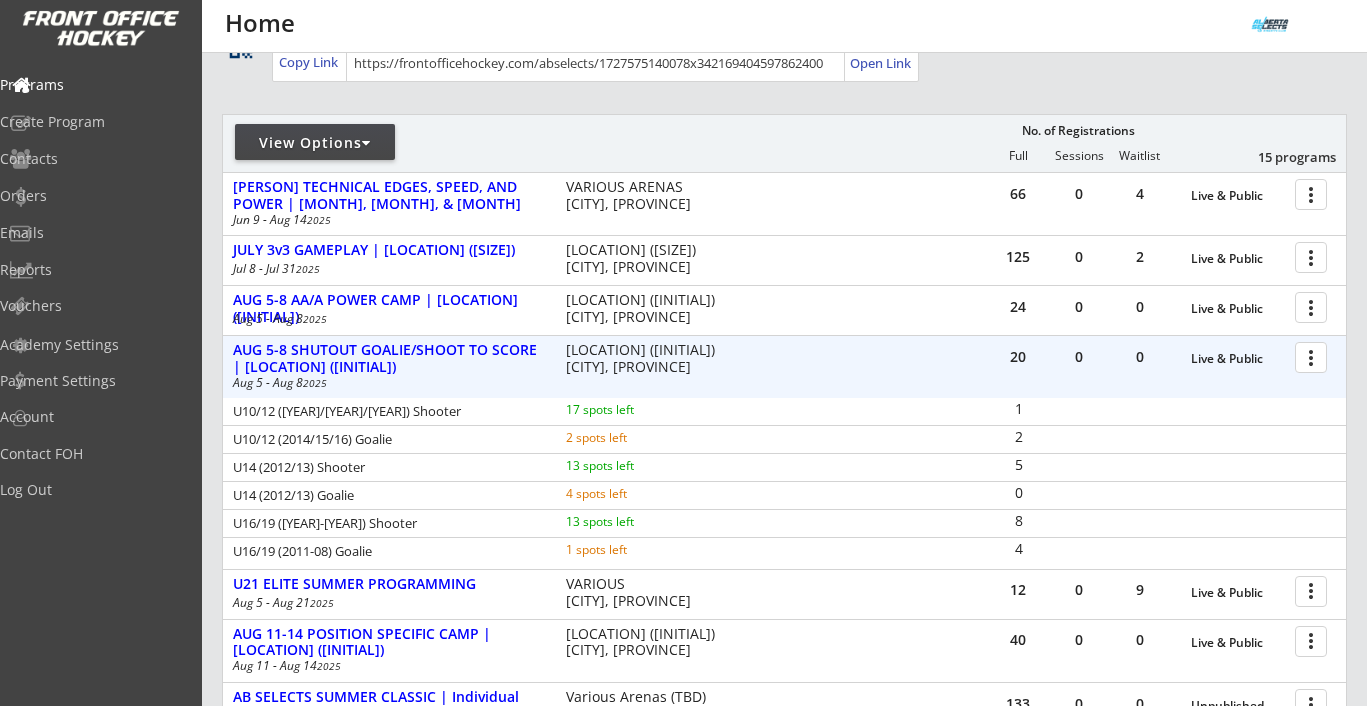 drag, startPoint x: 236, startPoint y: 525, endPoint x: 446, endPoint y: 550, distance: 211.48286 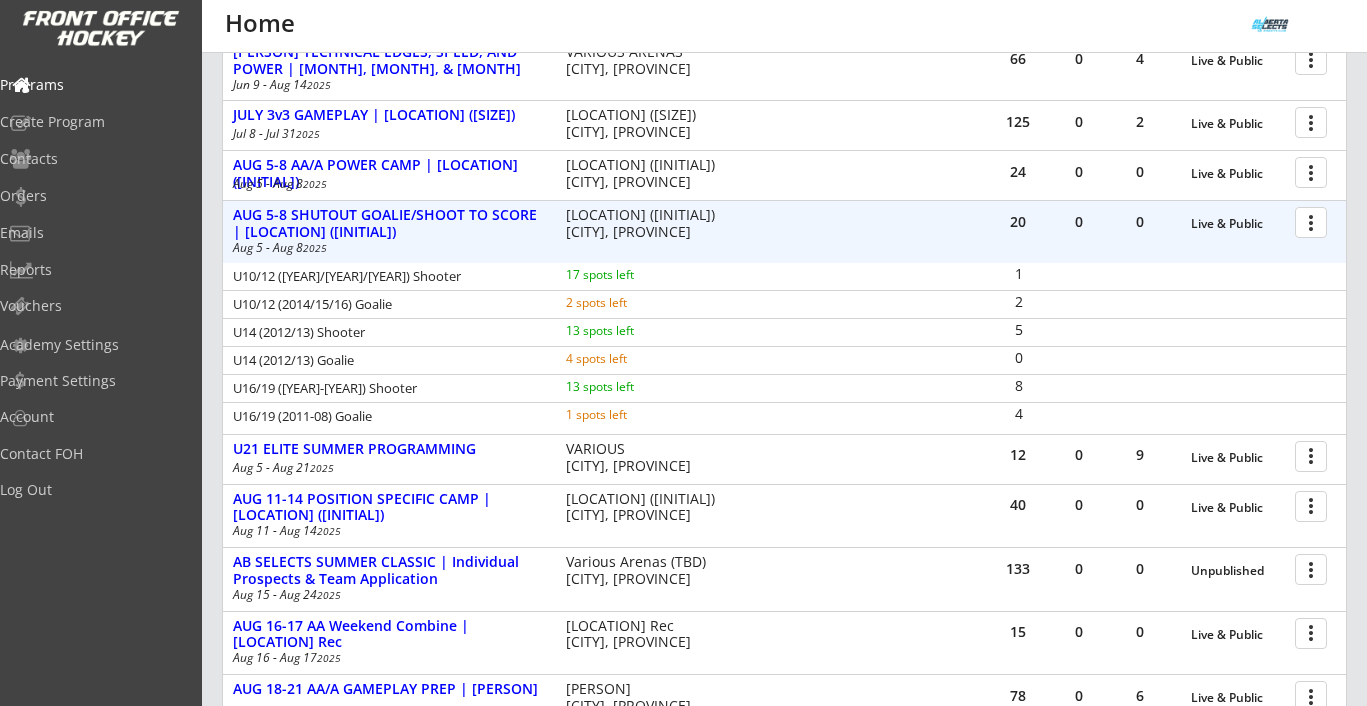 scroll, scrollTop: 310, scrollLeft: 0, axis: vertical 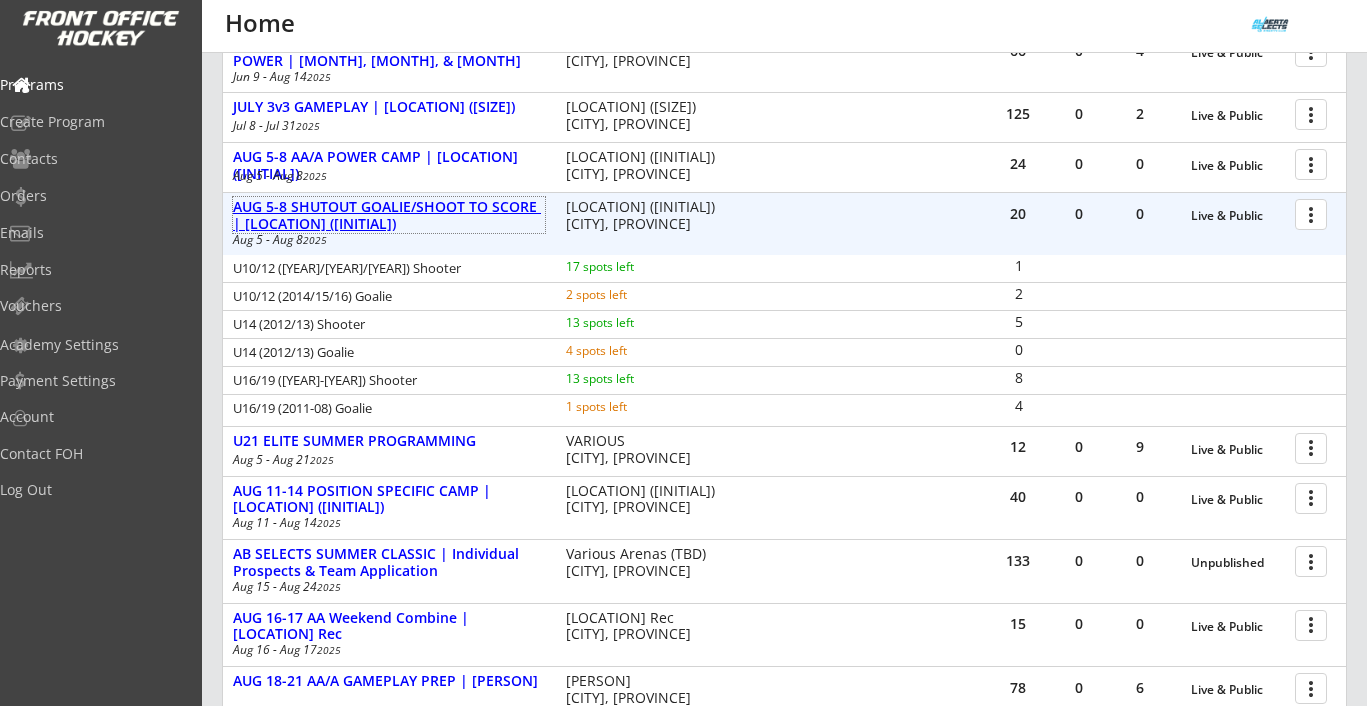 click on "AUG 5-8 SHUTOUT GOALIE/SHOOT TO SCORE | Southland (JK))" at bounding box center (389, 216) 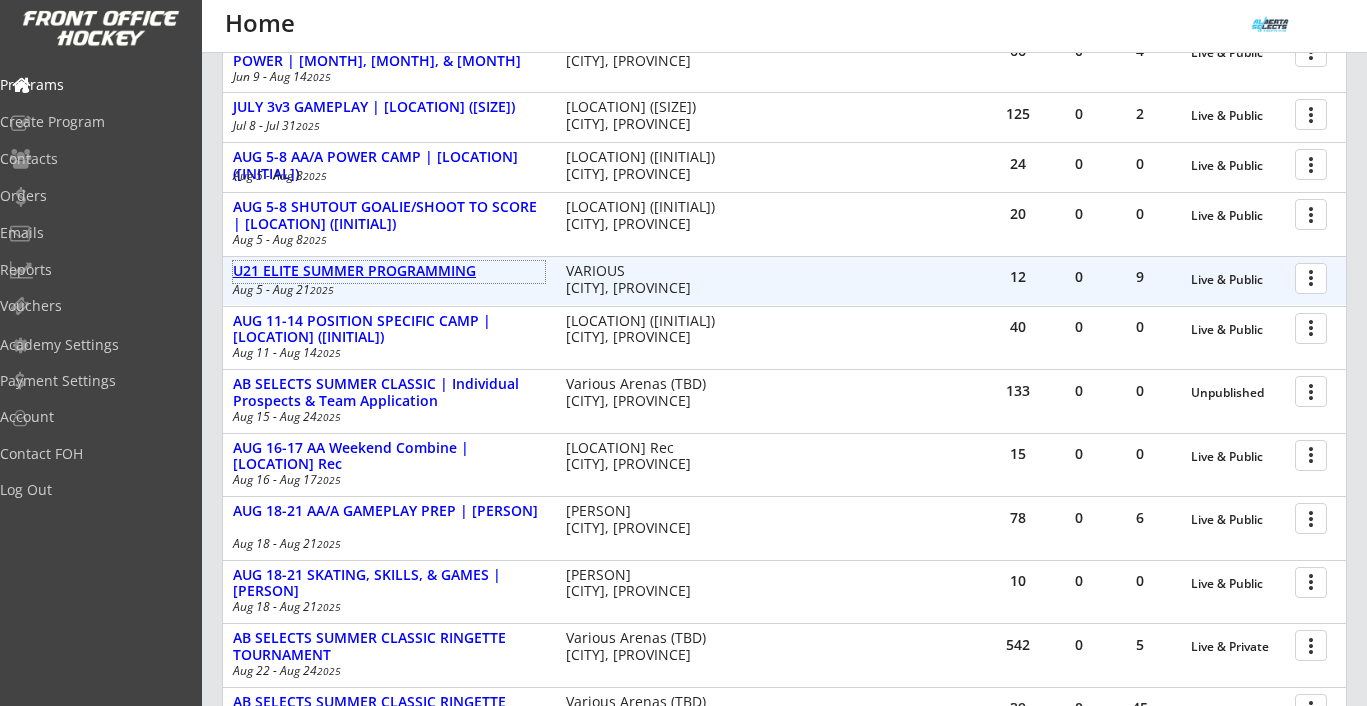 click on "U21 ELITE SUMMER PROGRAMMING" at bounding box center (389, 271) 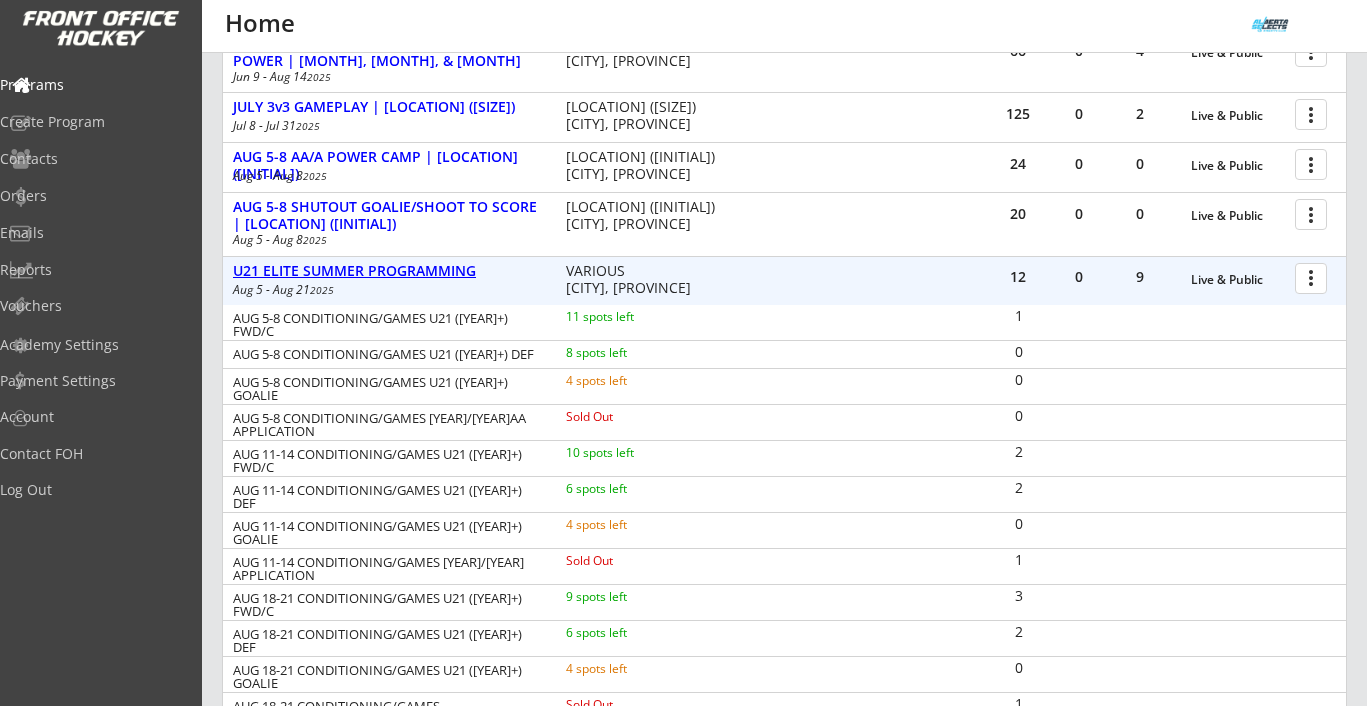 click on "U21 ELITE SUMMER PROGRAMMING" at bounding box center [1238, 280] 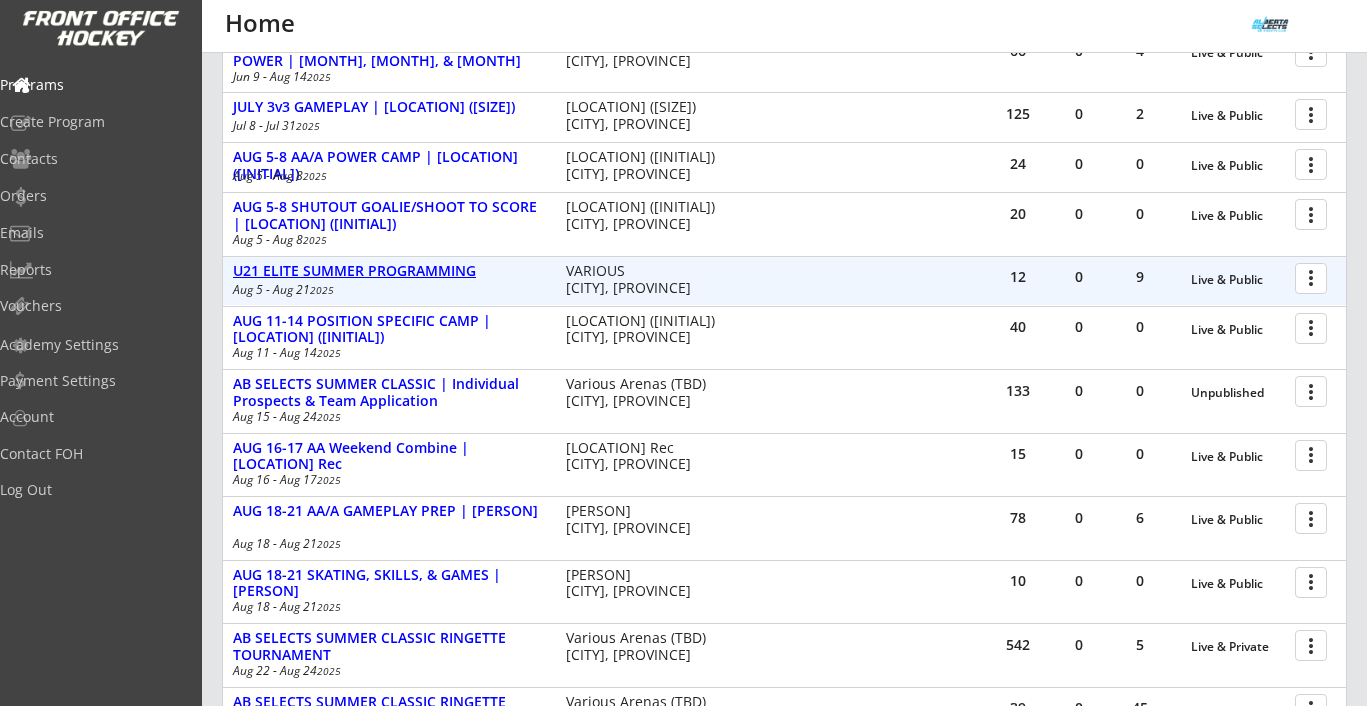 click on "U21 ELITE SUMMER PROGRAMMING" at bounding box center [1238, 280] 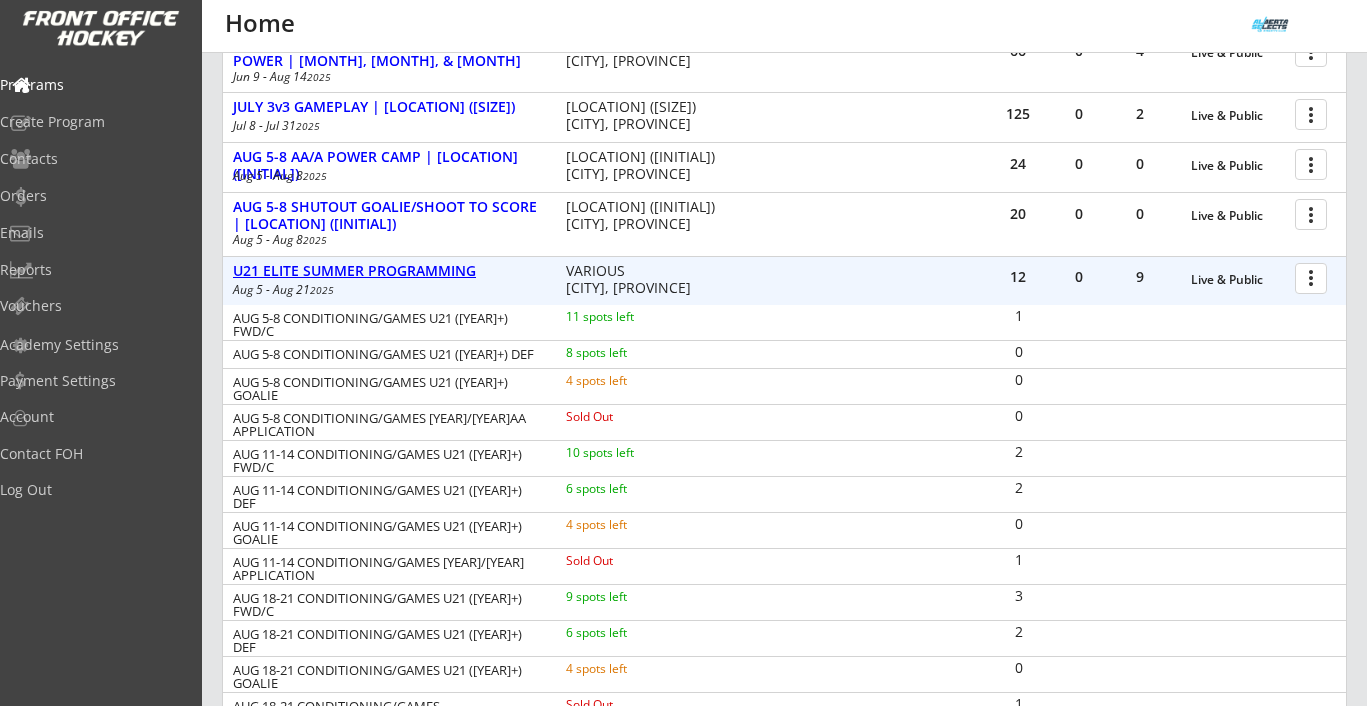 click on "U21 ELITE SUMMER PROGRAMMING" at bounding box center (1238, 280) 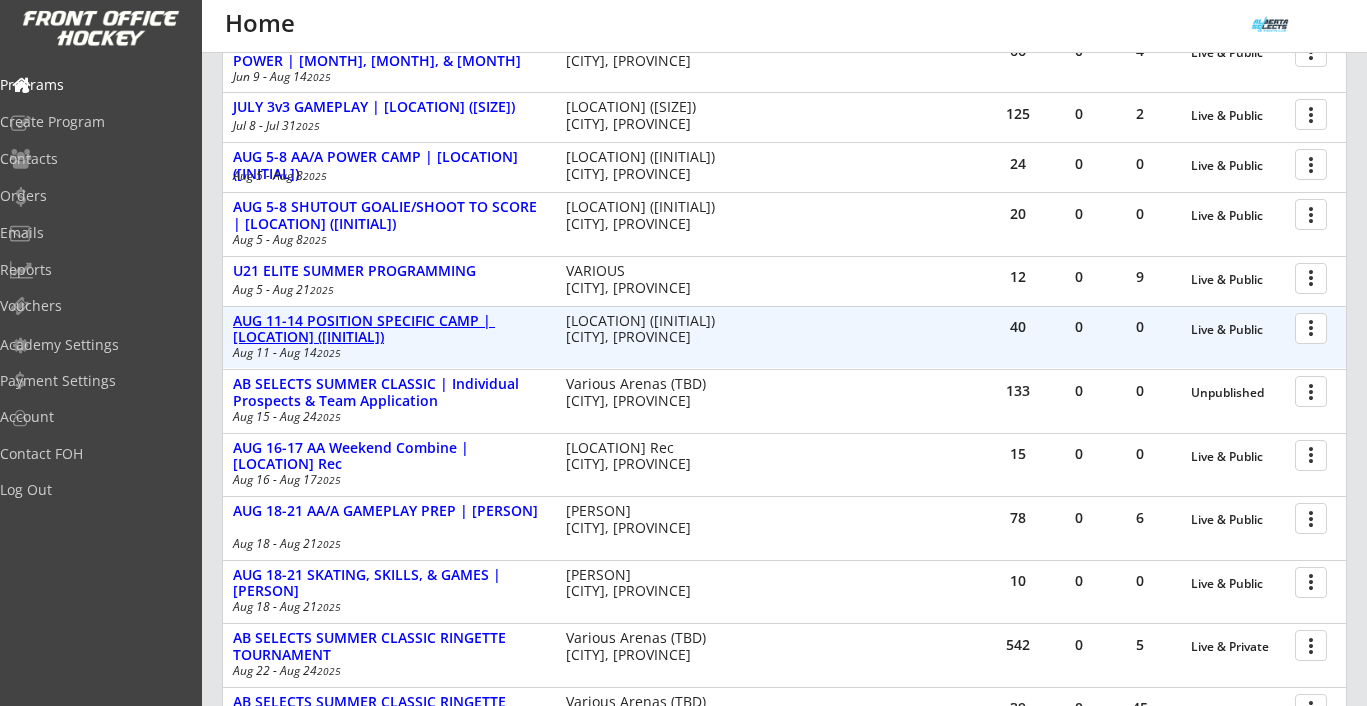 click on "AUG 11-14 POSITION SPECIFIC CAMP | Southland (EW)" at bounding box center [1238, 330] 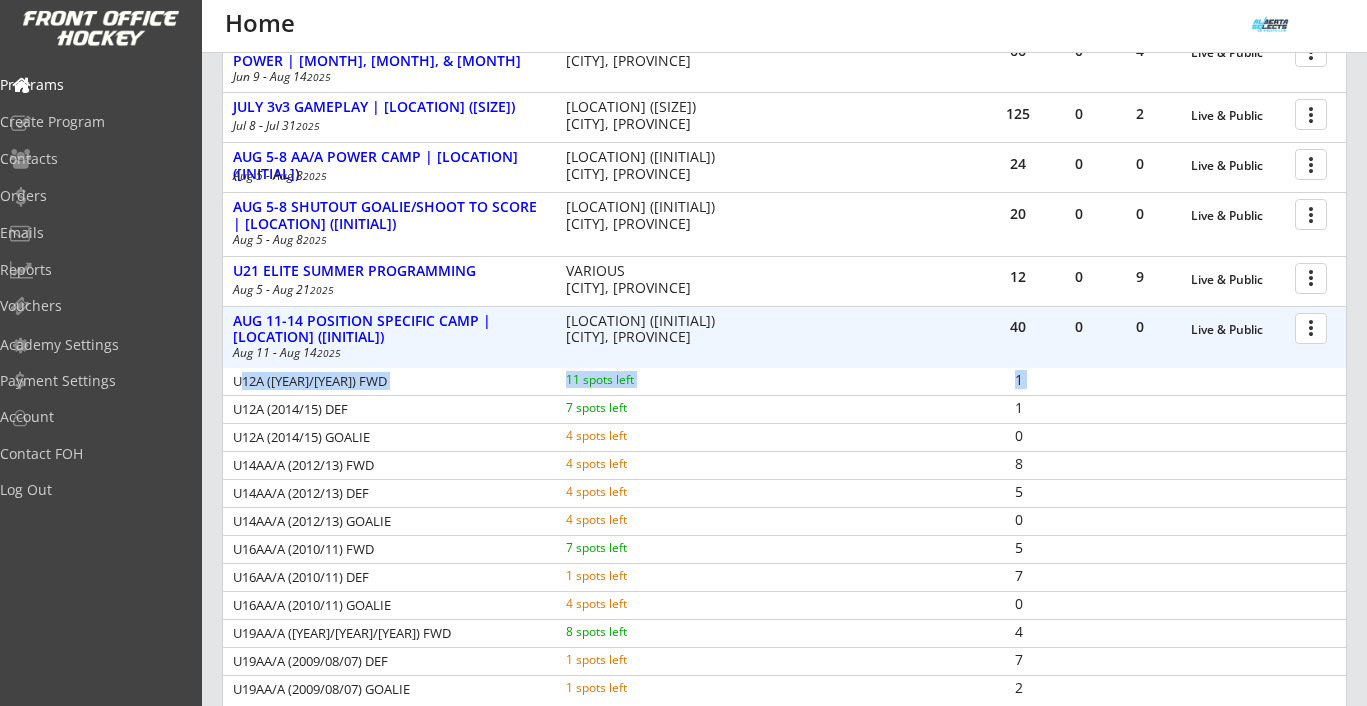 drag, startPoint x: 237, startPoint y: 383, endPoint x: 421, endPoint y: 390, distance: 184.1331 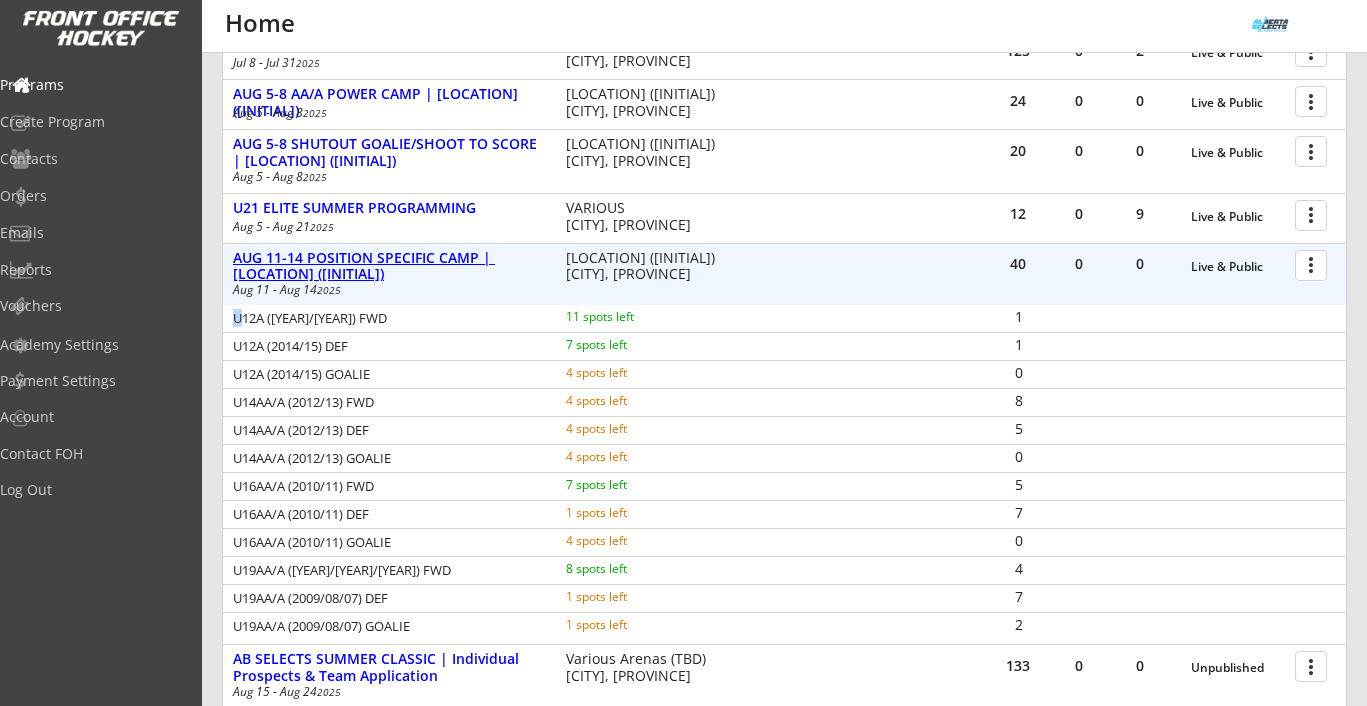 scroll, scrollTop: 374, scrollLeft: 0, axis: vertical 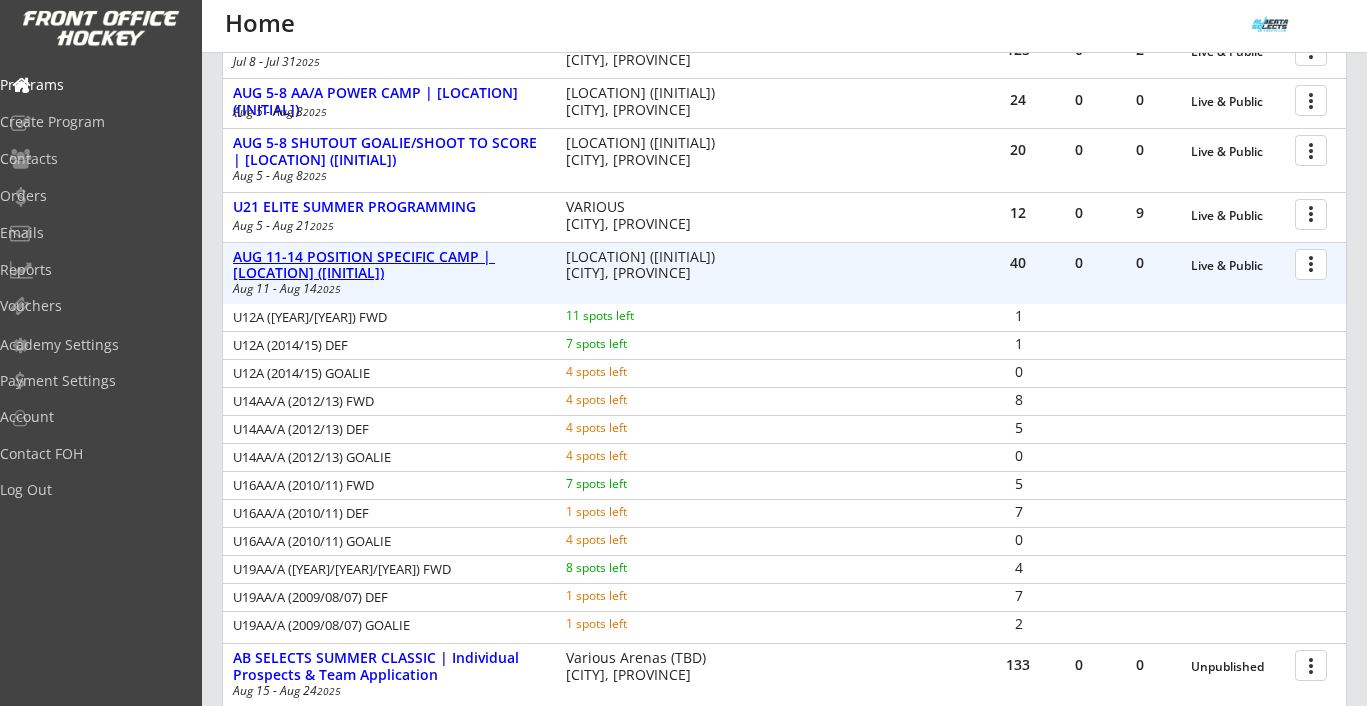 click on "AUG 11-14 POSITION SPECIFIC CAMP | Southland (EW)" at bounding box center [1238, 266] 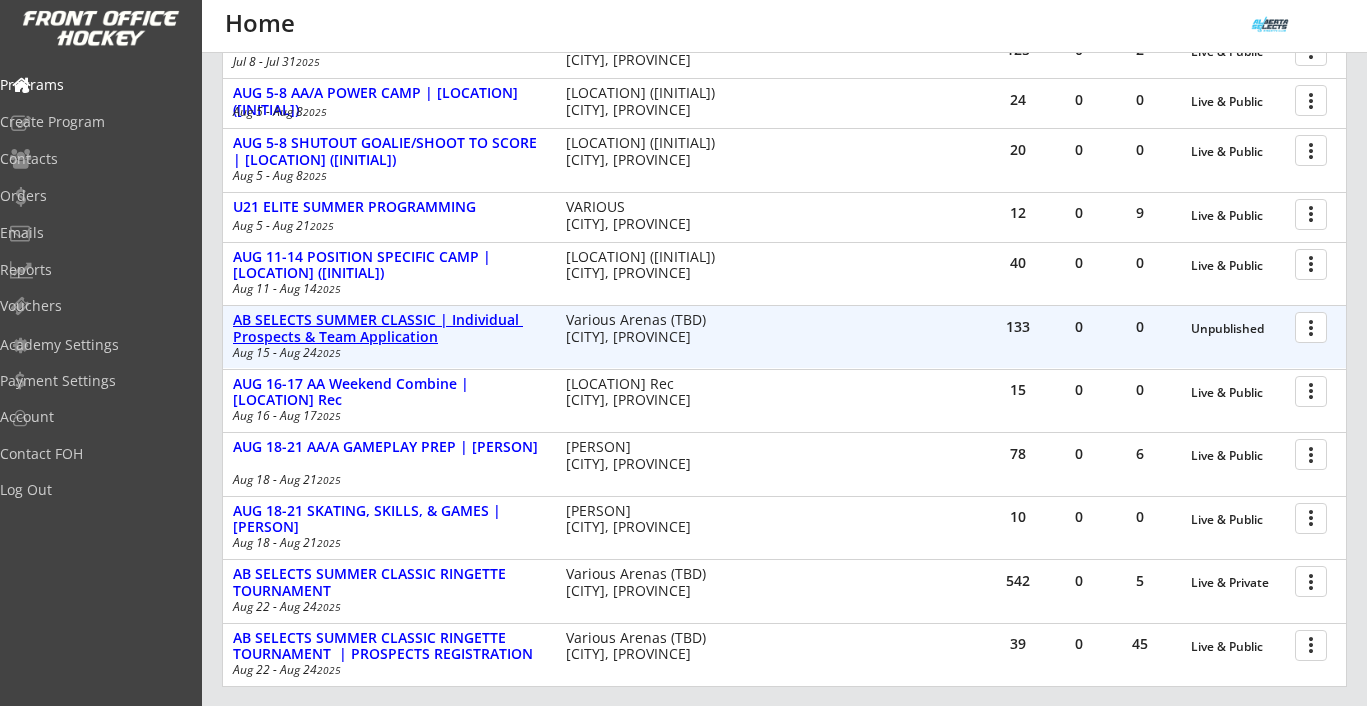 click on "AB SELECTS SUMMER CLASSIC | Individual Prospects & Team Application" at bounding box center (1238, 329) 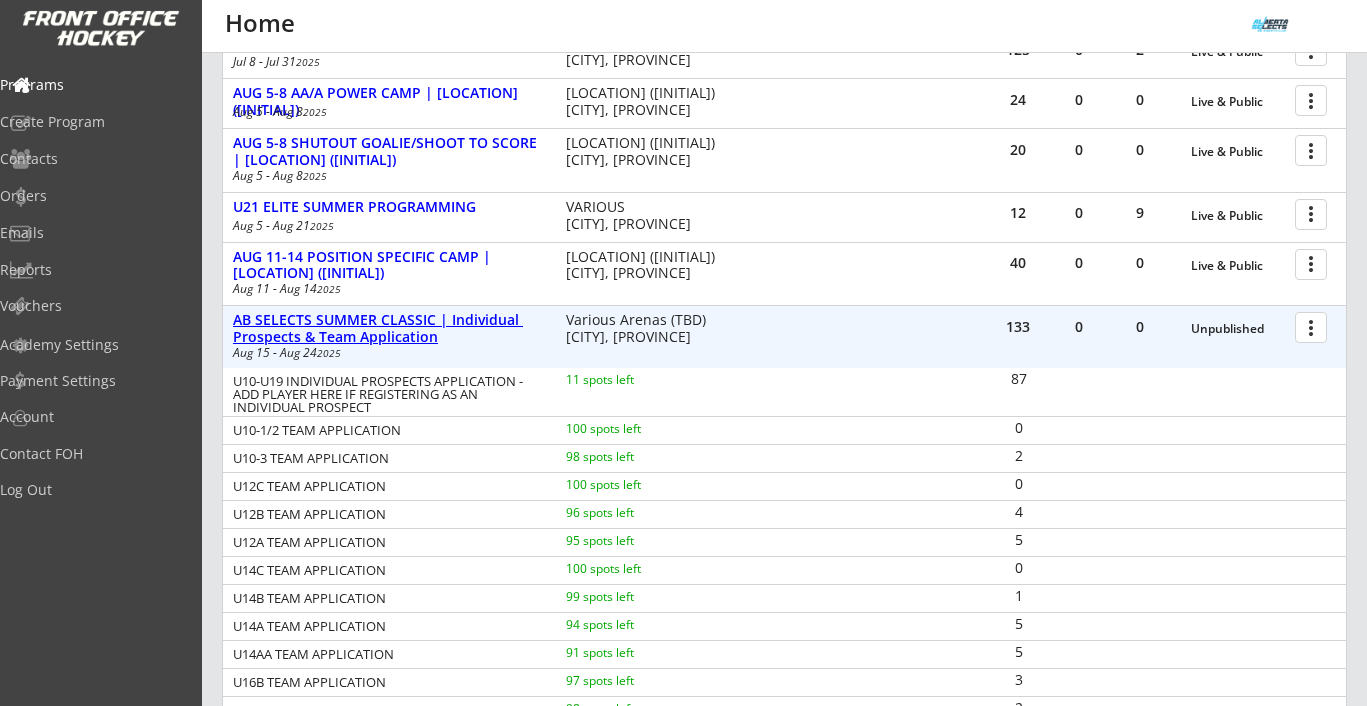click on "AB SELECTS SUMMER CLASSIC | Individual Prospects & Team Application" at bounding box center (1238, 329) 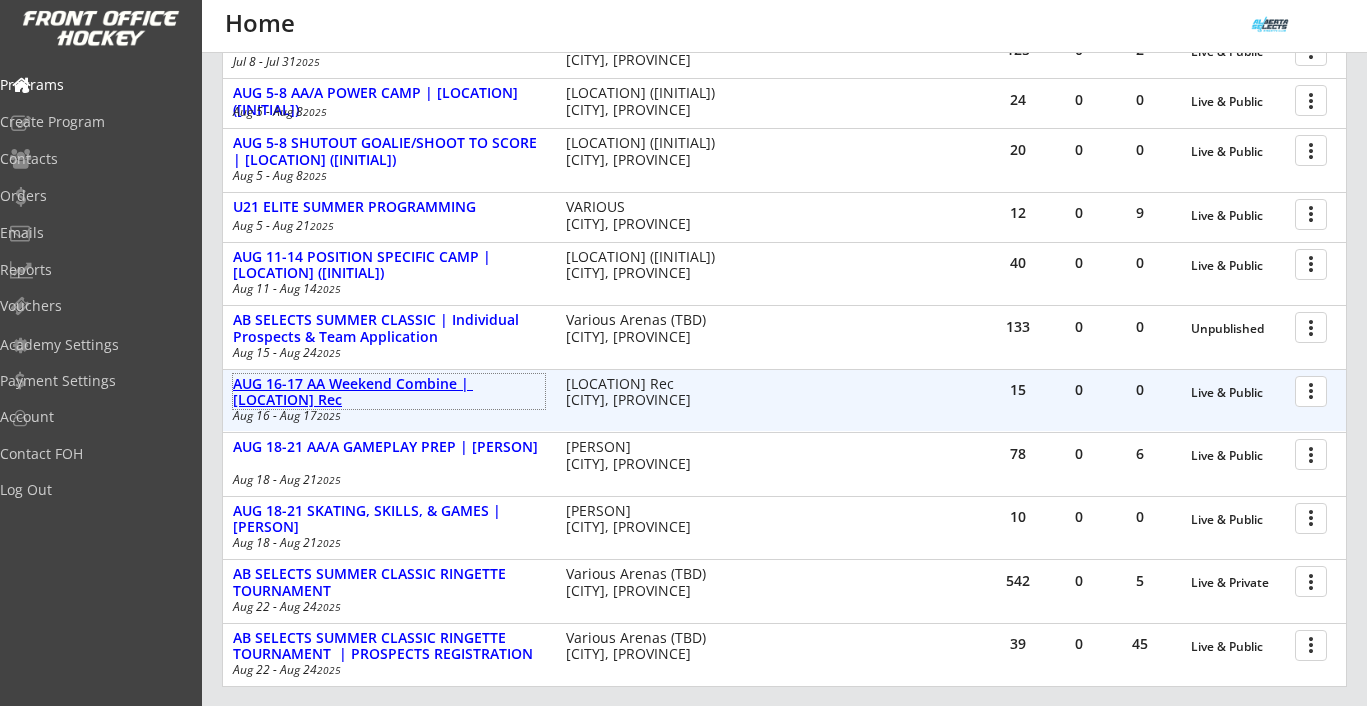 click on "AUG 16-17 AA Weekend Combine | Great Plains Rec" at bounding box center [389, 393] 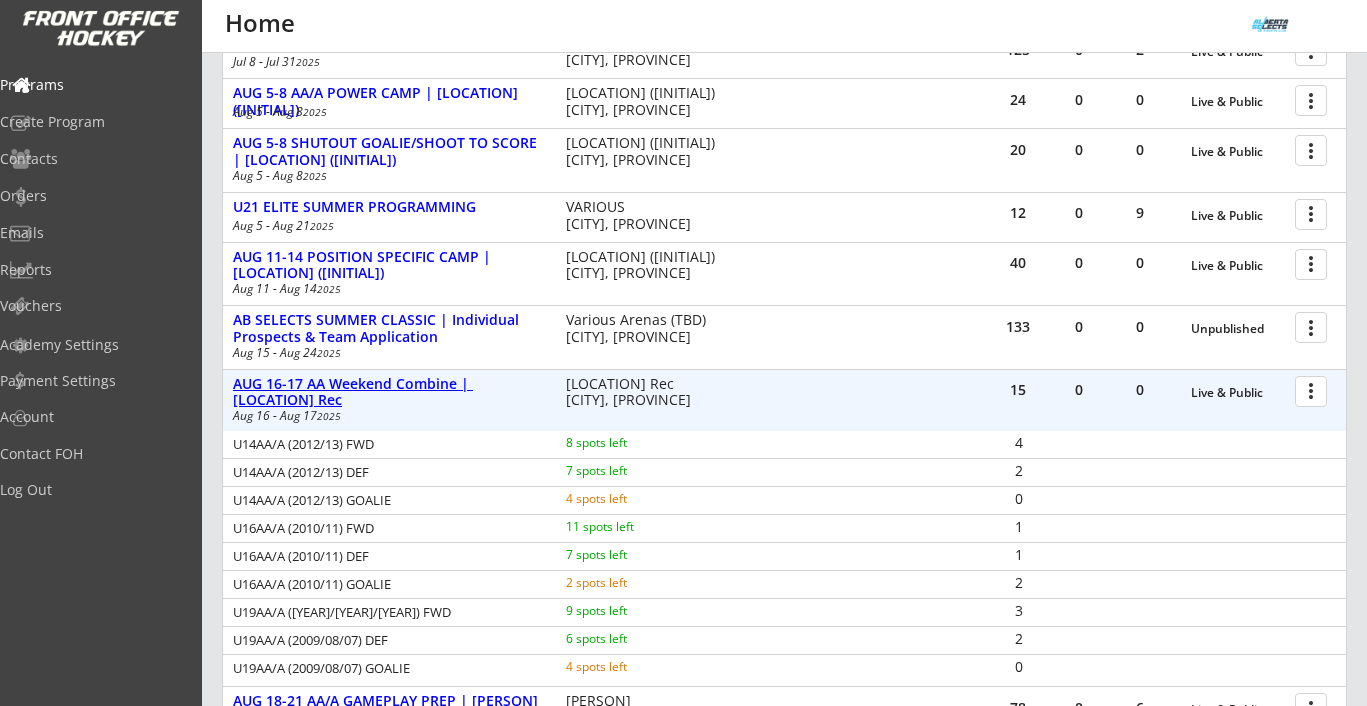 click on "AUG 16-17 AA Weekend Combine | Great Plains Rec" at bounding box center [1238, 393] 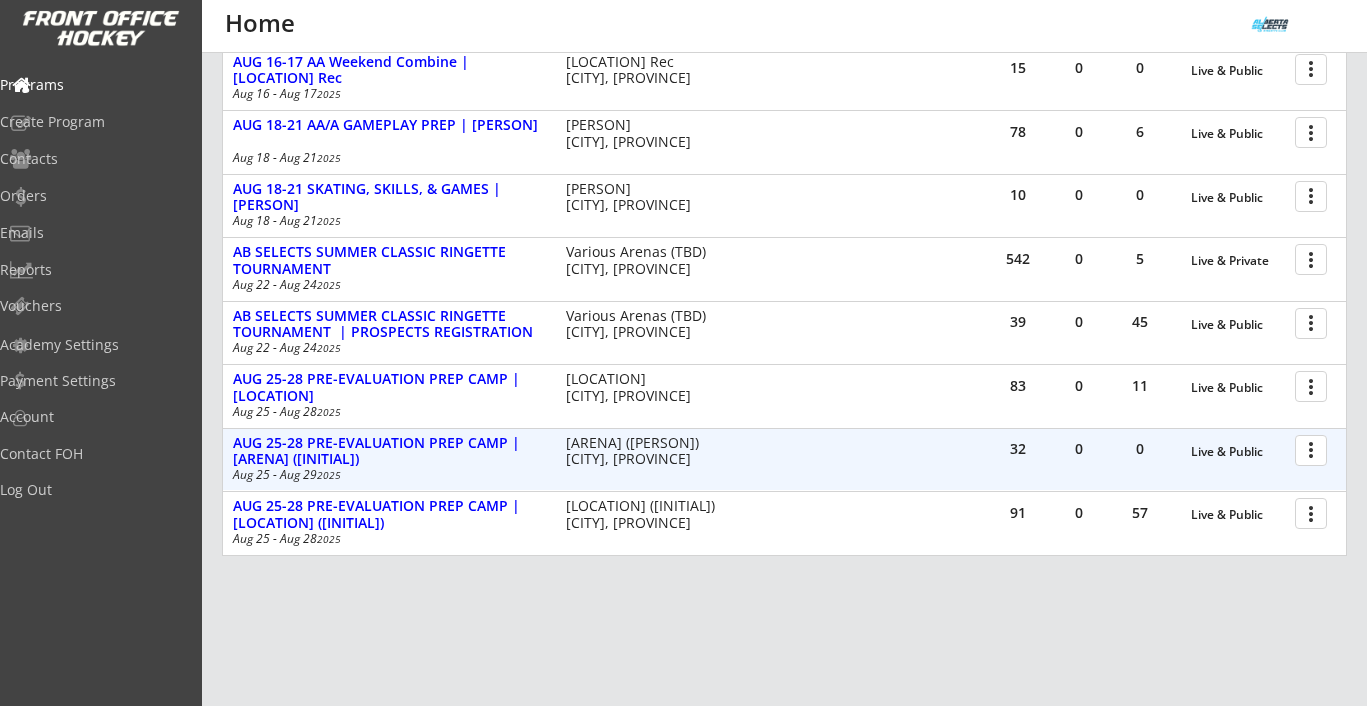 scroll, scrollTop: 699, scrollLeft: 0, axis: vertical 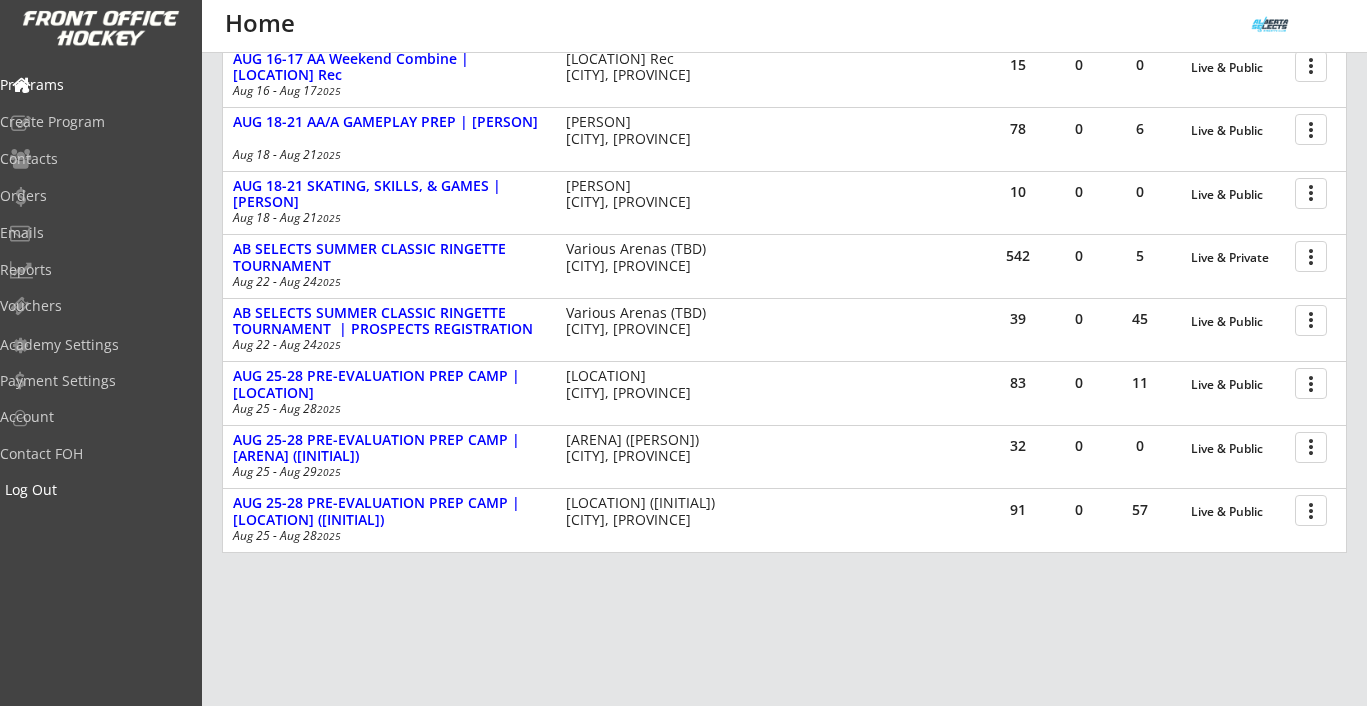 click on "Log Out" at bounding box center [95, 85] 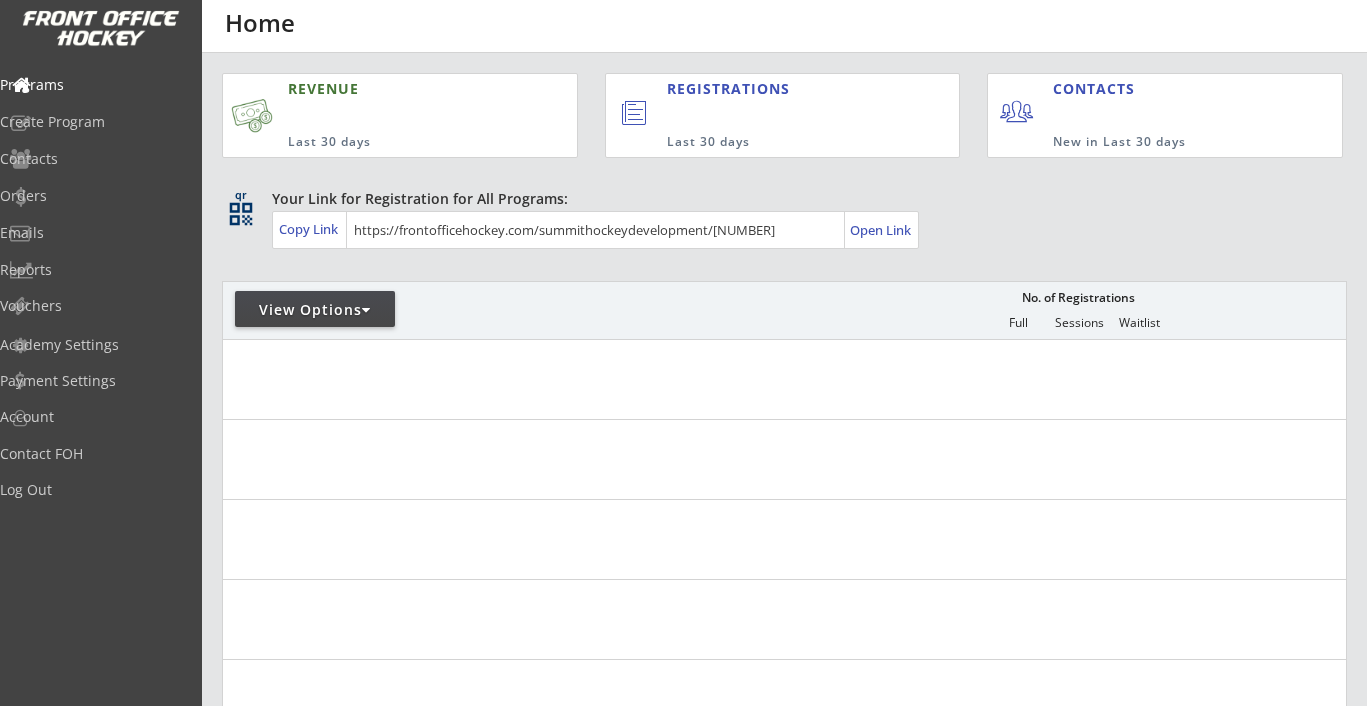 scroll, scrollTop: 0, scrollLeft: 0, axis: both 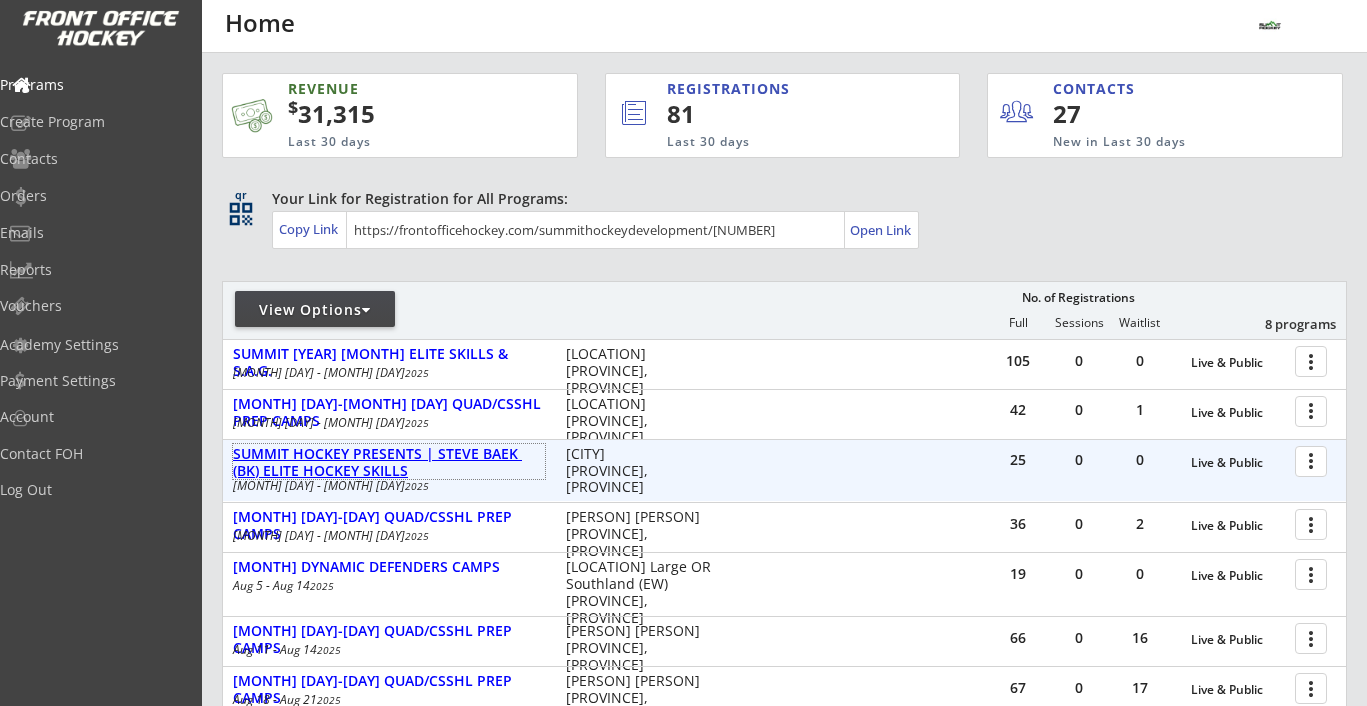 click on "SUMMIT HOCKEY PRESENTS | STEVE BAEK (BK) ELITE HOCKEY SKILLS" at bounding box center [389, 463] 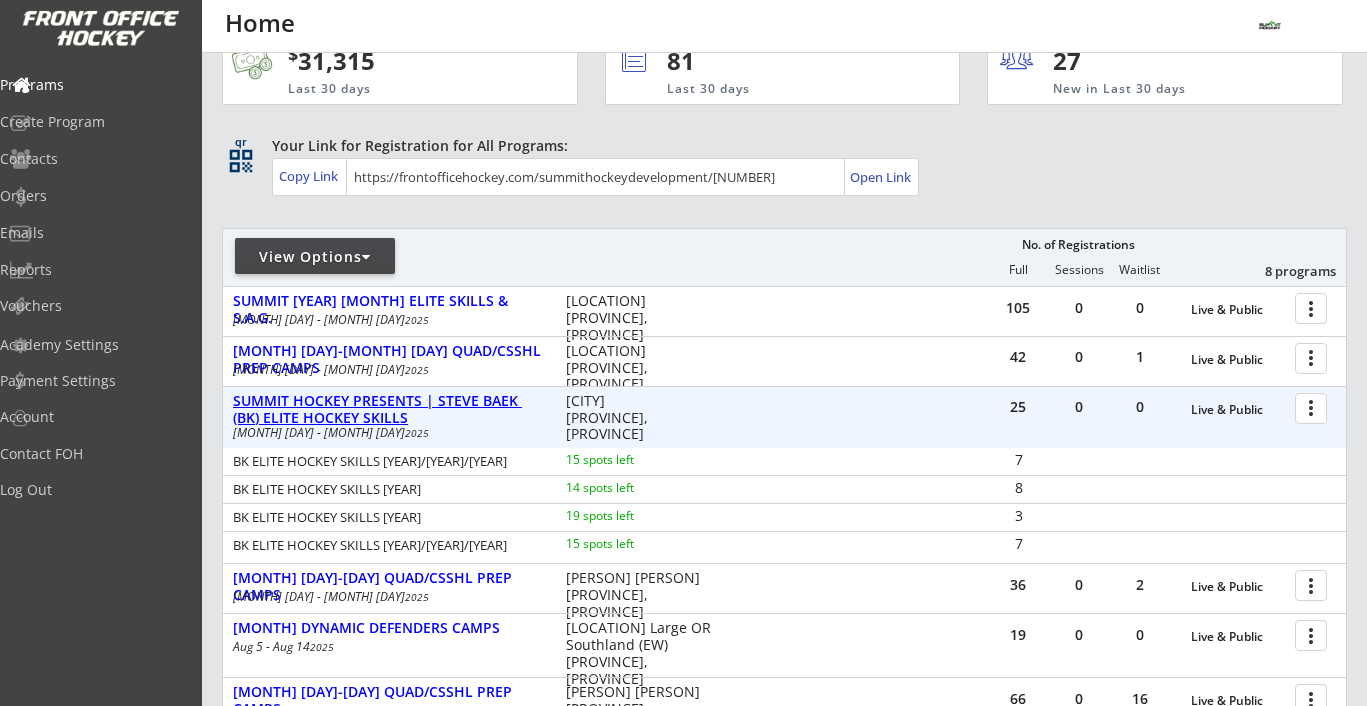 scroll, scrollTop: 60, scrollLeft: 0, axis: vertical 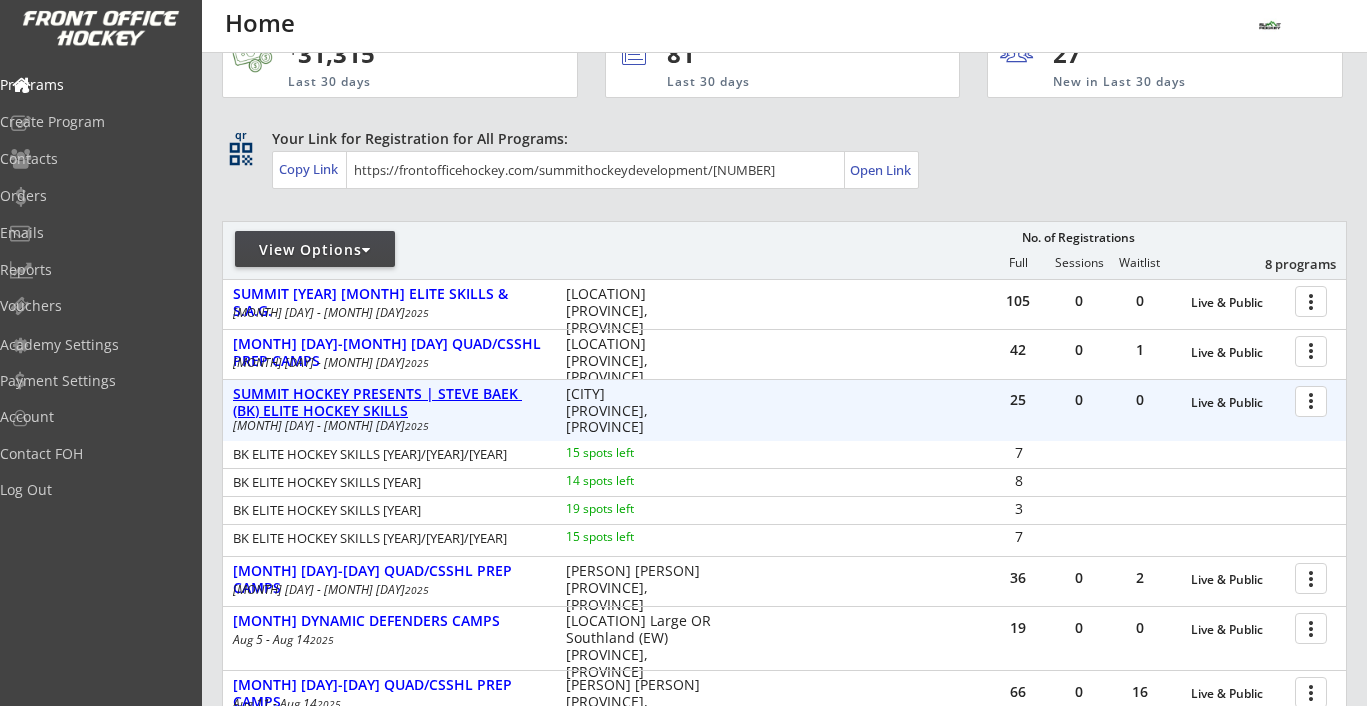 click on "SUMMIT HOCKEY PRESENTS | STEVE BAEK (BK) ELITE HOCKEY SKILLS" at bounding box center (1238, 403) 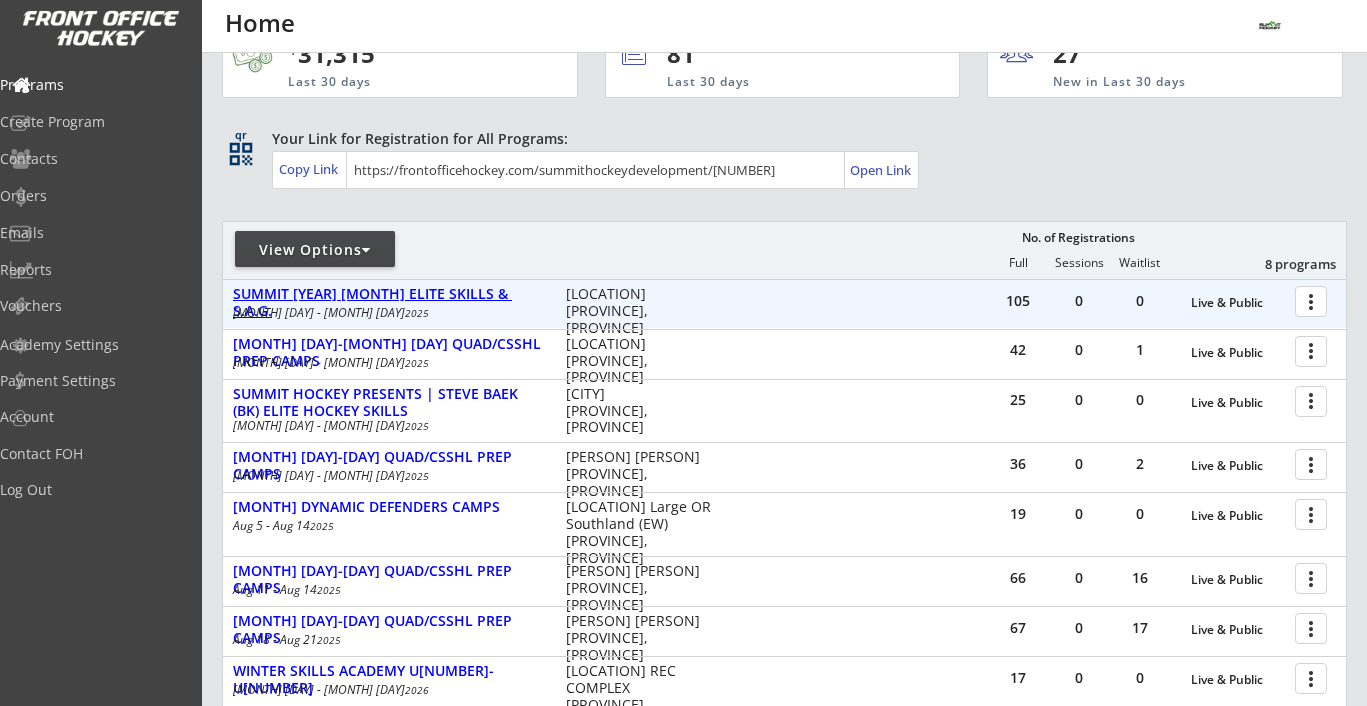 click on "SUMMIT 2025 JULY ELITE SKILLS & S.A.G." at bounding box center [1238, 303] 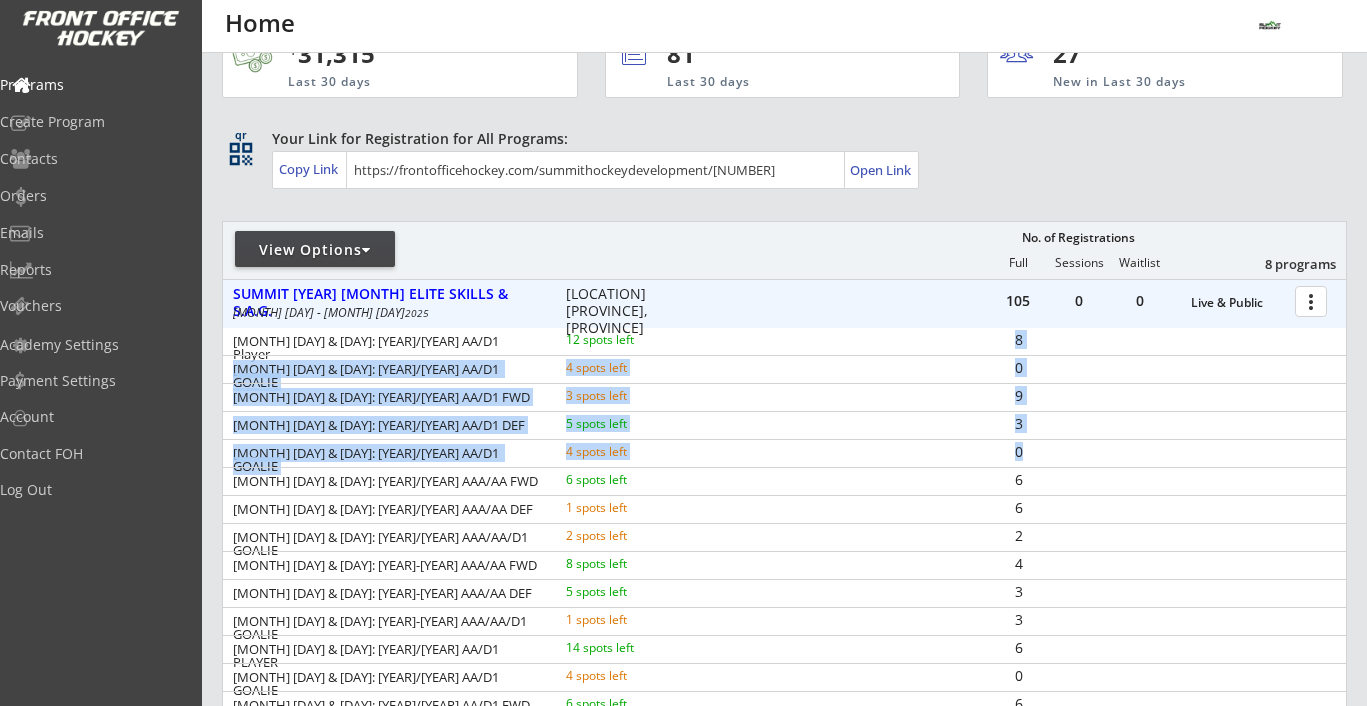 drag, startPoint x: 1030, startPoint y: 453, endPoint x: 991, endPoint y: 337, distance: 122.380554 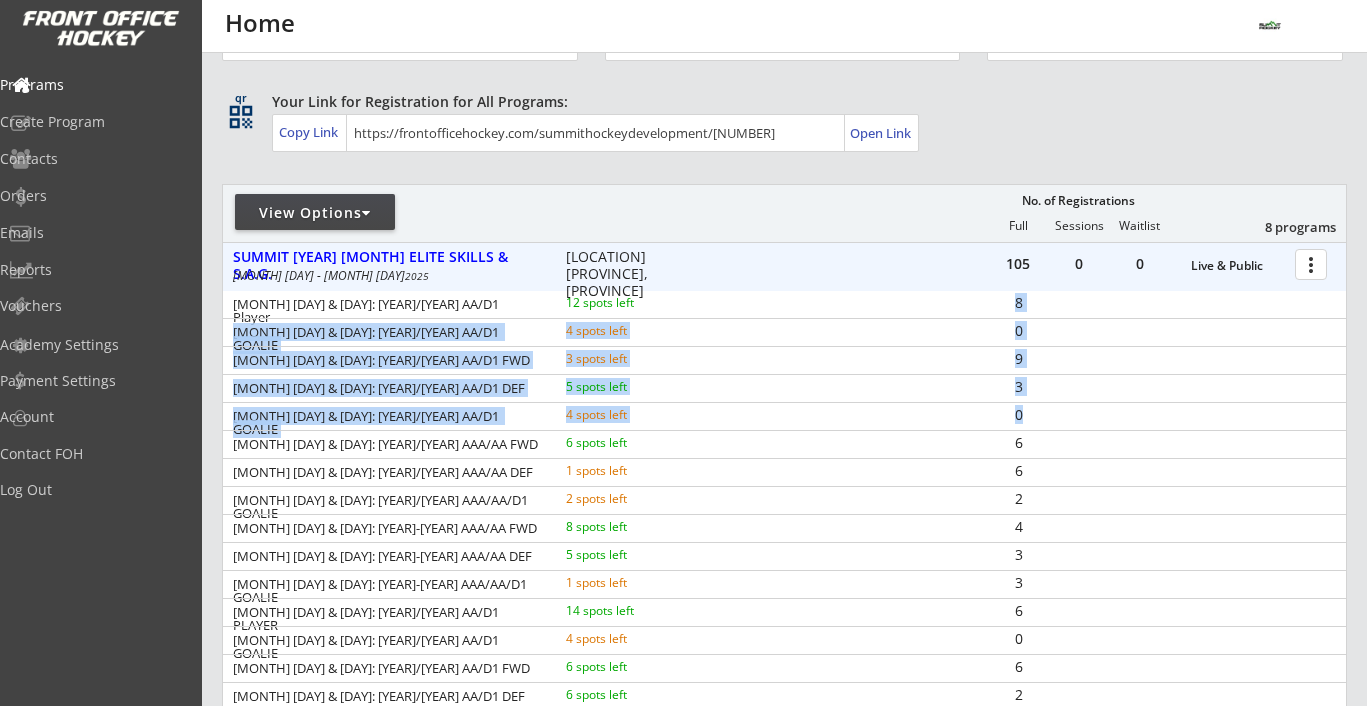 scroll, scrollTop: 105, scrollLeft: 0, axis: vertical 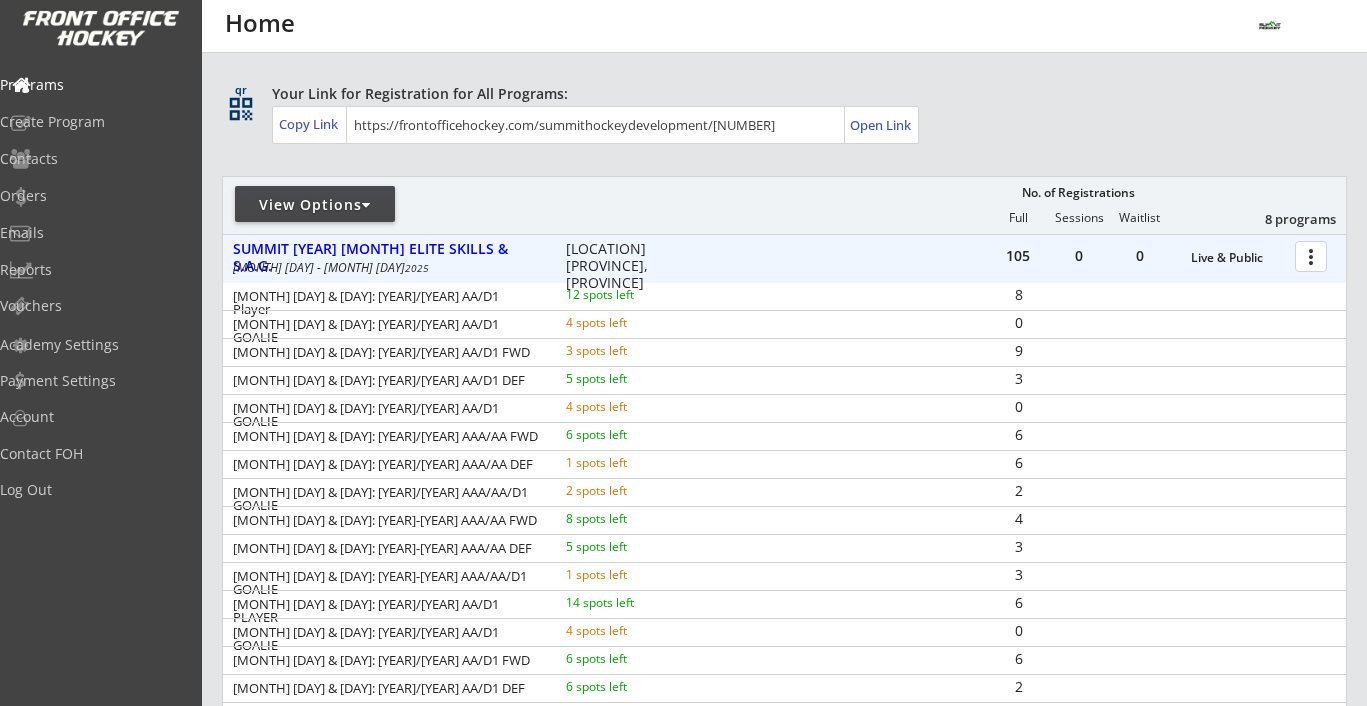 click on "3" at bounding box center (386, 583) 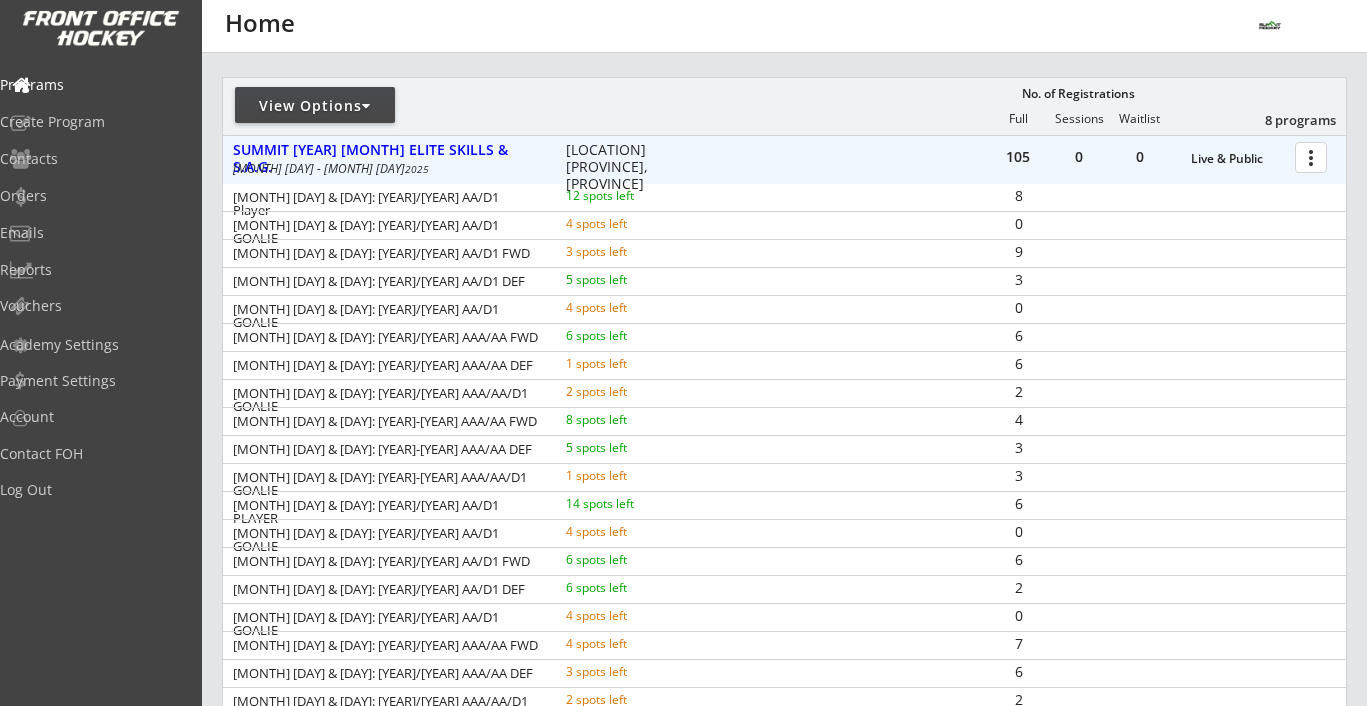 scroll, scrollTop: 208, scrollLeft: 0, axis: vertical 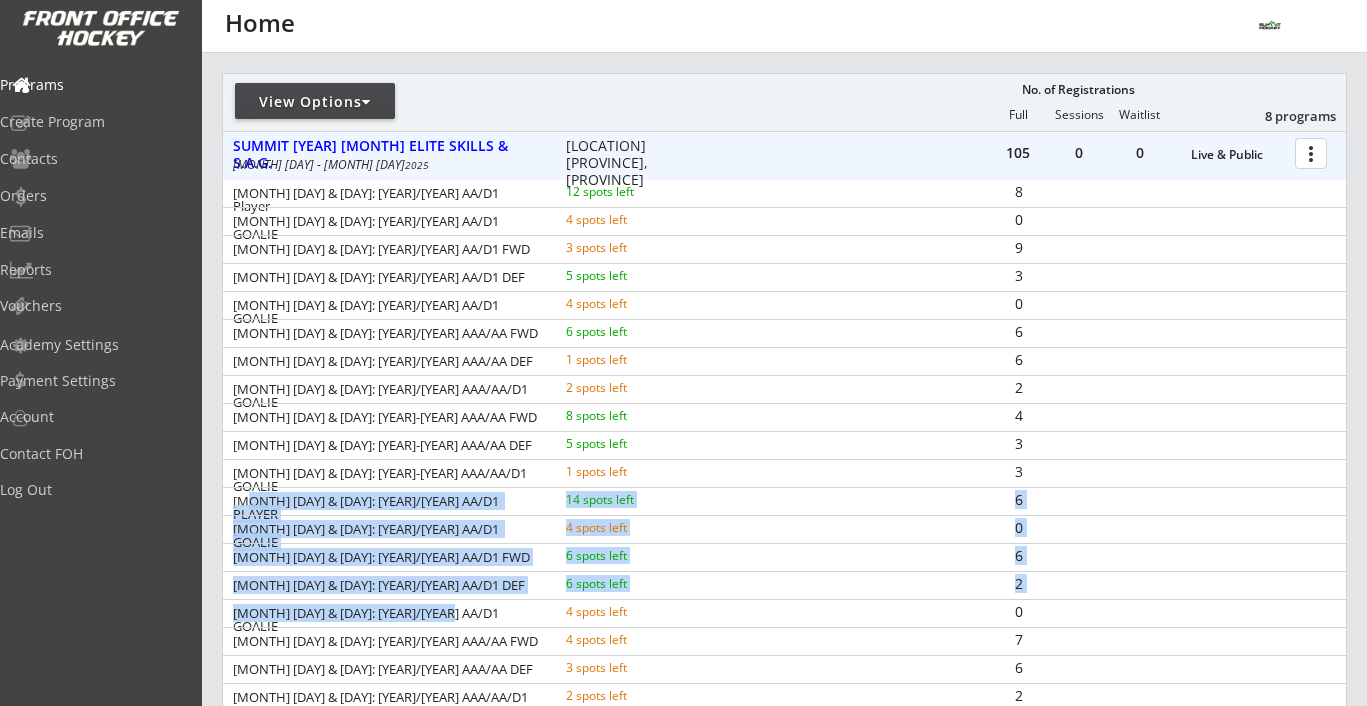 drag, startPoint x: 239, startPoint y: 501, endPoint x: 509, endPoint y: 616, distance: 293.4706 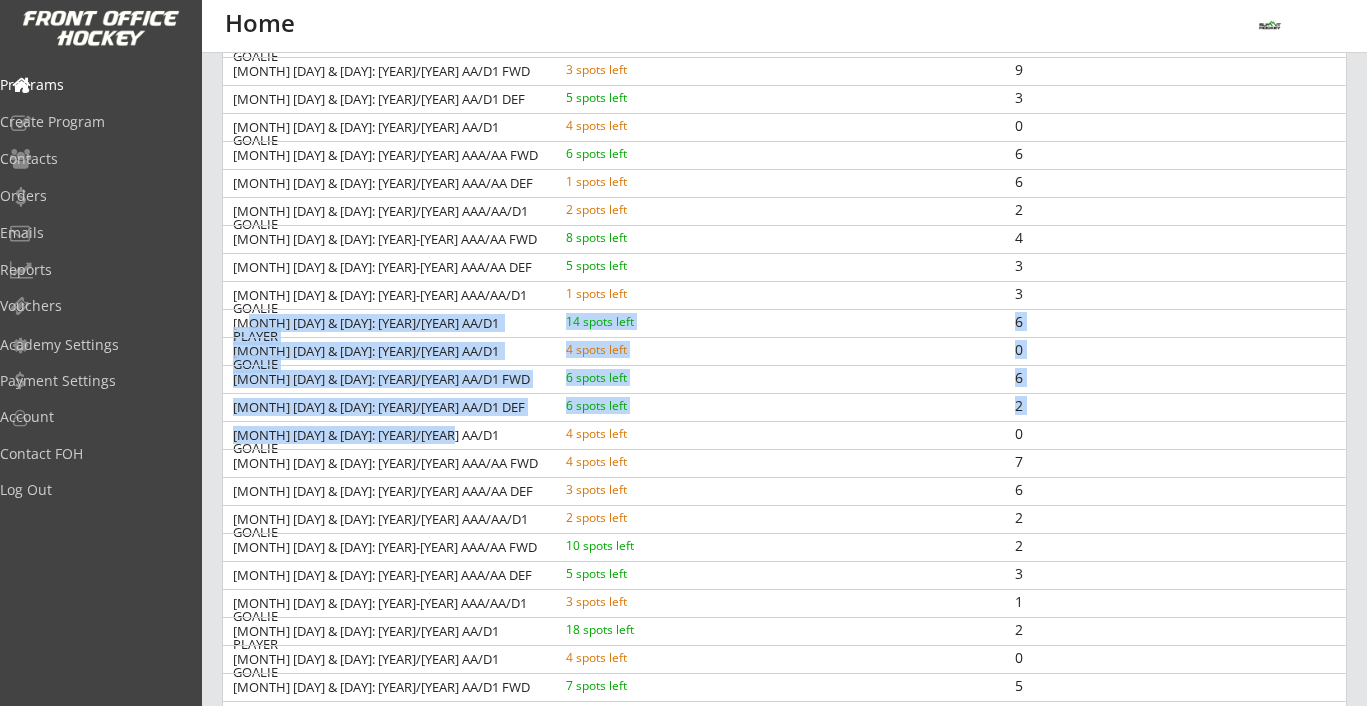 scroll, scrollTop: 387, scrollLeft: 0, axis: vertical 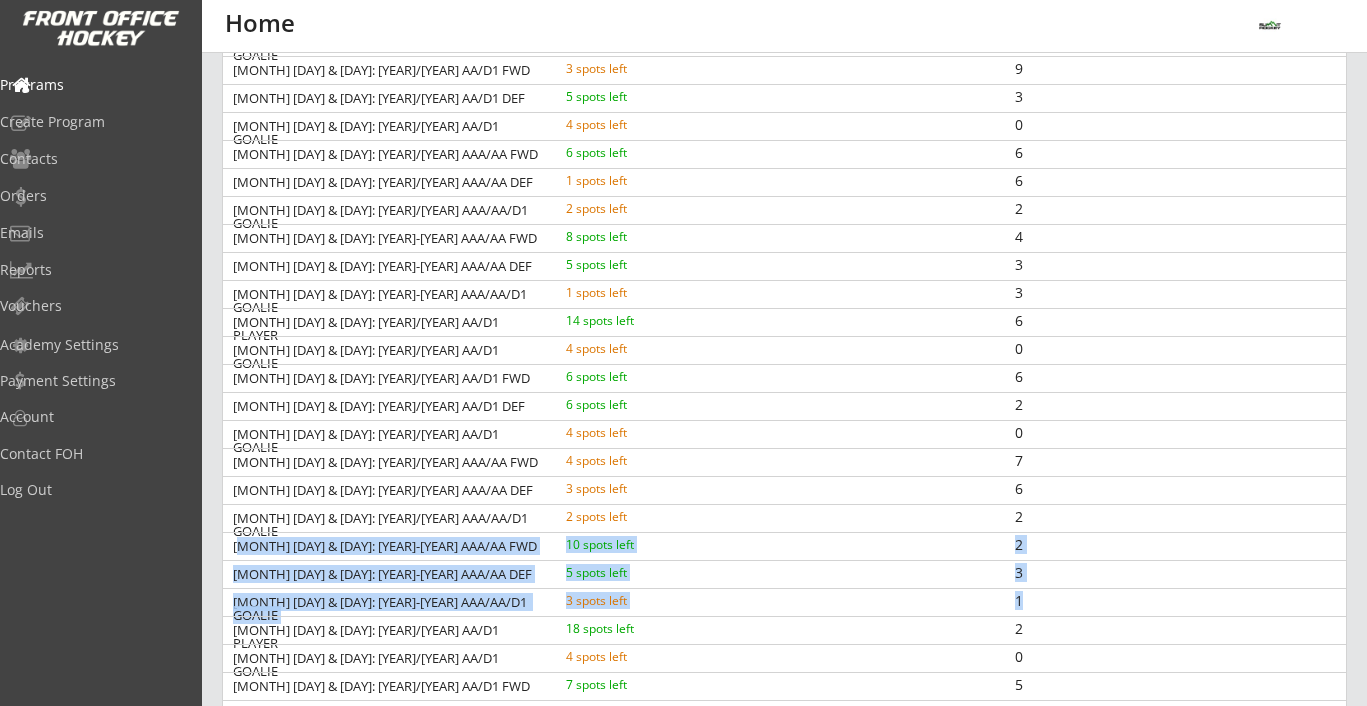 drag, startPoint x: 1036, startPoint y: 606, endPoint x: 237, endPoint y: 545, distance: 801.32513 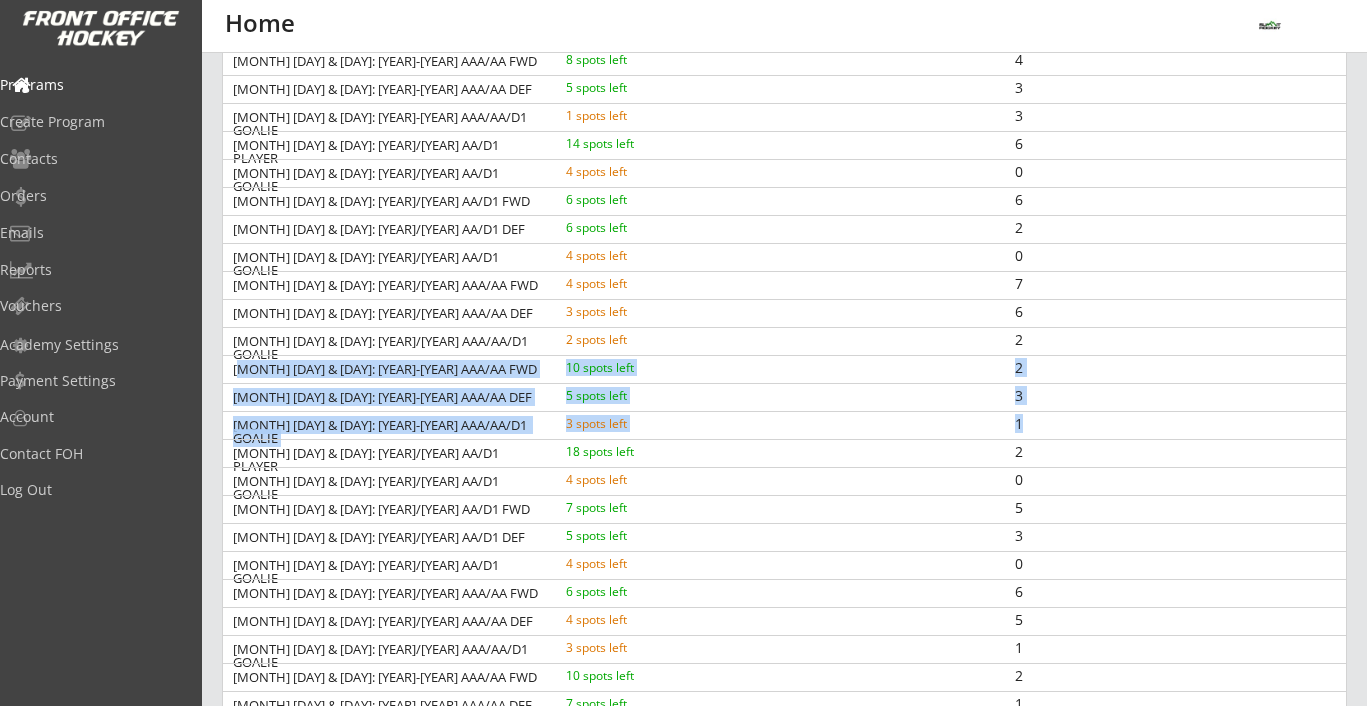 scroll, scrollTop: 572, scrollLeft: 0, axis: vertical 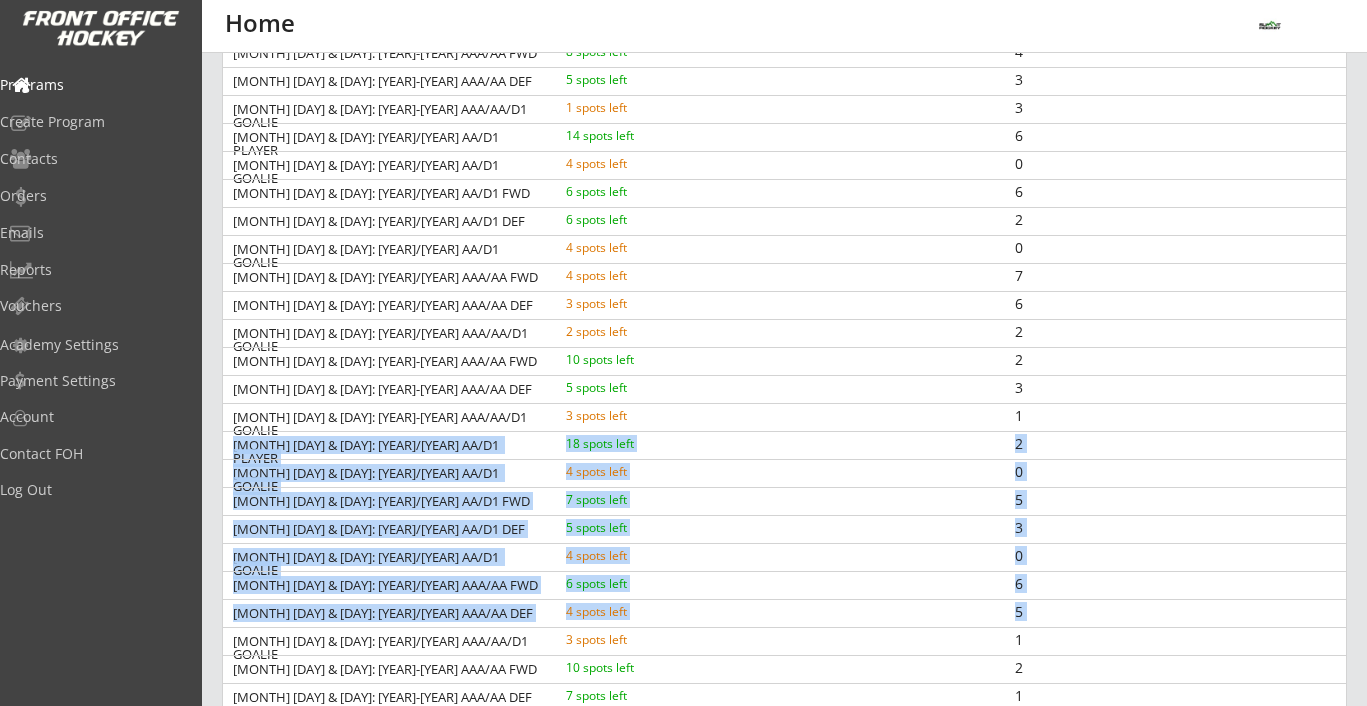 drag, startPoint x: 233, startPoint y: 446, endPoint x: 949, endPoint y: 617, distance: 736.13654 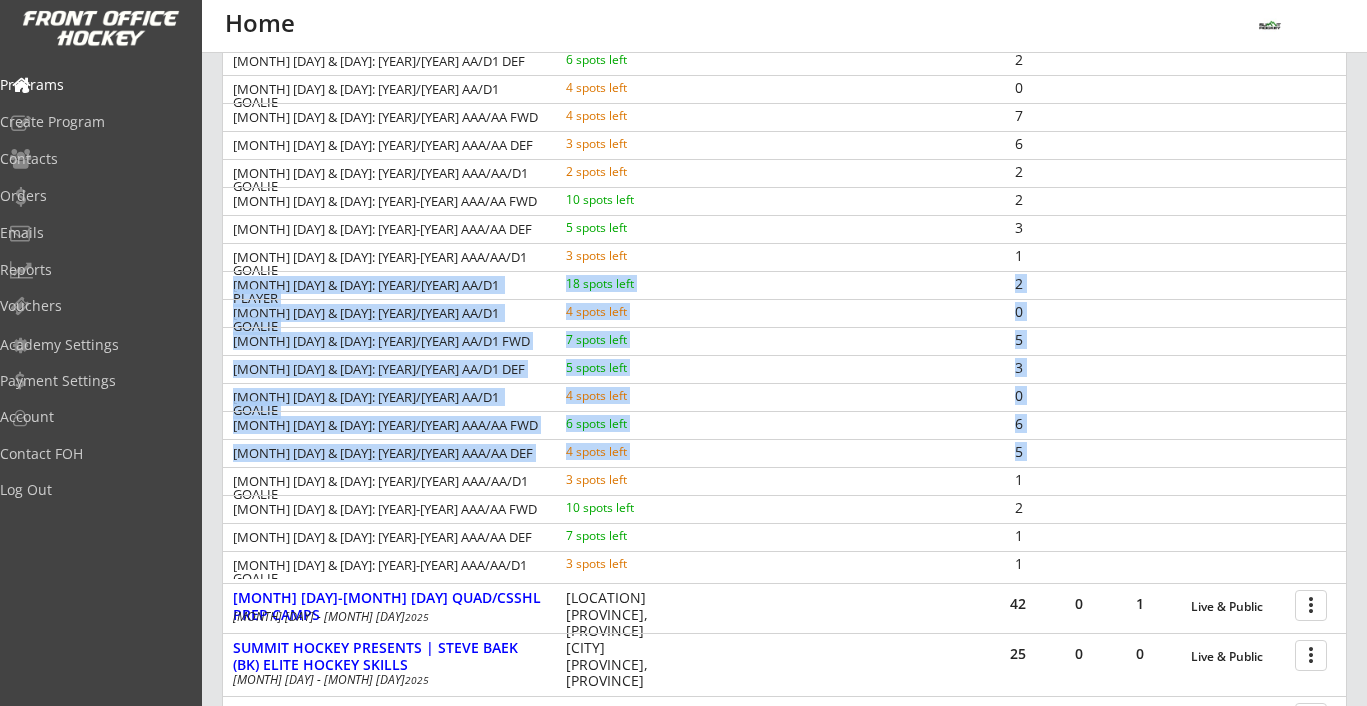 scroll, scrollTop: 739, scrollLeft: 0, axis: vertical 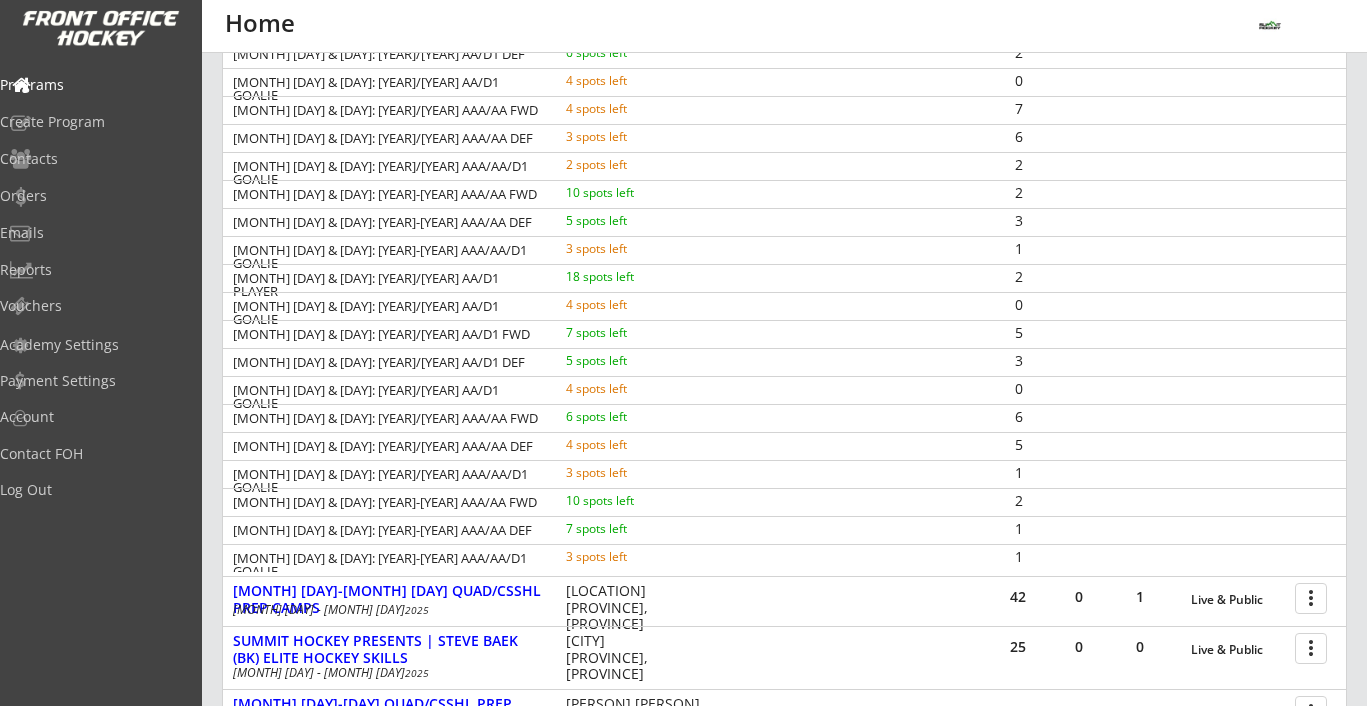 click on "1" at bounding box center (482, 560) 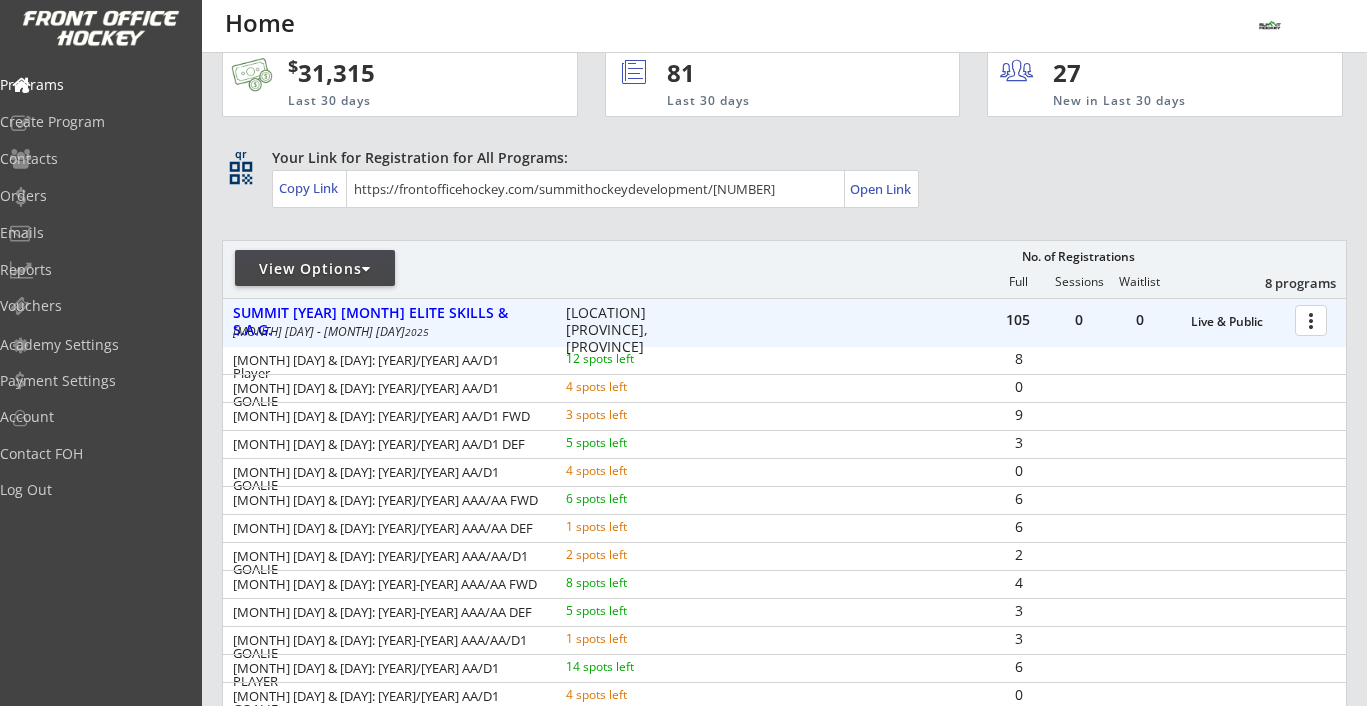 scroll, scrollTop: 0, scrollLeft: 0, axis: both 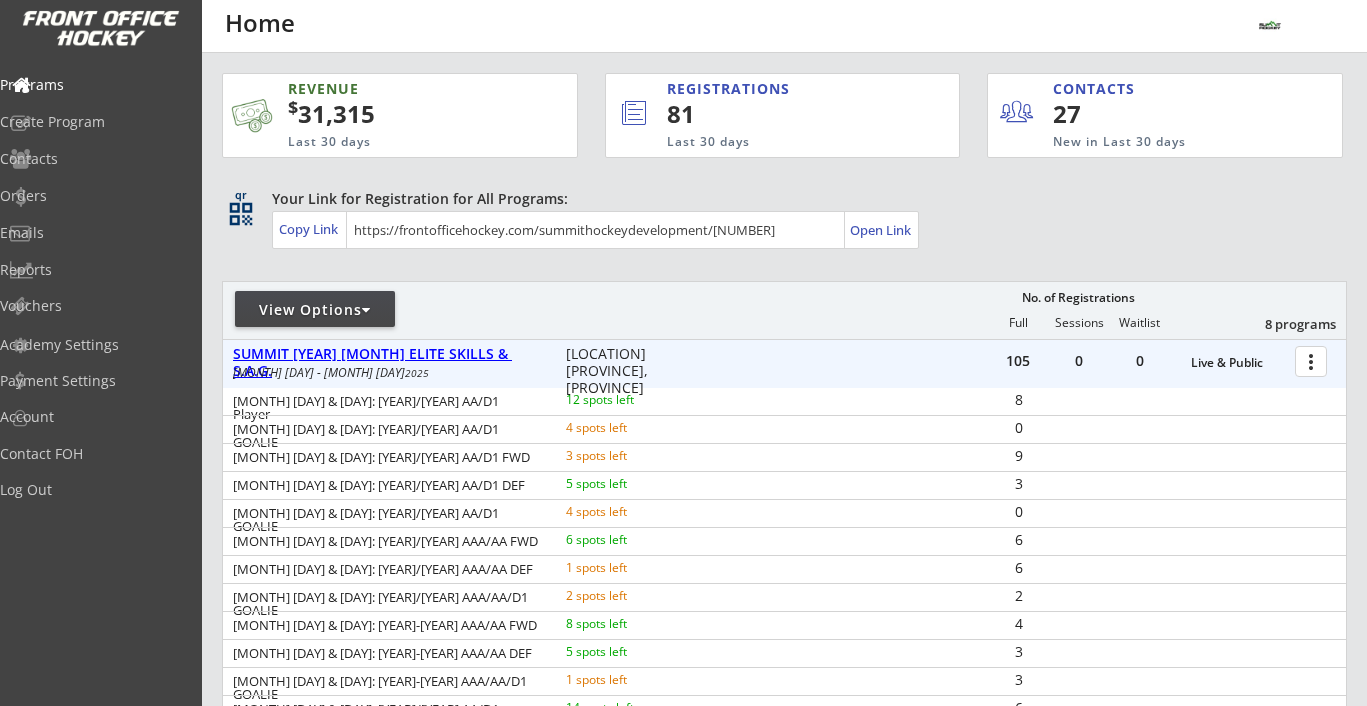 click on "SUMMIT 2025 JULY ELITE SKILLS & S.A.G." at bounding box center [1238, 363] 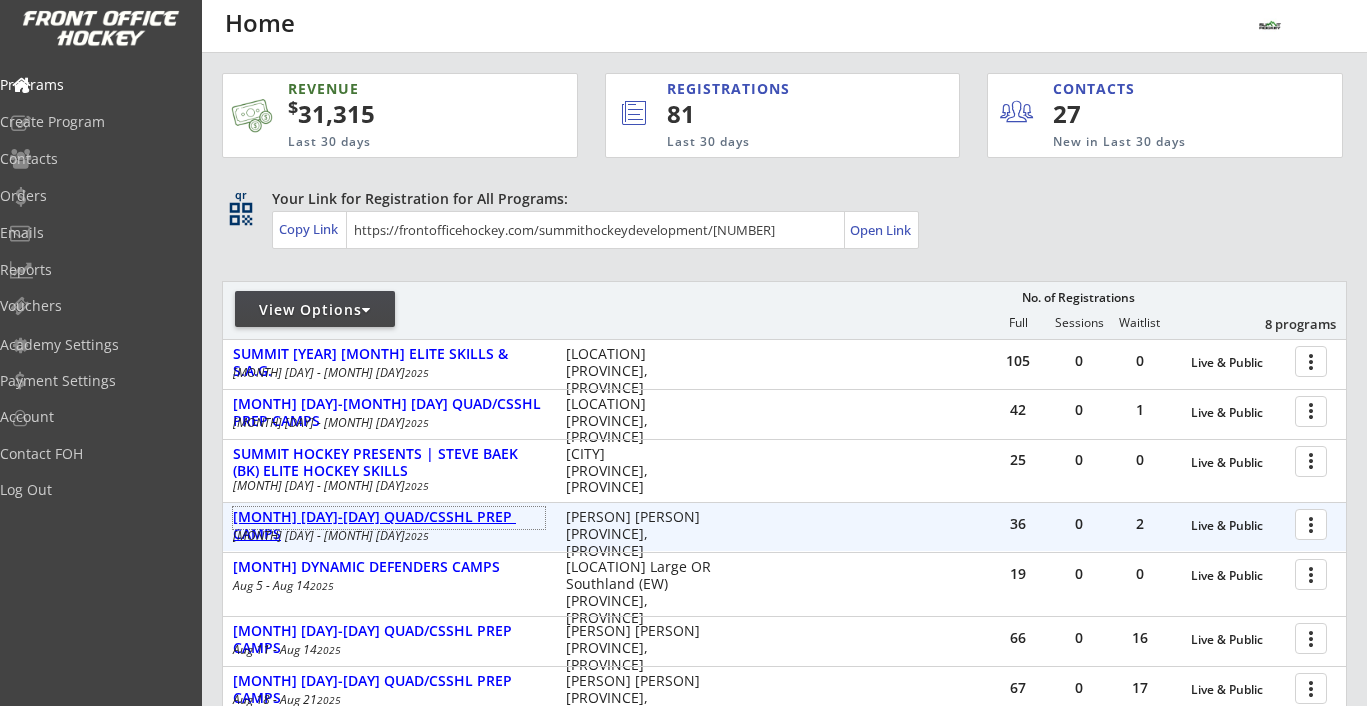 click on "AUG 5-8 QUAD/CSSHL PREP CAMPS" at bounding box center [389, 526] 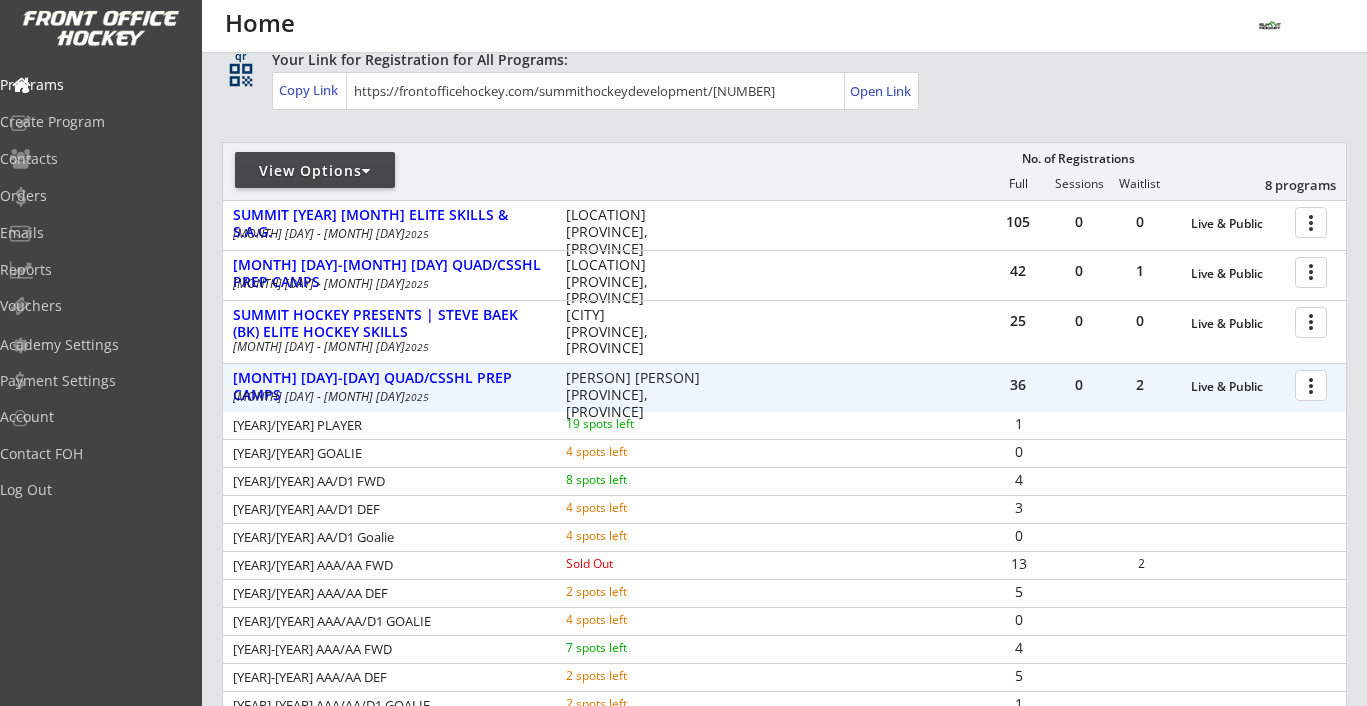scroll, scrollTop: 140, scrollLeft: 0, axis: vertical 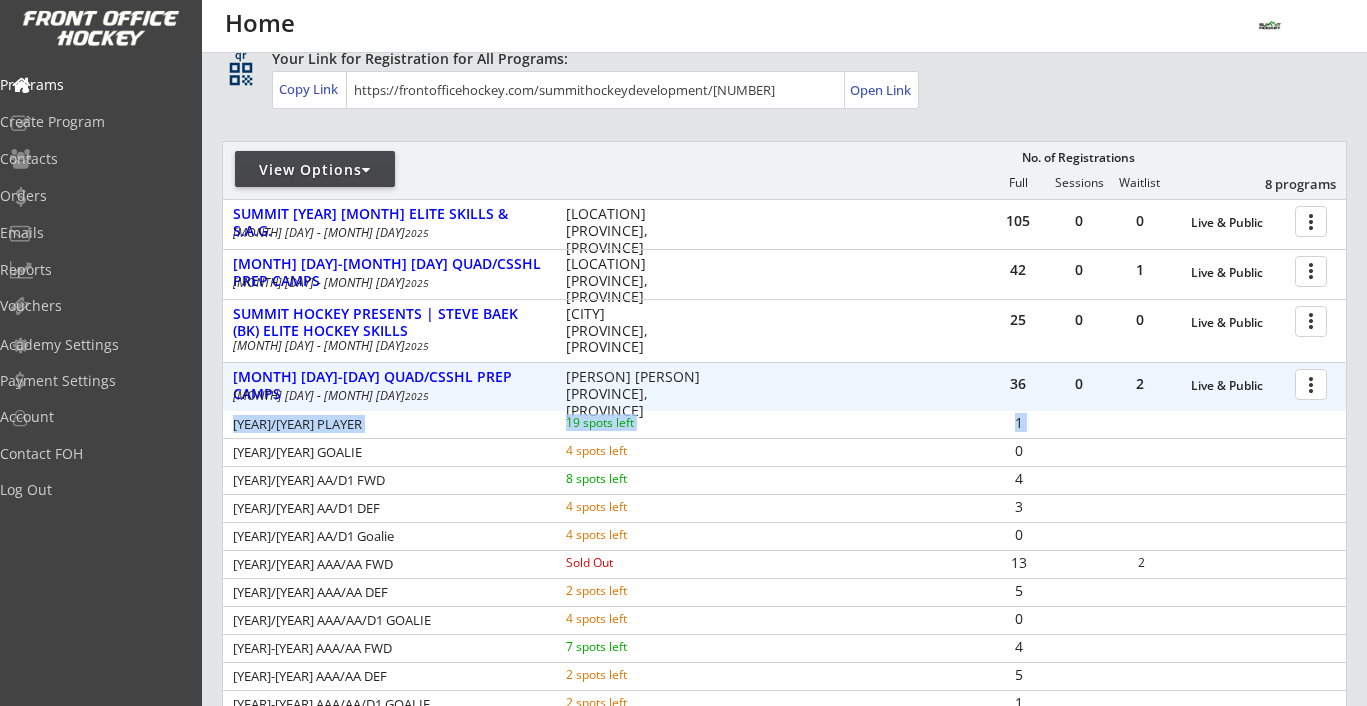 drag, startPoint x: 234, startPoint y: 423, endPoint x: 376, endPoint y: 465, distance: 148.08105 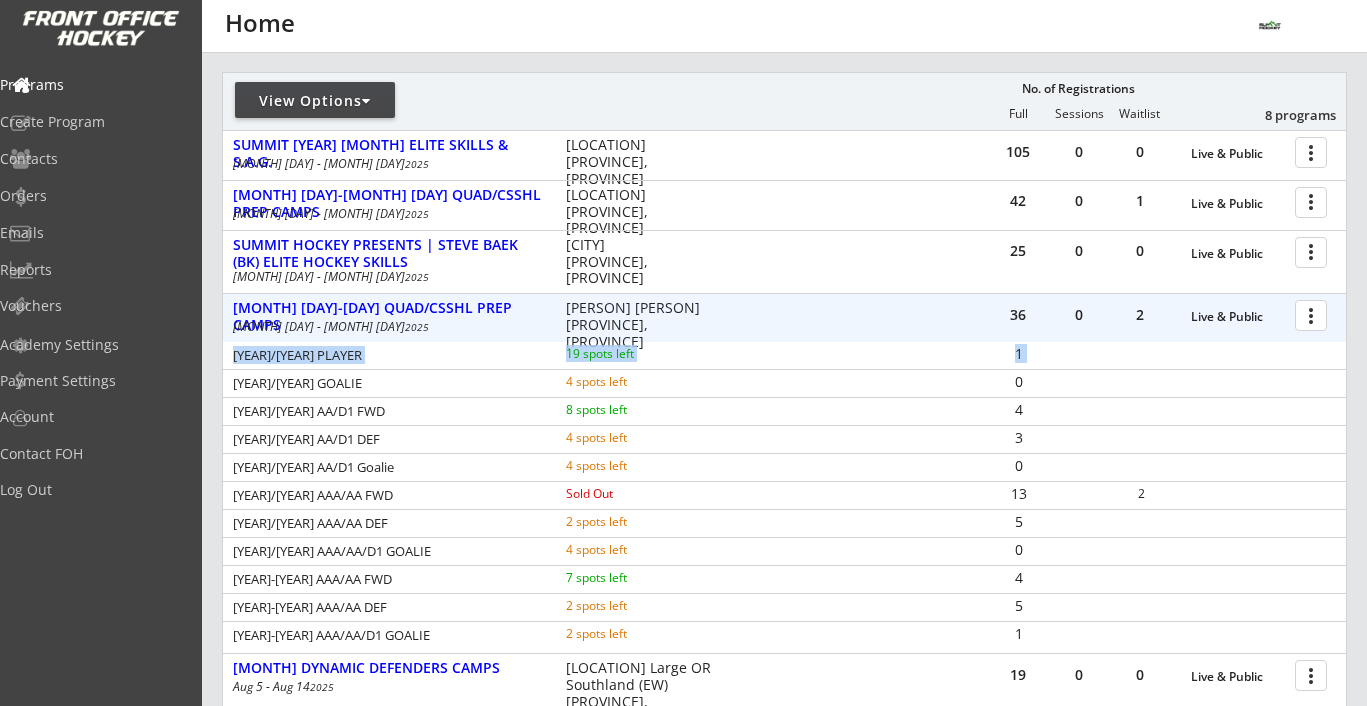 scroll, scrollTop: 223, scrollLeft: 0, axis: vertical 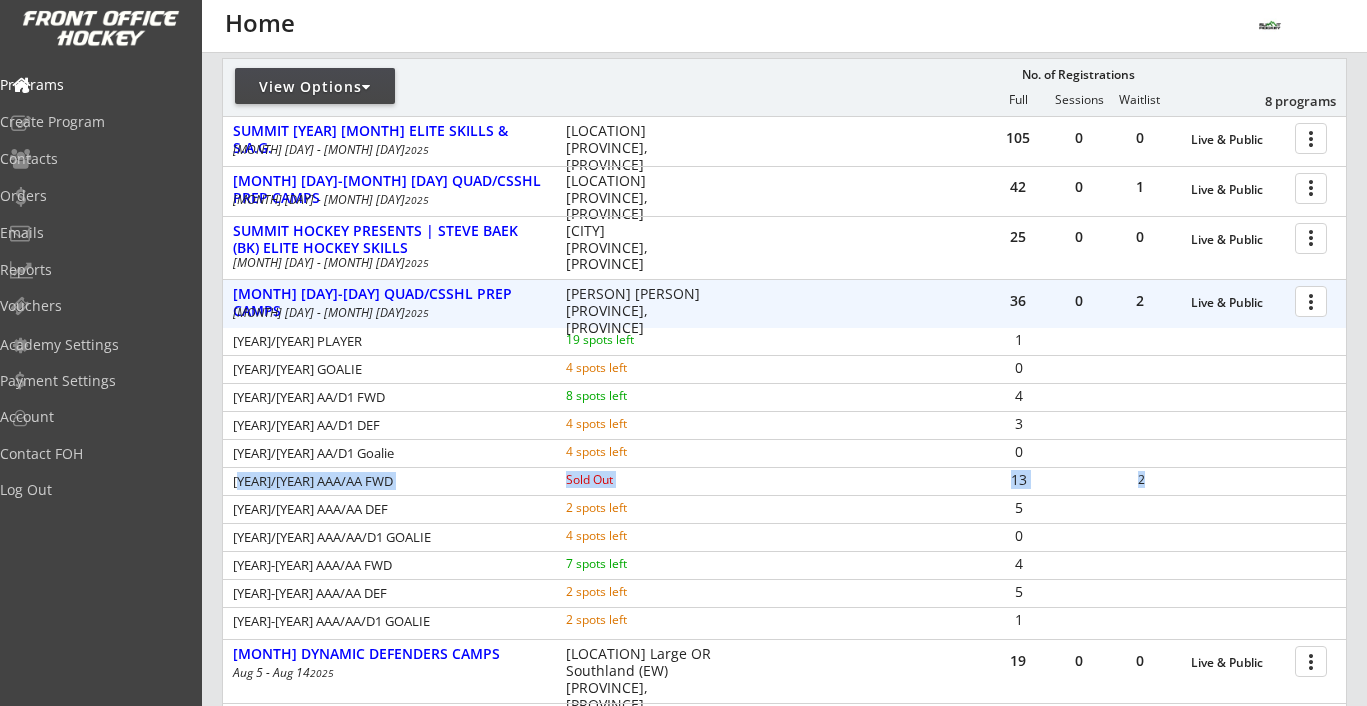 drag, startPoint x: 237, startPoint y: 480, endPoint x: 826, endPoint y: 477, distance: 589.0076 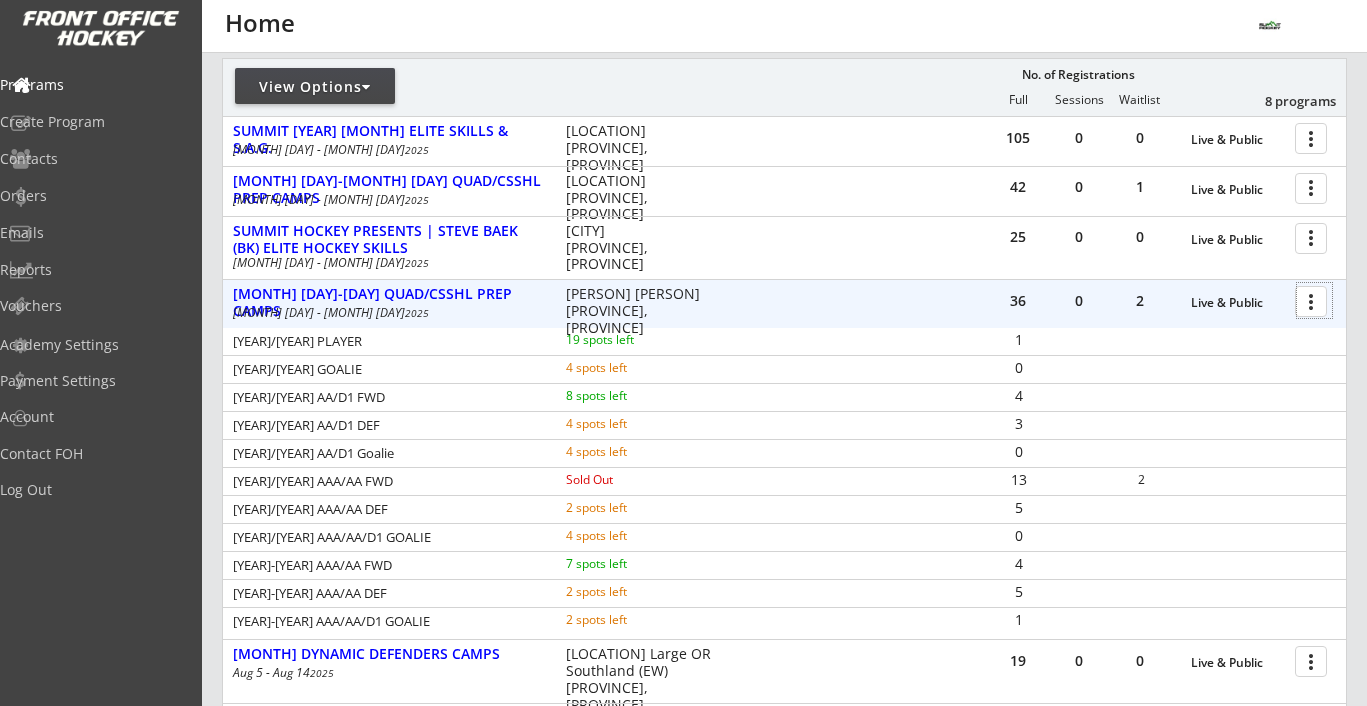 click at bounding box center (1314, 300) 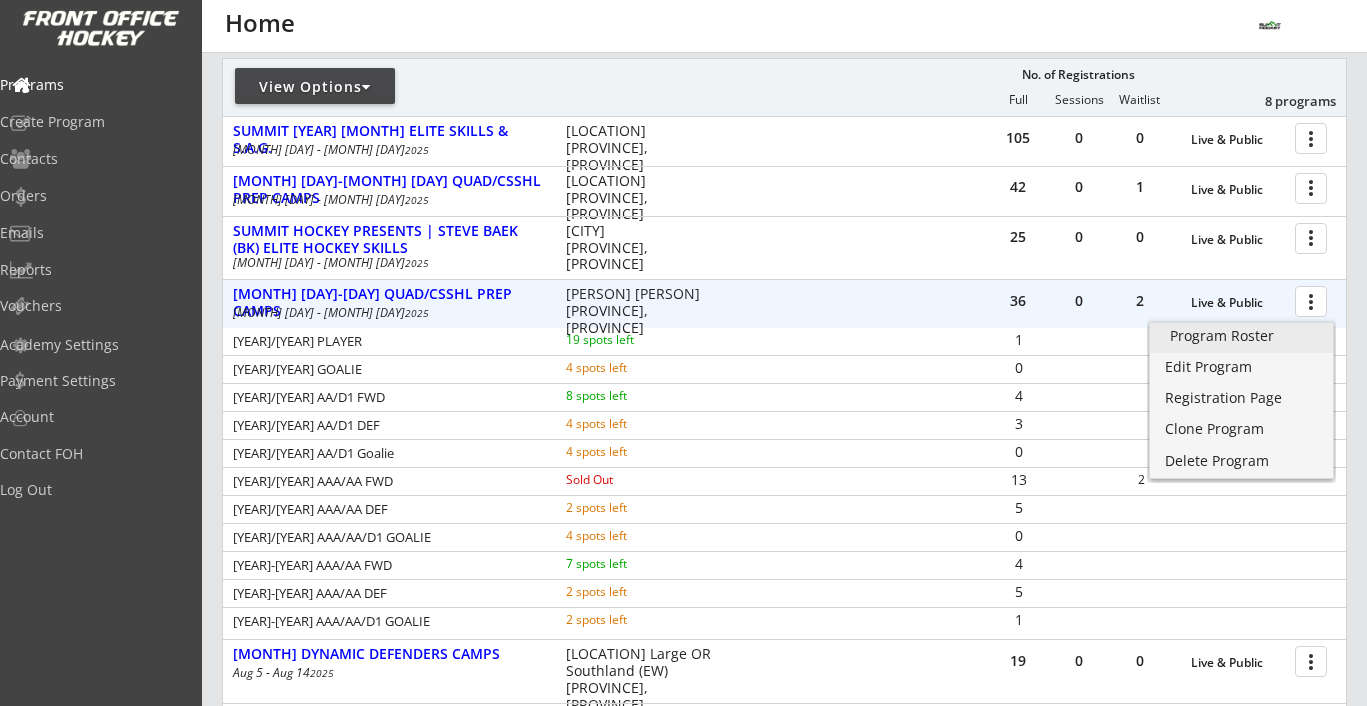 click on "Program Roster" at bounding box center (1241, 336) 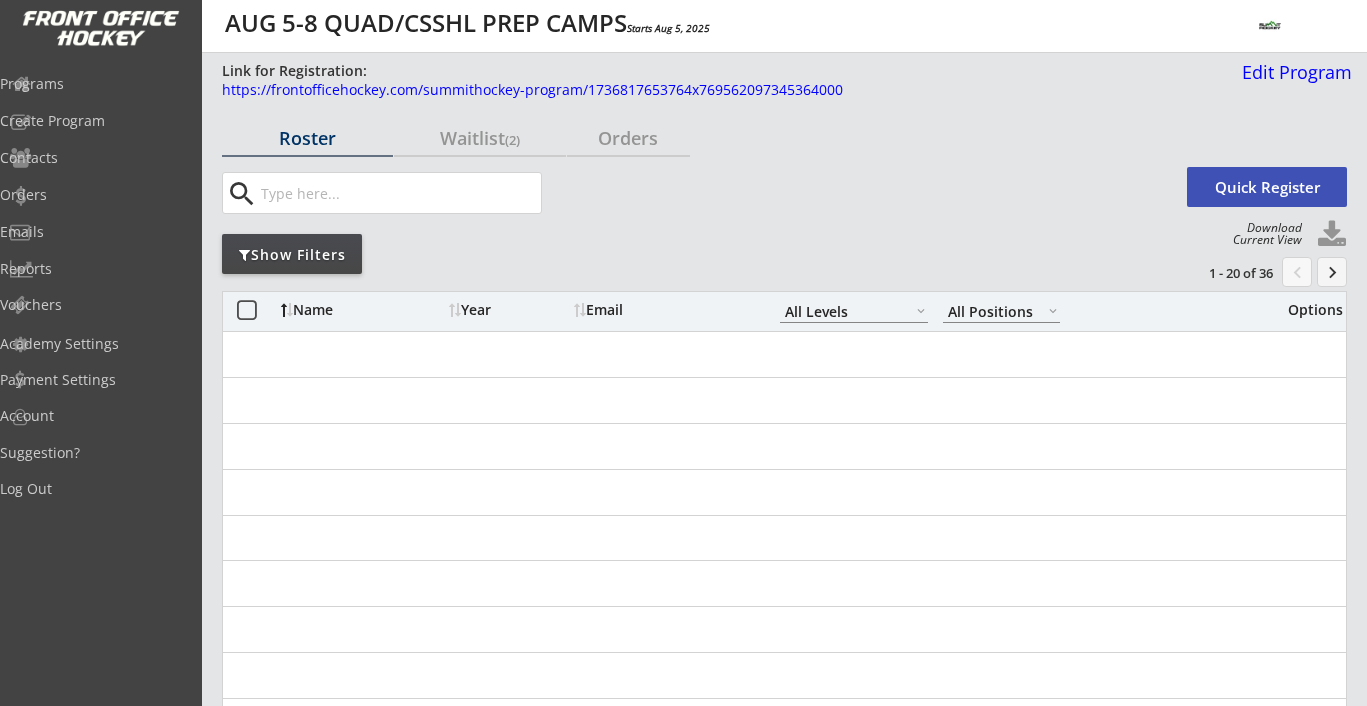 scroll, scrollTop: 0, scrollLeft: 0, axis: both 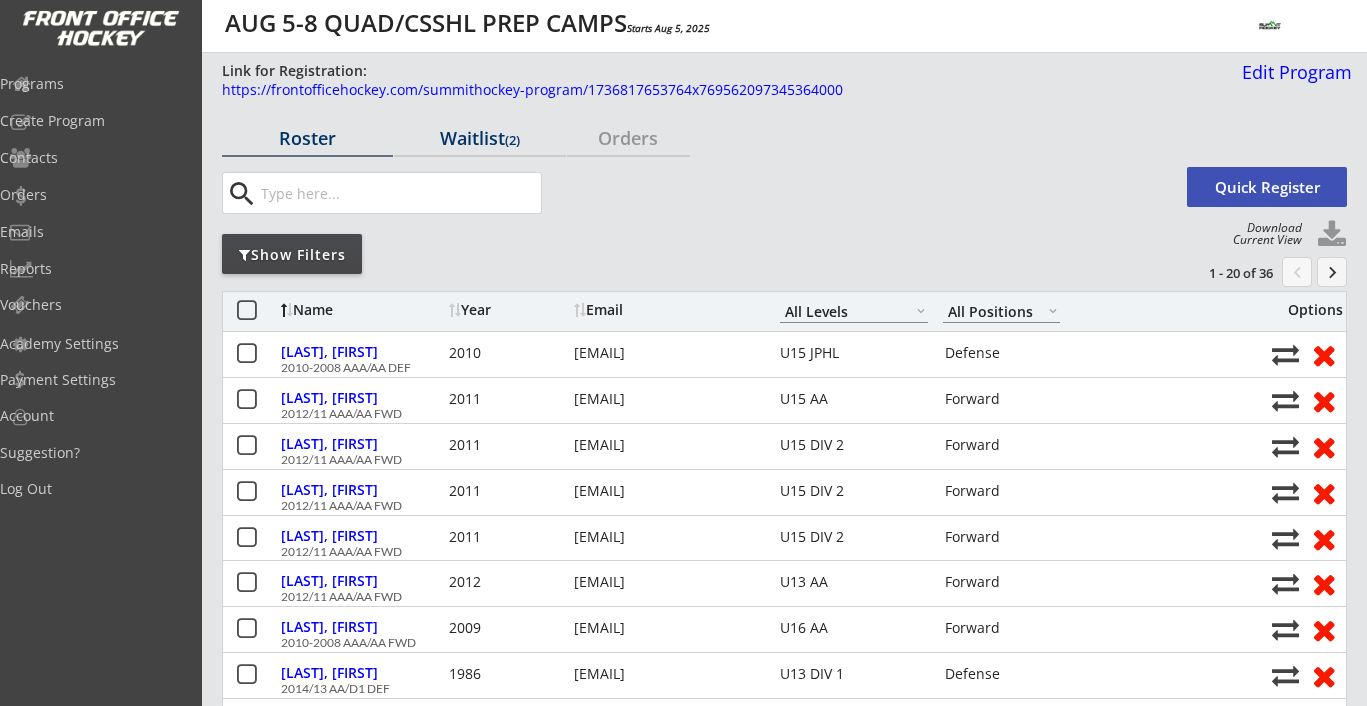 click on "Waitlist   (2)" at bounding box center [307, 139] 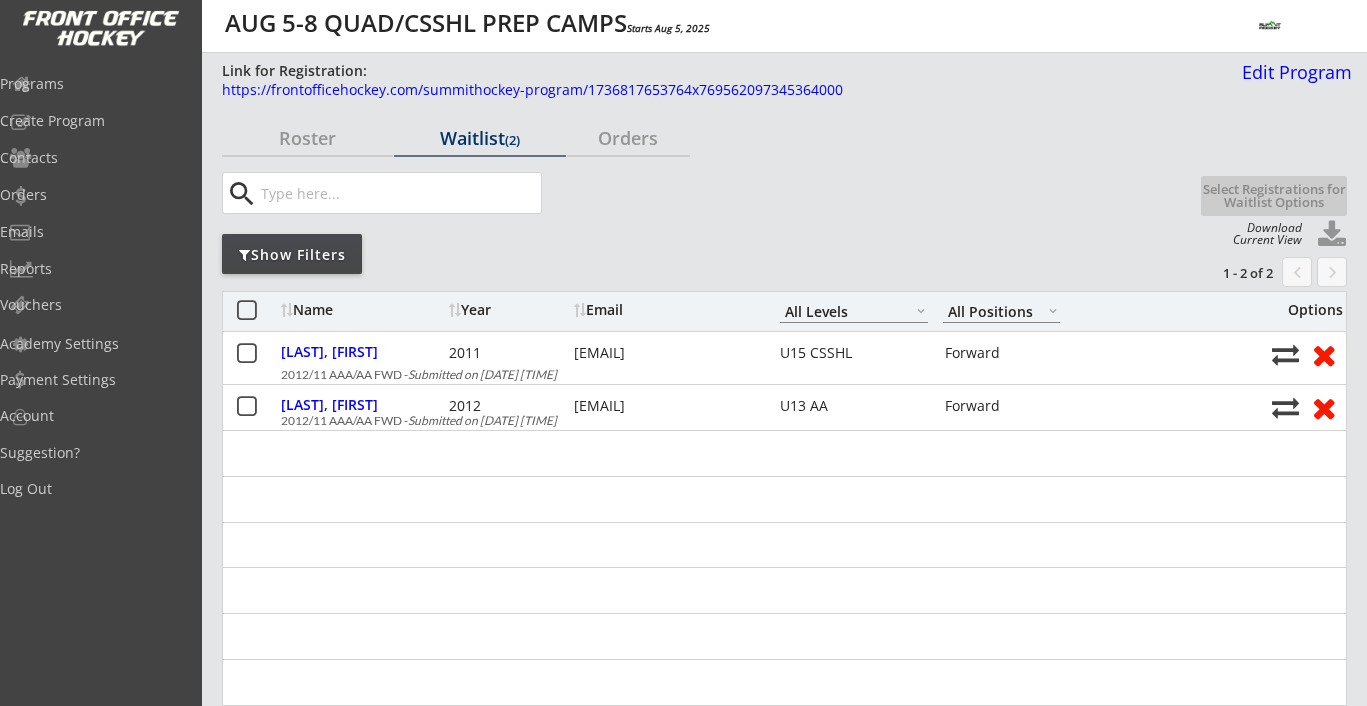 click at bounding box center (246, 311) 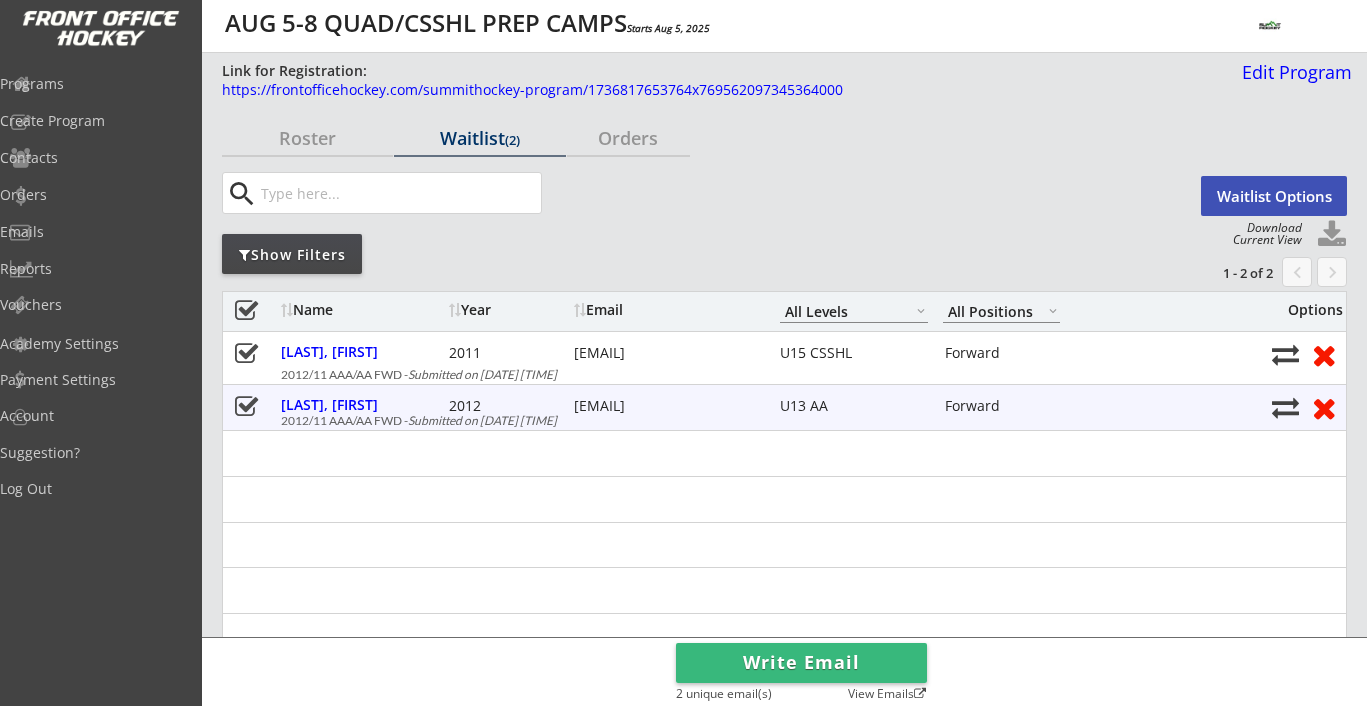 click at bounding box center (246, 407) 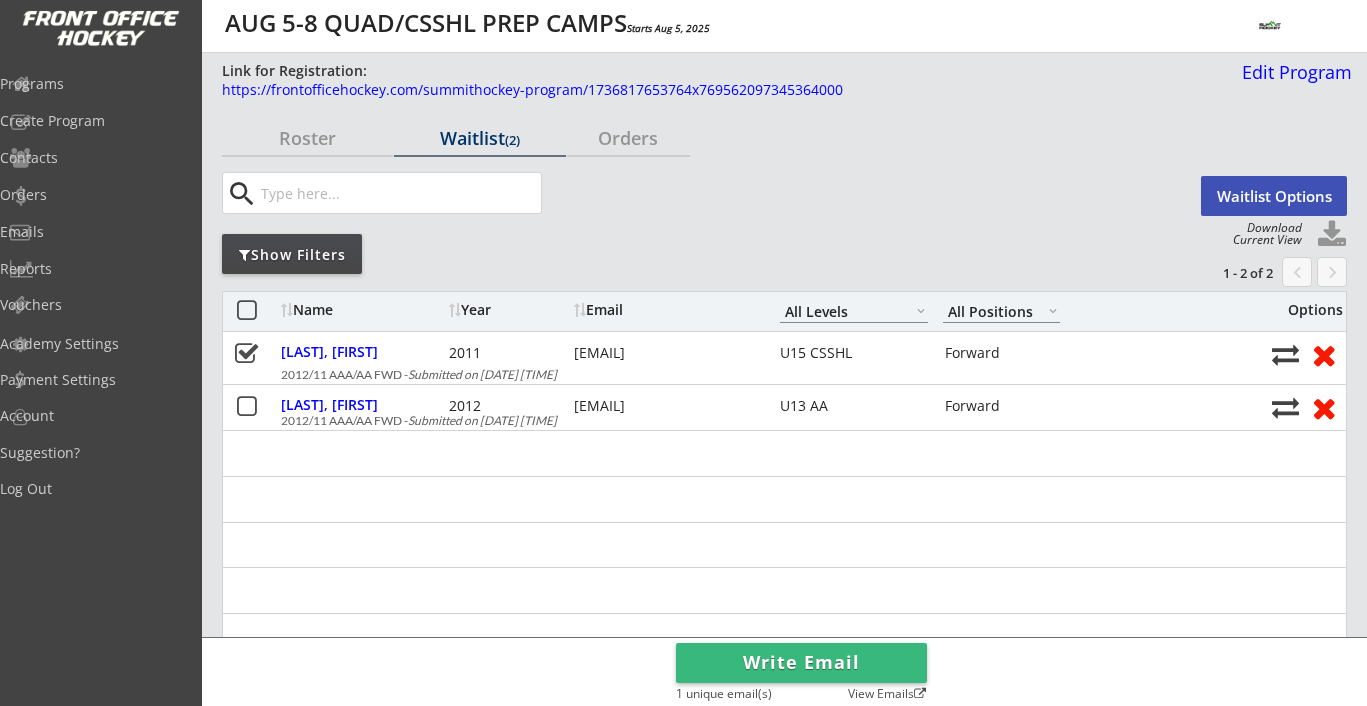 click on "Waitlist Options" at bounding box center (1274, 196) 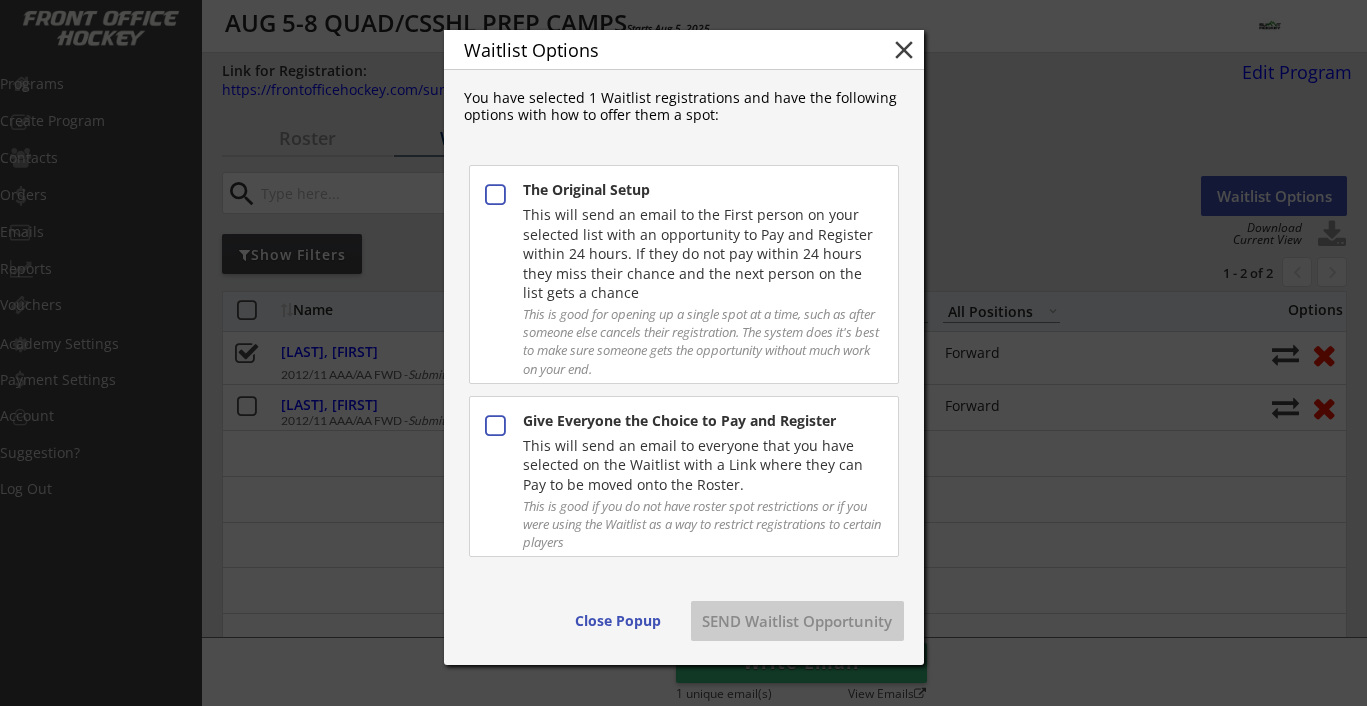 click on "This will send an email to everyone that you have selected on the Waitlist with a Link where they can Pay to be moved onto the Roster." at bounding box center (702, 190) 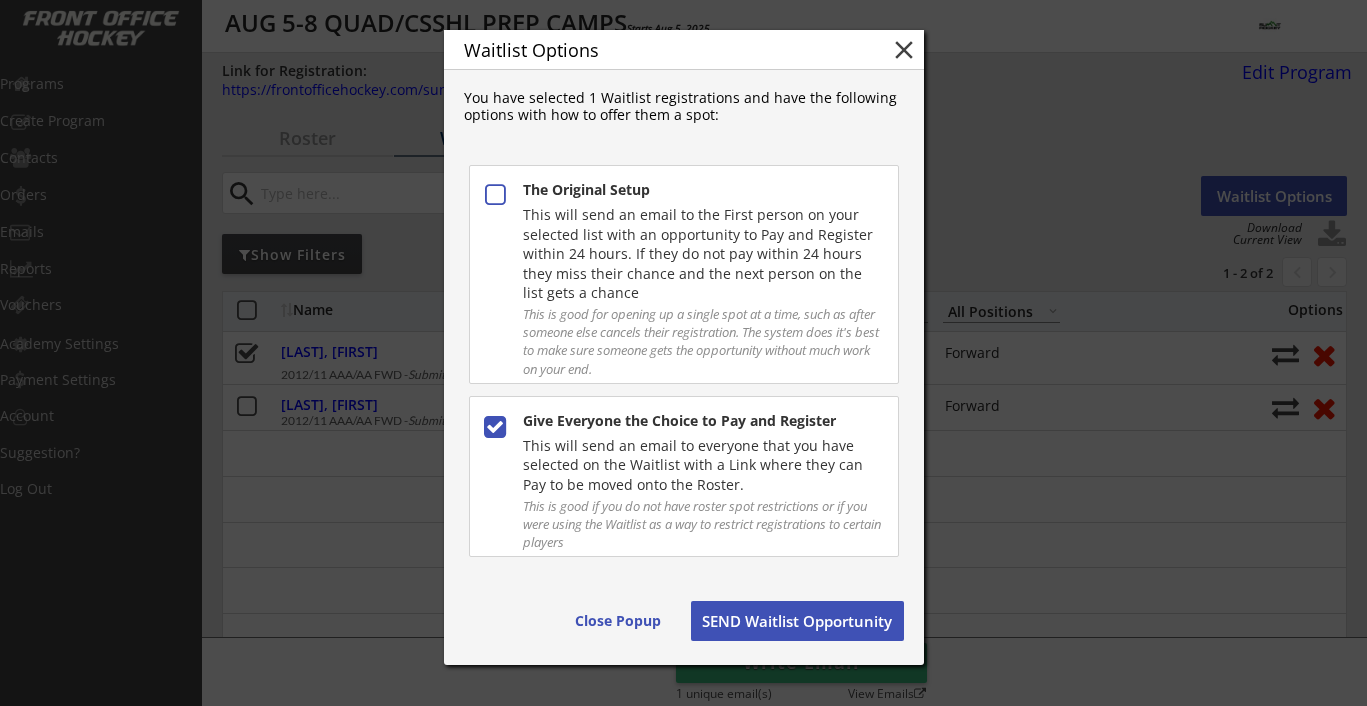 click on "SEND Waitlist Opportunity" at bounding box center (618, 621) 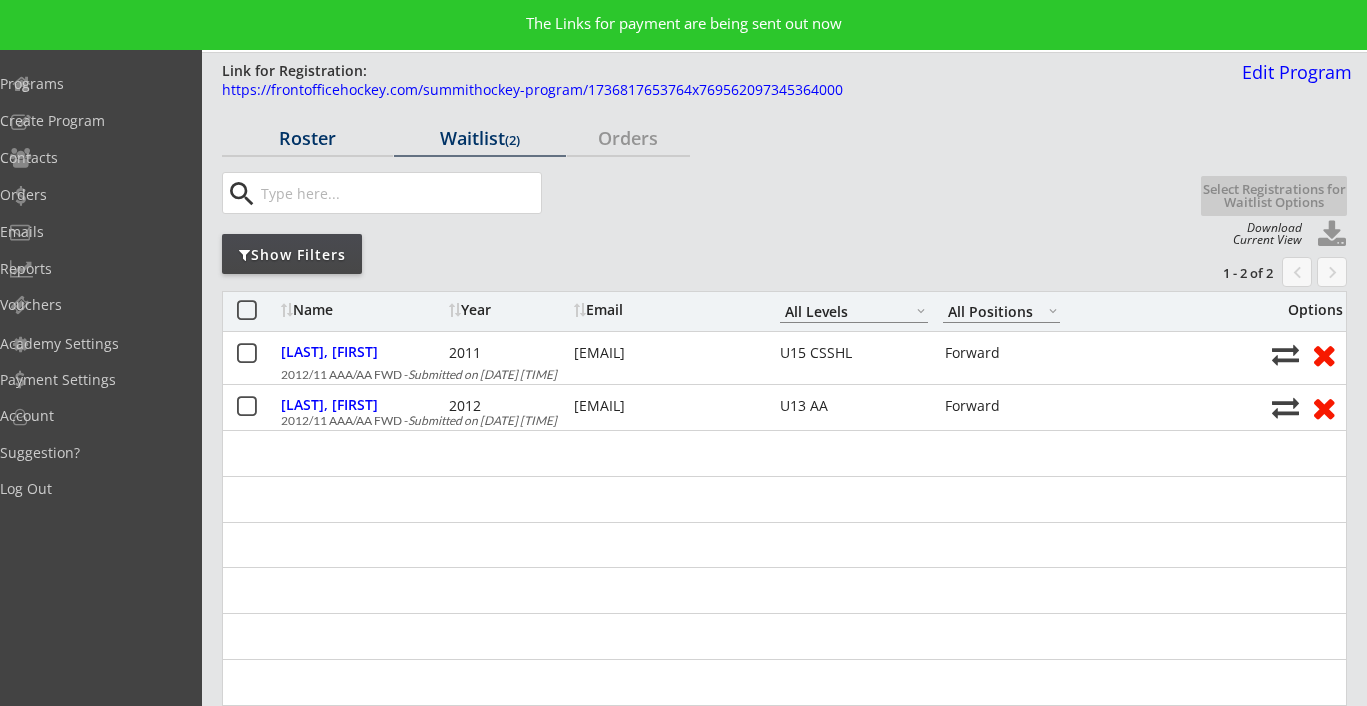 click on "Roster" at bounding box center [307, 138] 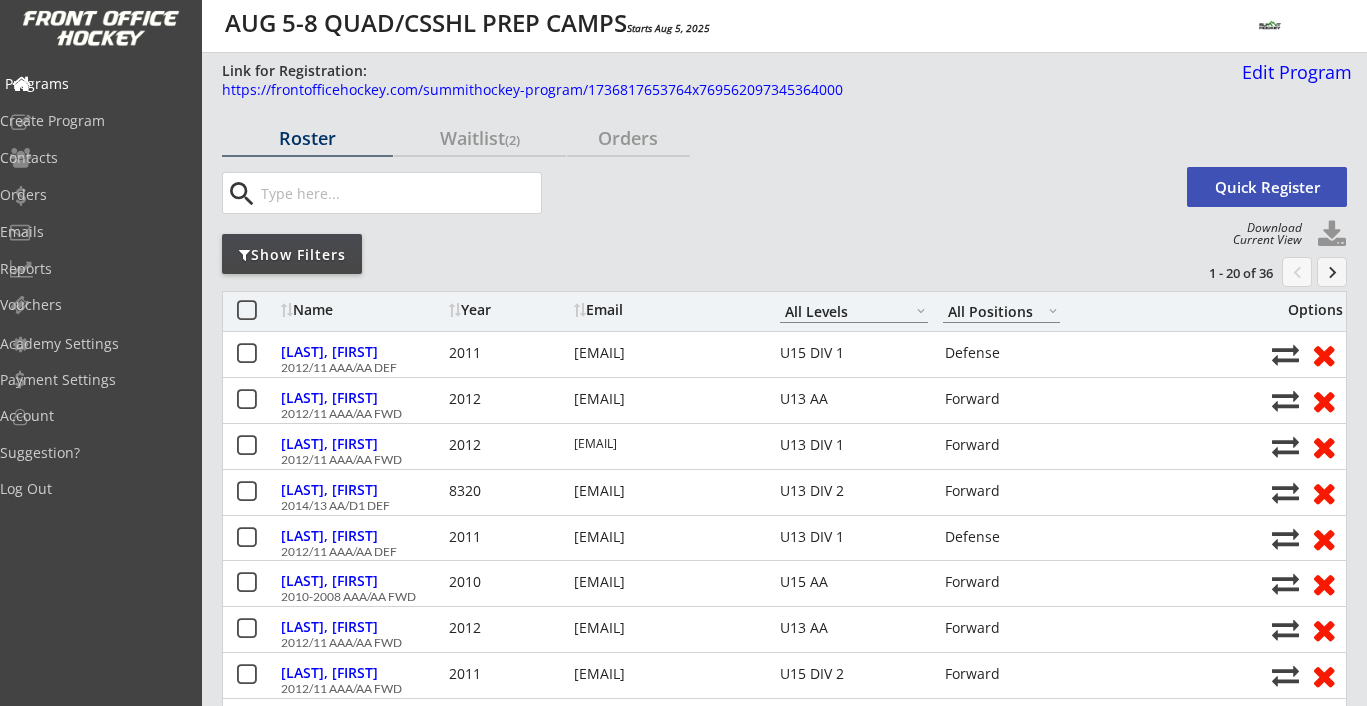 click on "Programs" at bounding box center [95, 84] 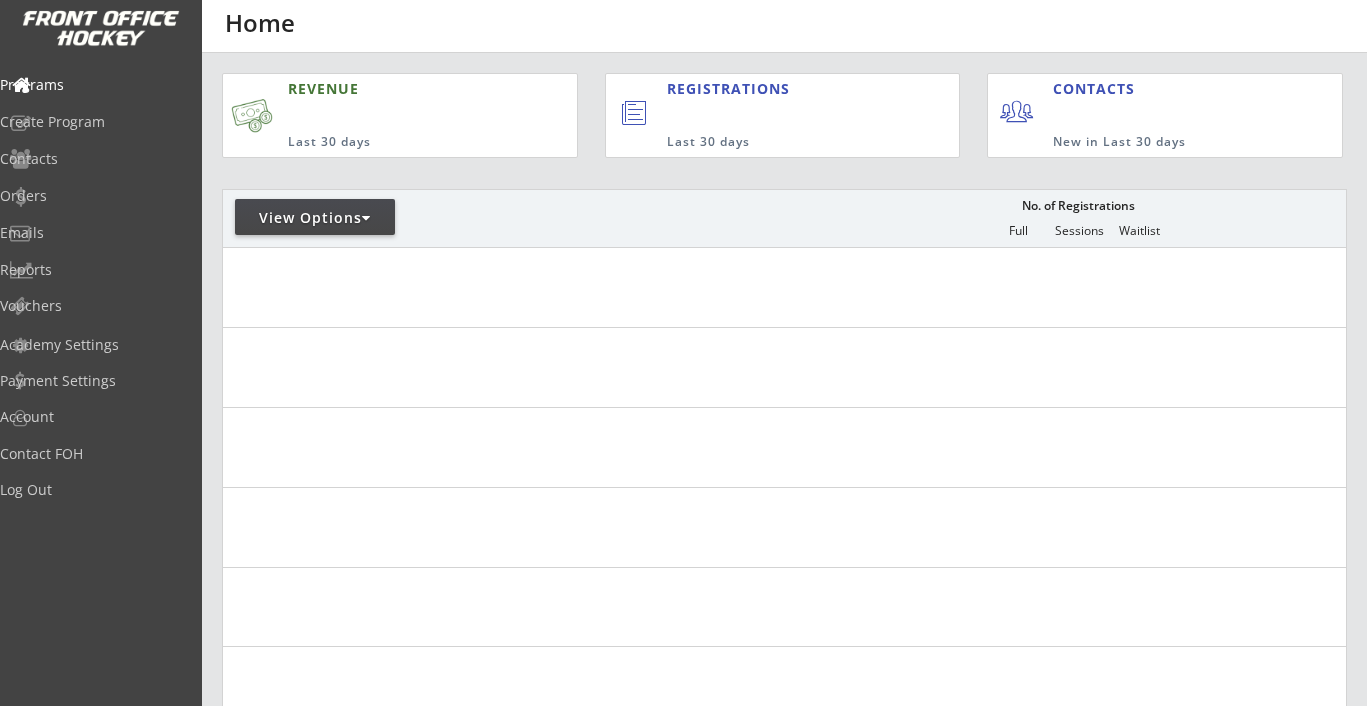 scroll, scrollTop: 0, scrollLeft: 0, axis: both 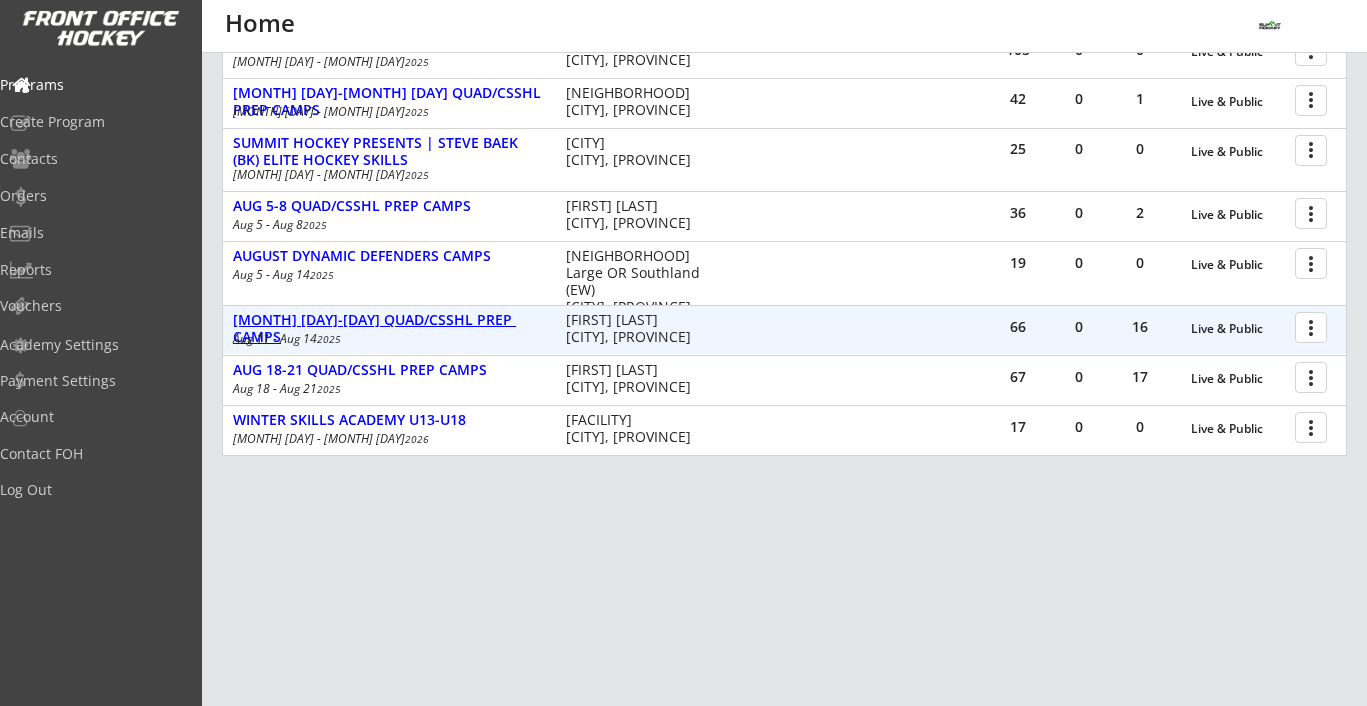 click on "[MONTH] [DAY]-[DAY] QUAD/CSSHL PREP CAMPS" at bounding box center [1238, 329] 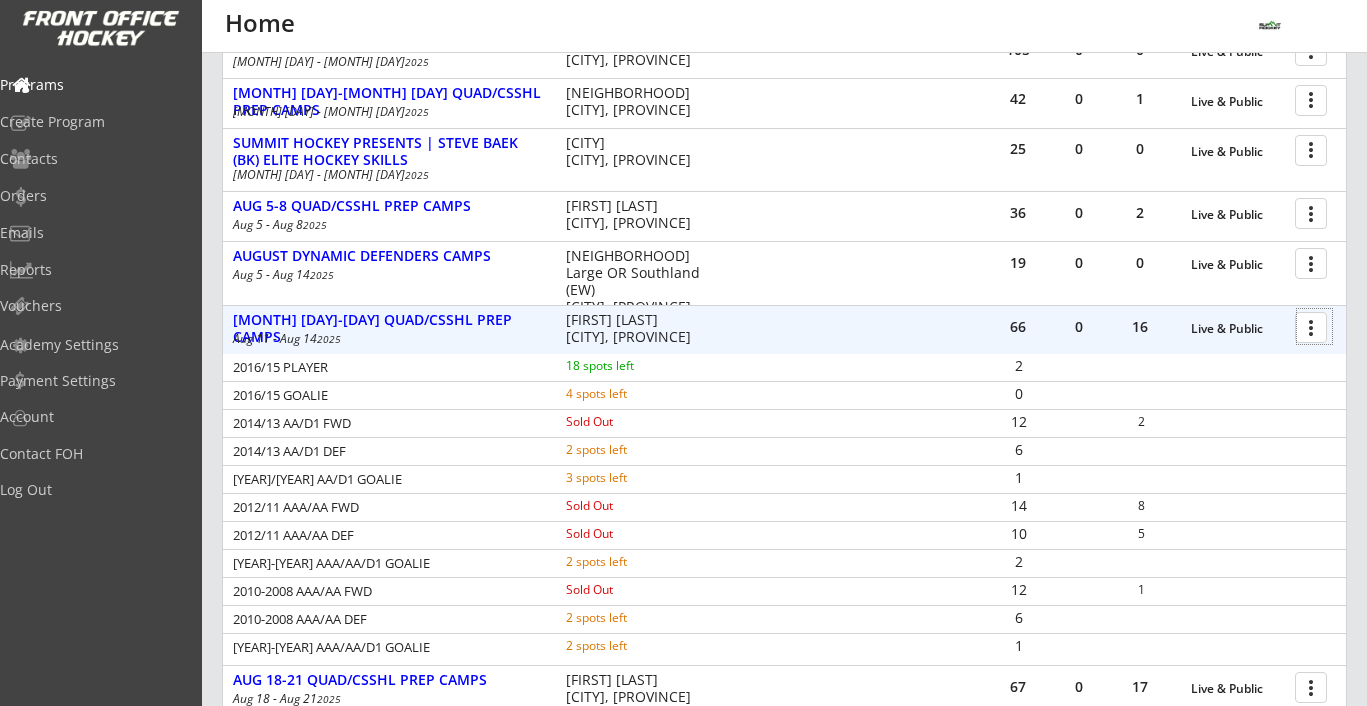 click at bounding box center [1314, 326] 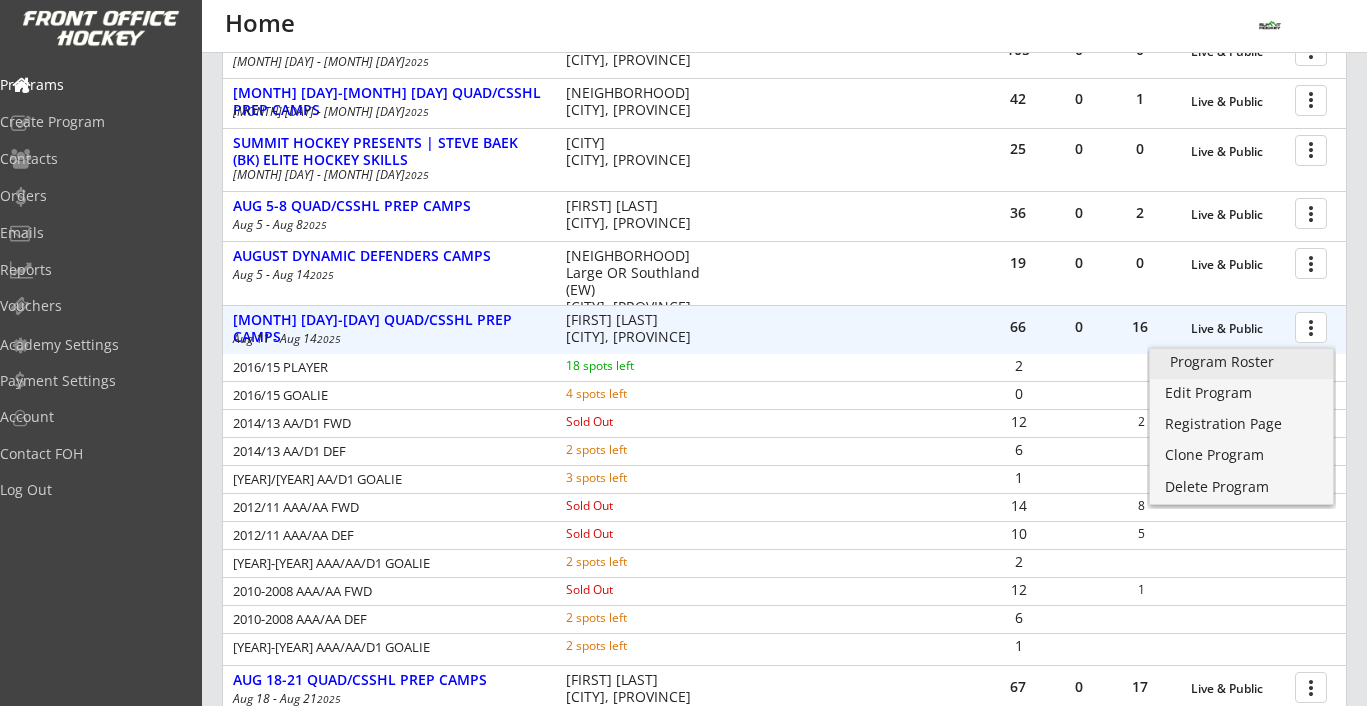 click on "Program Roster" at bounding box center [1241, 362] 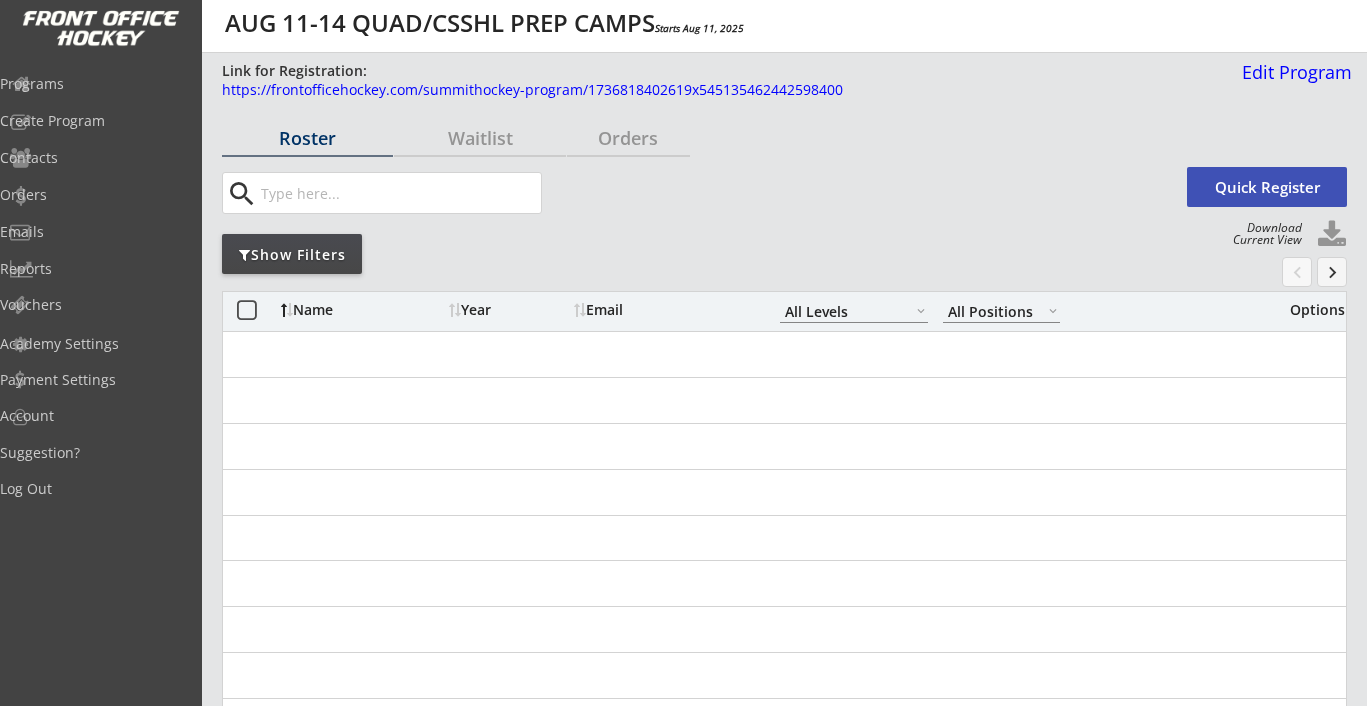 scroll, scrollTop: 0, scrollLeft: 0, axis: both 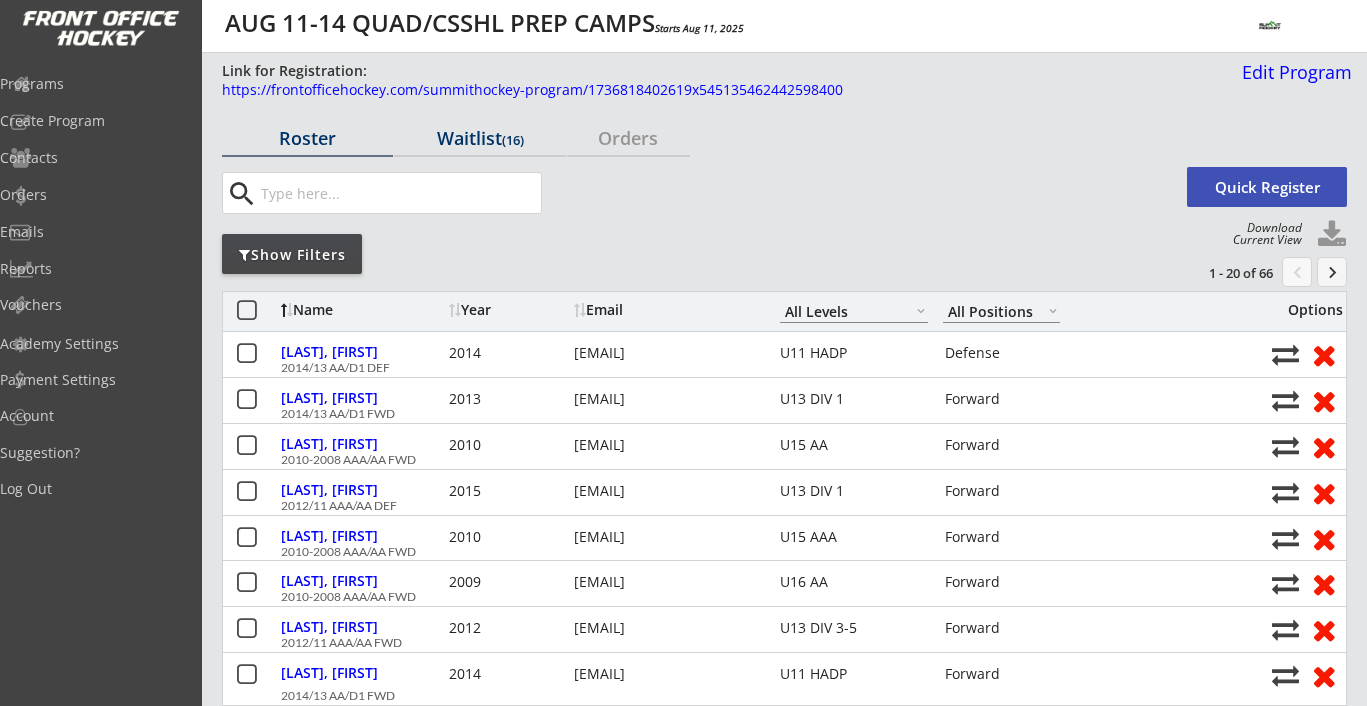 click on "Waitlist   (16)" at bounding box center (307, 138) 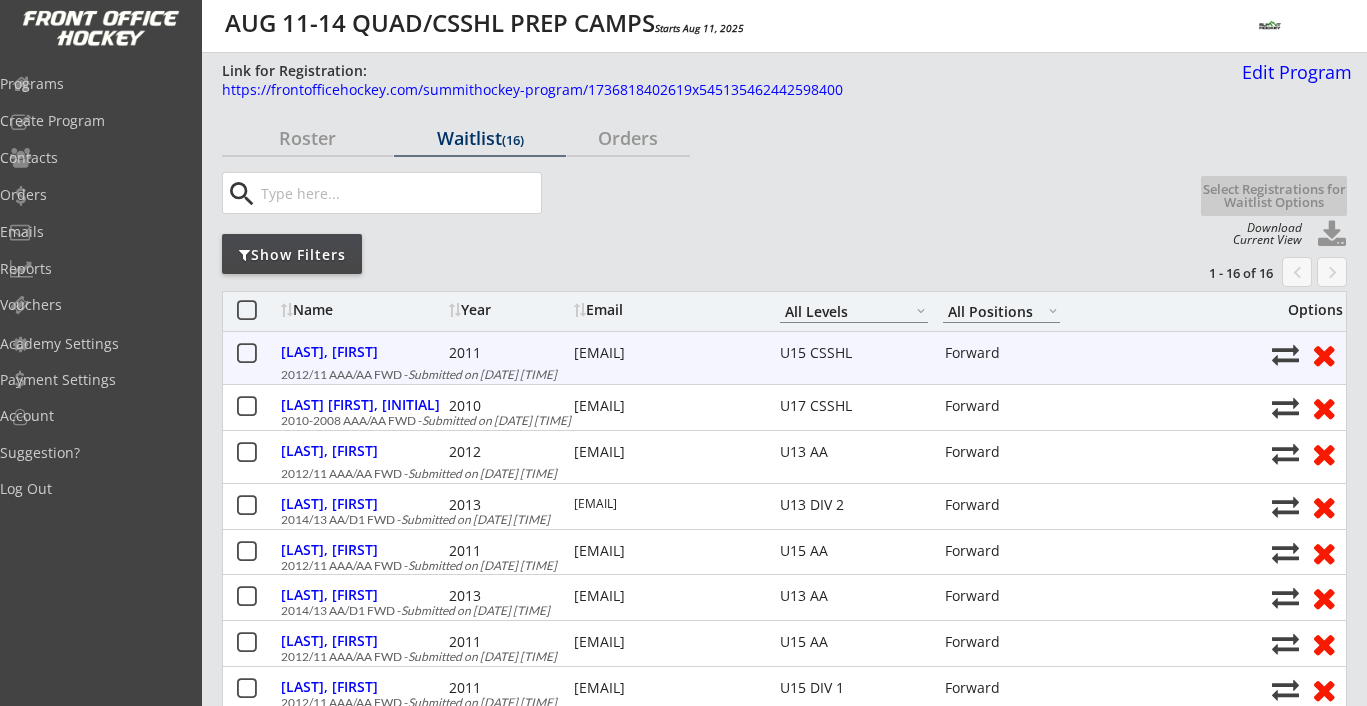 click at bounding box center [246, 354] 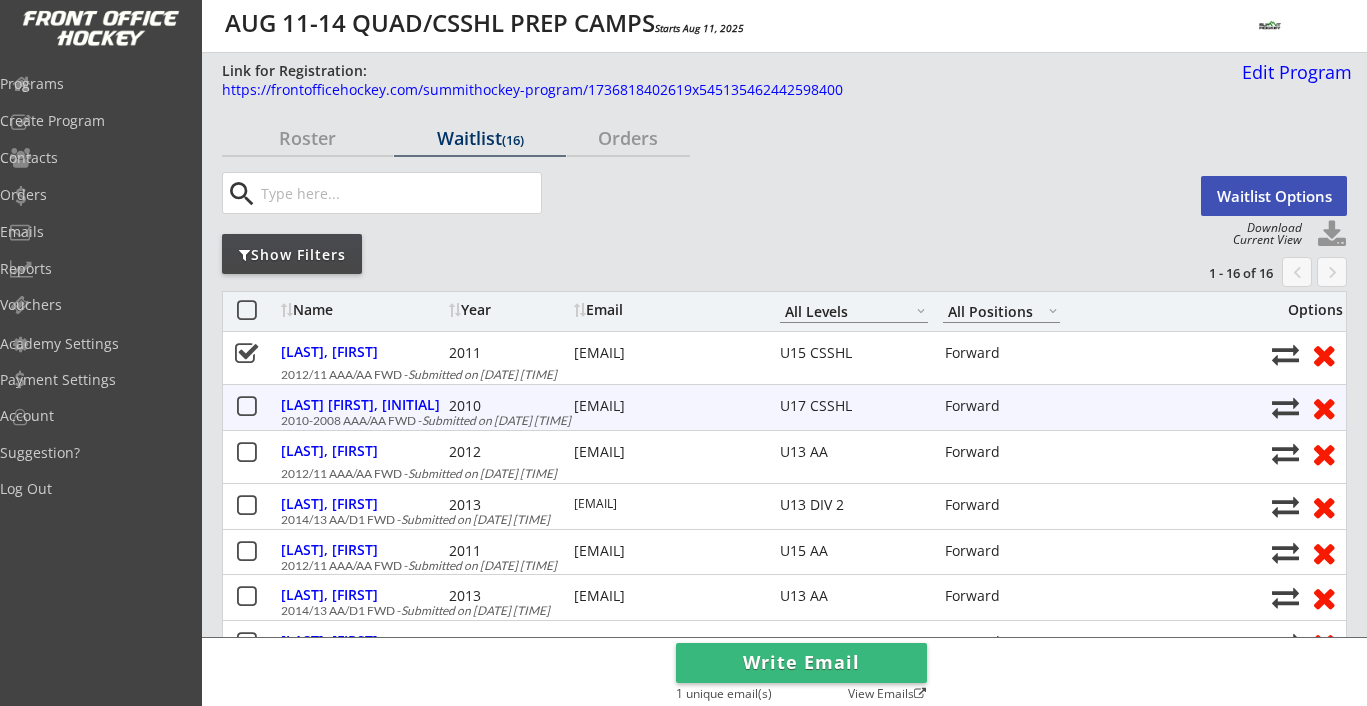 click at bounding box center (246, 407) 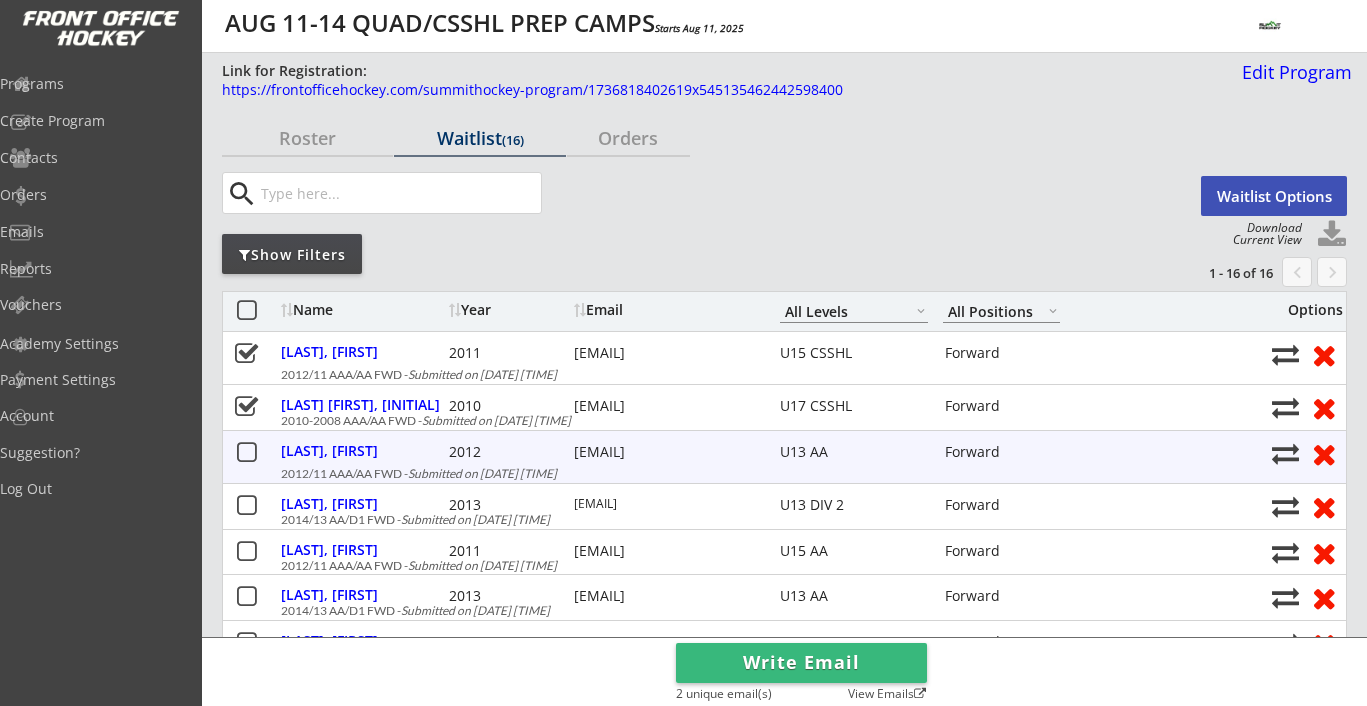 click at bounding box center (246, 453) 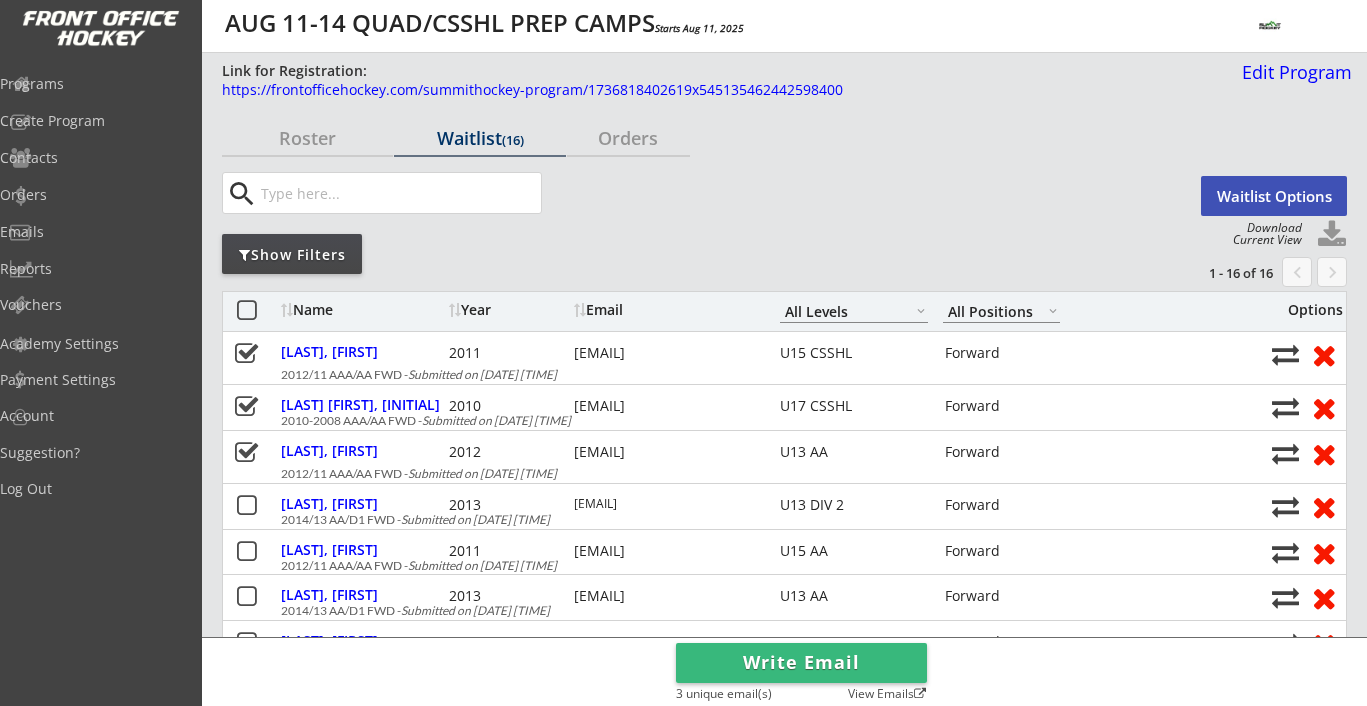 click on "Waitlist Options" at bounding box center [1274, 196] 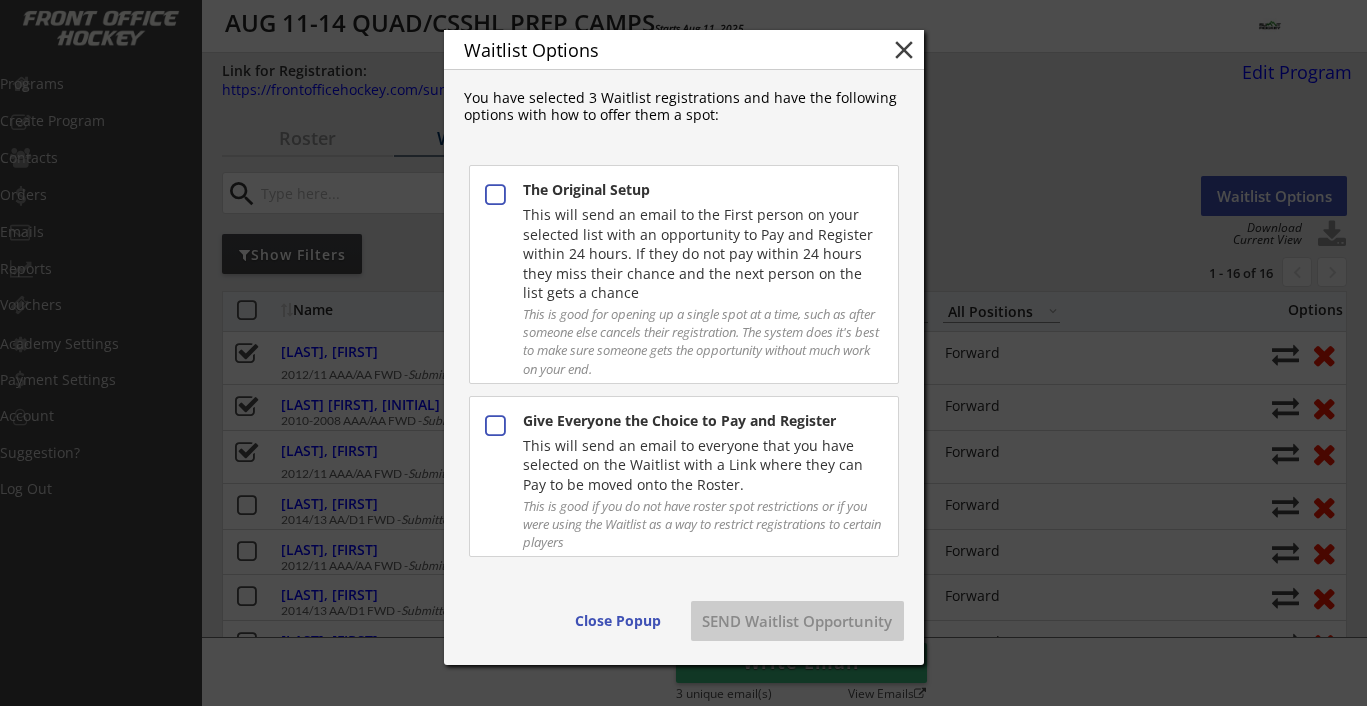click on "Give Everyone the Choice to Pay and Register This will send an email to everyone that you have selected on the Waitlist with a Link where they can Pay to be moved onto the Roster. This is good if you do not have roster spot restrictions or if you were using the Waitlist as a way to restrict registrations to certain players" at bounding box center [684, 274] 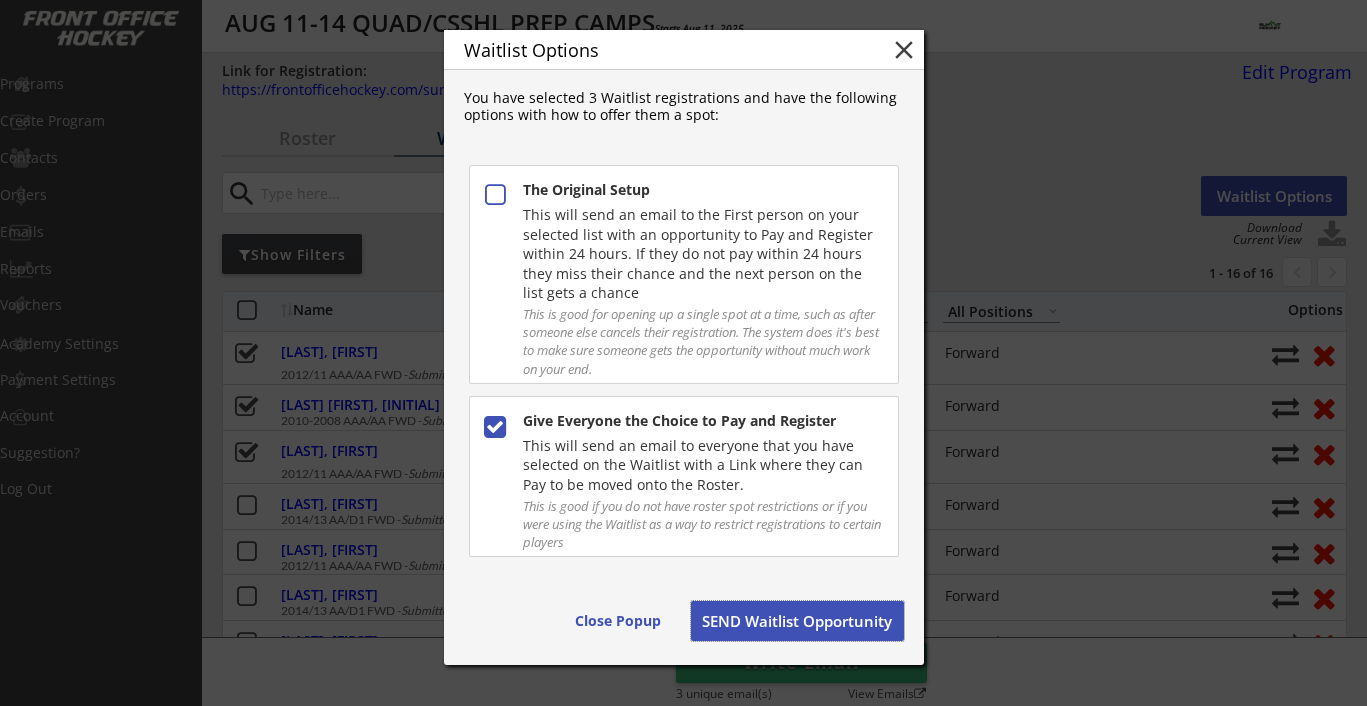 click on "SEND Waitlist Opportunity" at bounding box center [797, 621] 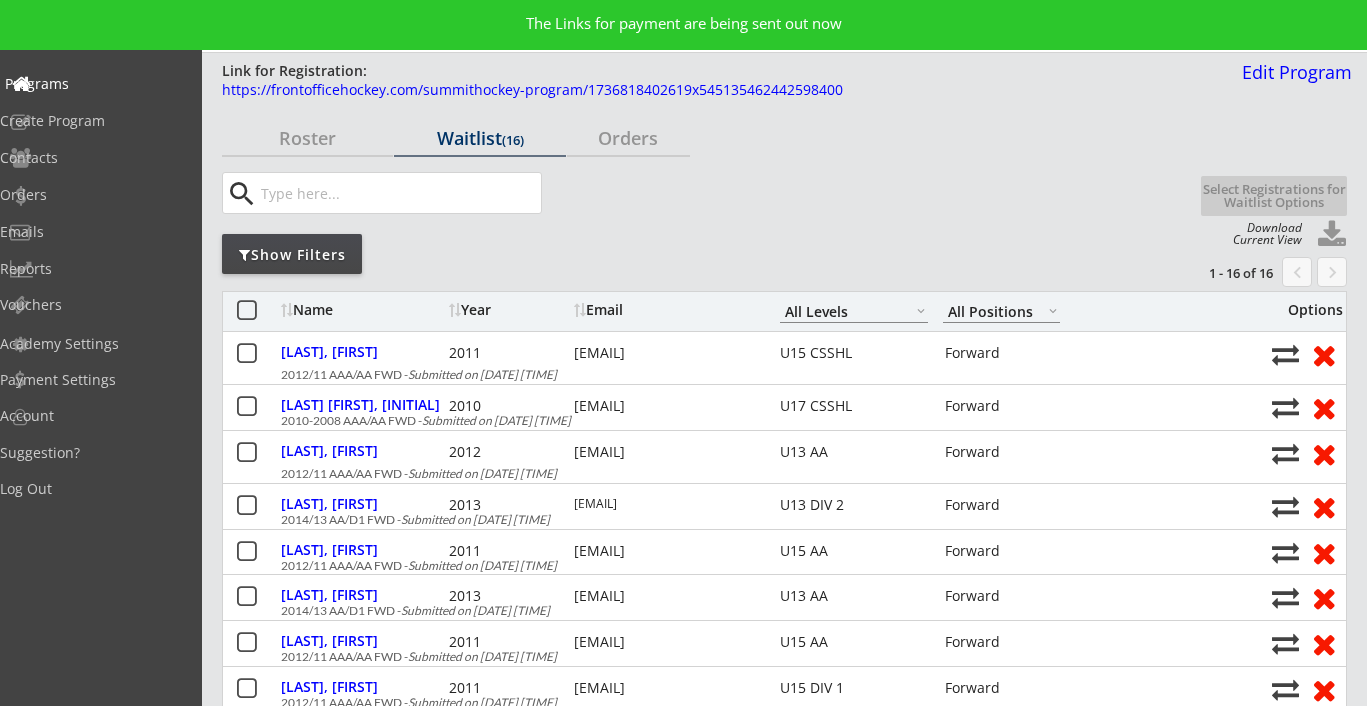click on "Programs" at bounding box center (95, 84) 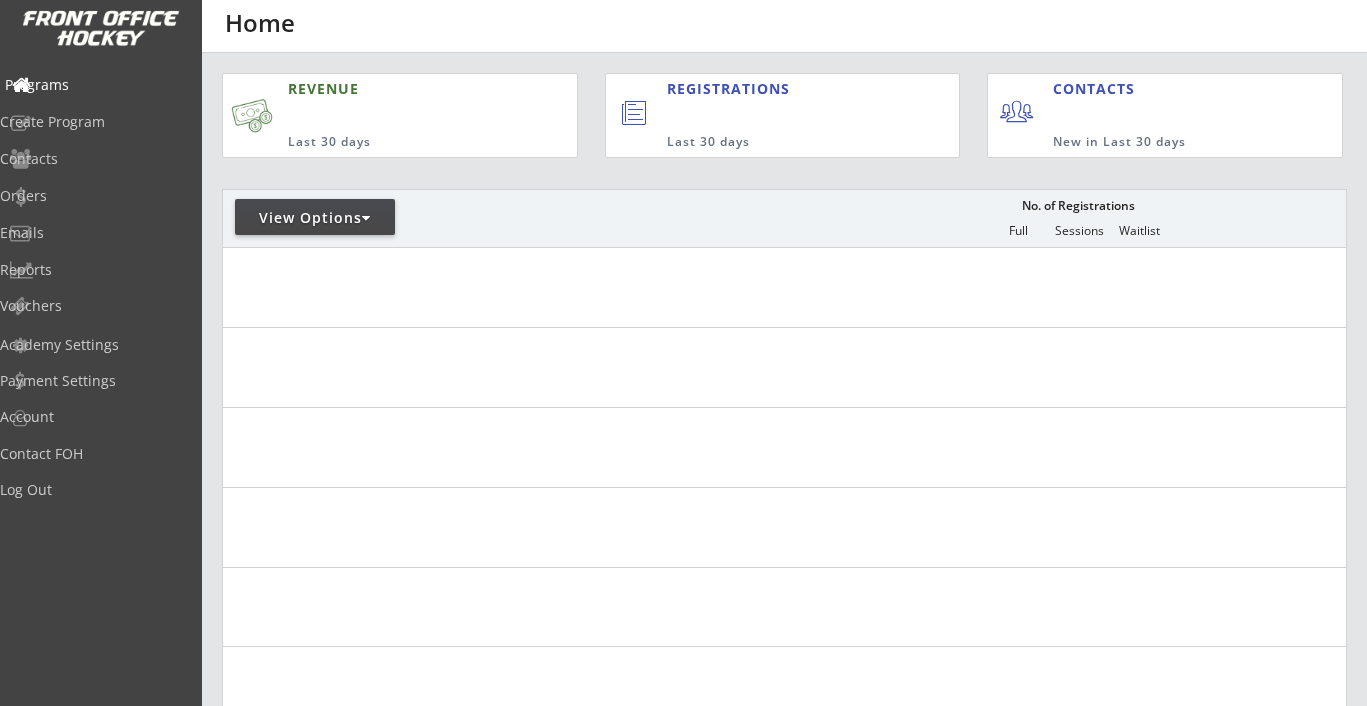 scroll, scrollTop: 0, scrollLeft: 0, axis: both 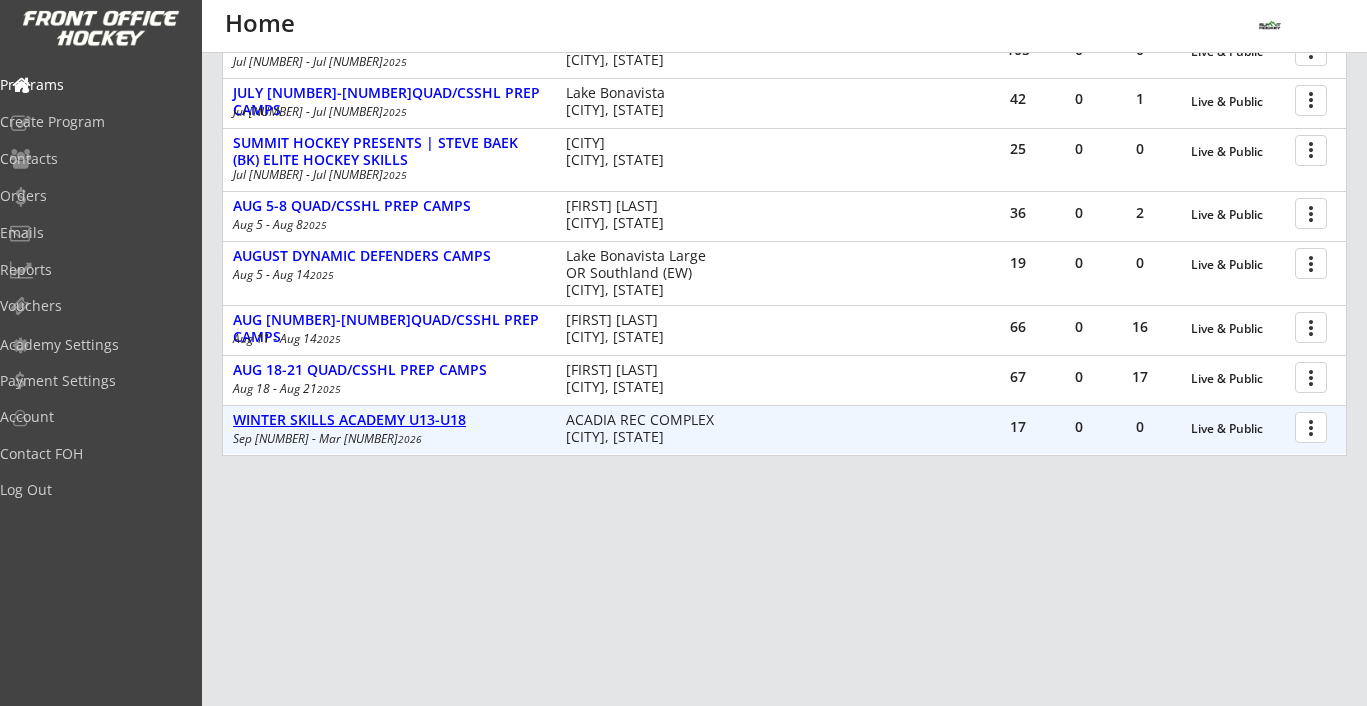 click on "WINTER SKILLS ACADEMY U13-U18" at bounding box center [1238, 429] 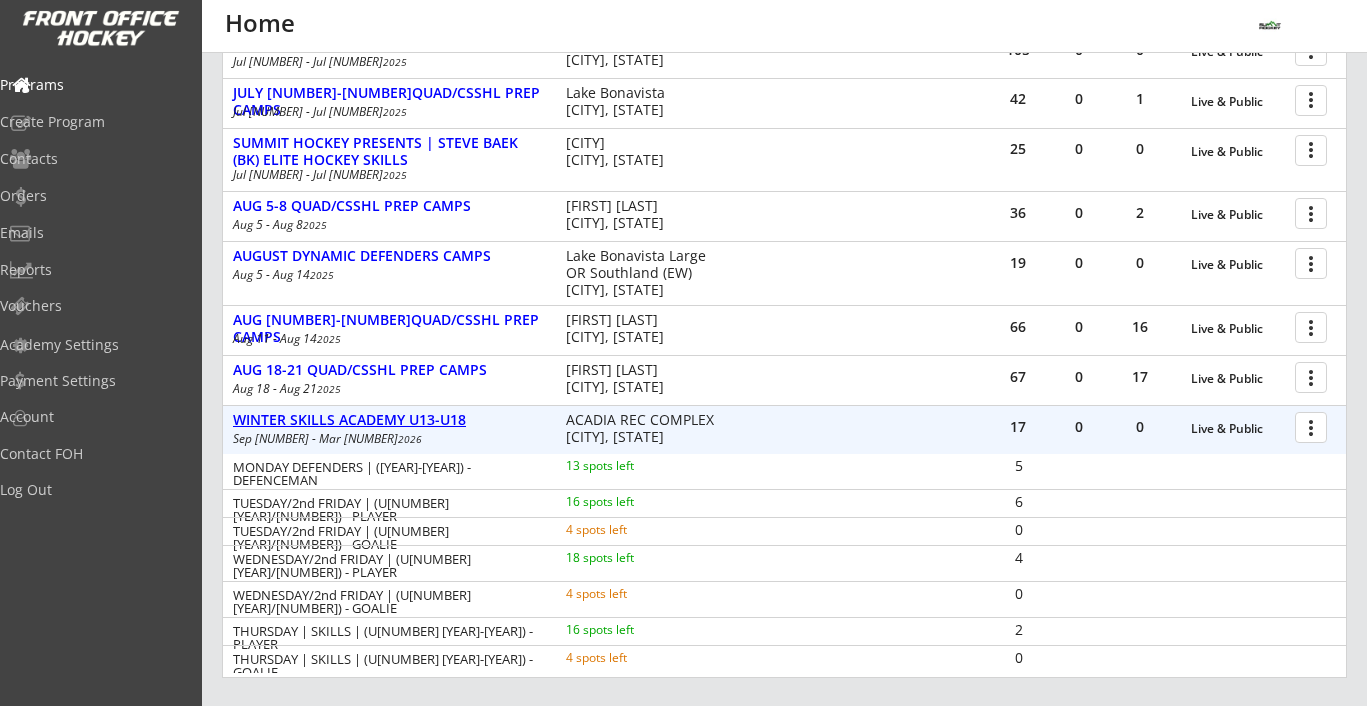 click on "WINTER SKILLS ACADEMY U13-U18" at bounding box center [1238, 429] 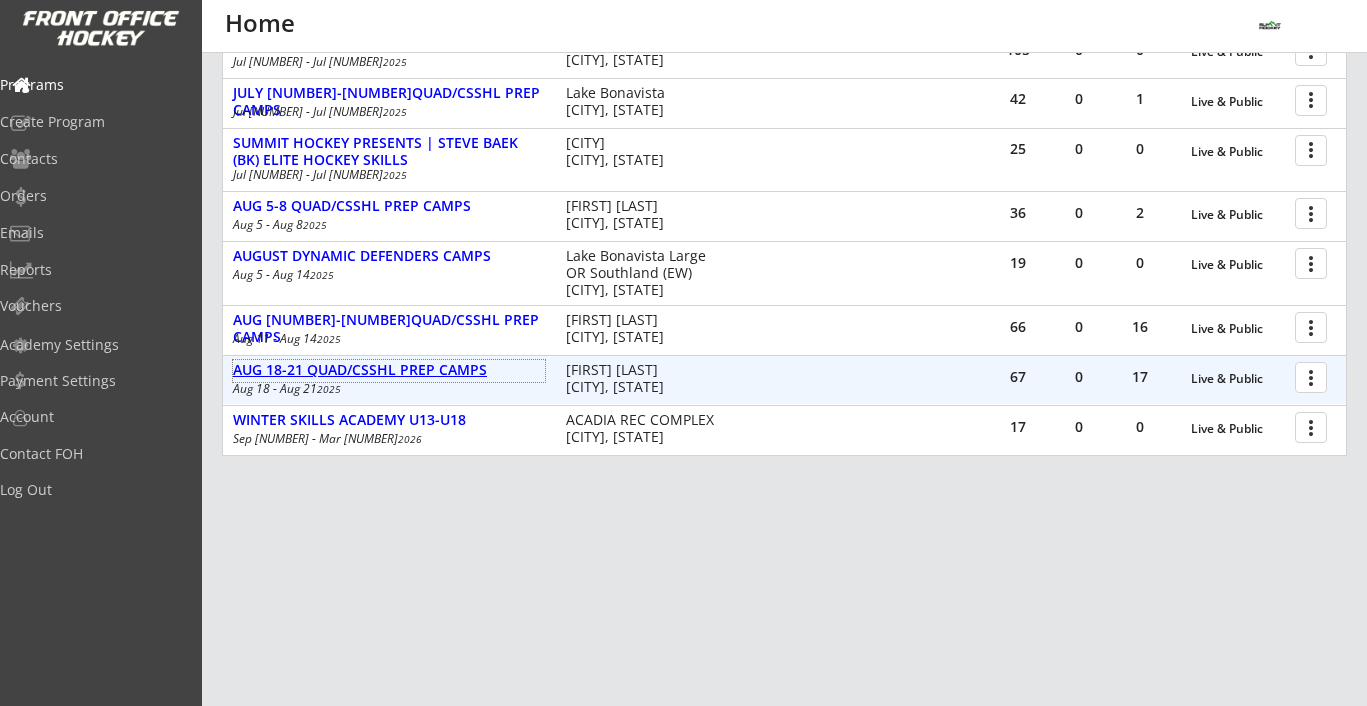 click on "AUG 18-21 QUAD/CSSHL PREP CAMPS" at bounding box center [389, 370] 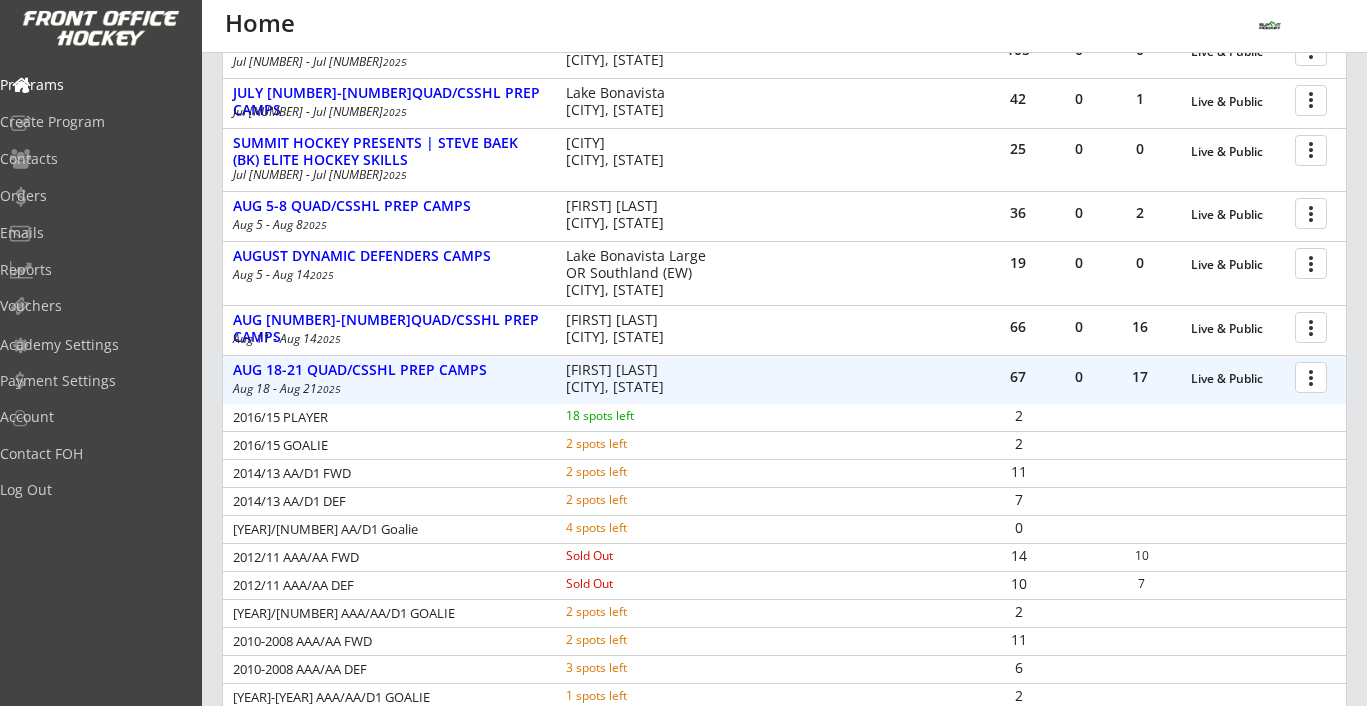 drag, startPoint x: 237, startPoint y: 415, endPoint x: 354, endPoint y: 439, distance: 119.43617 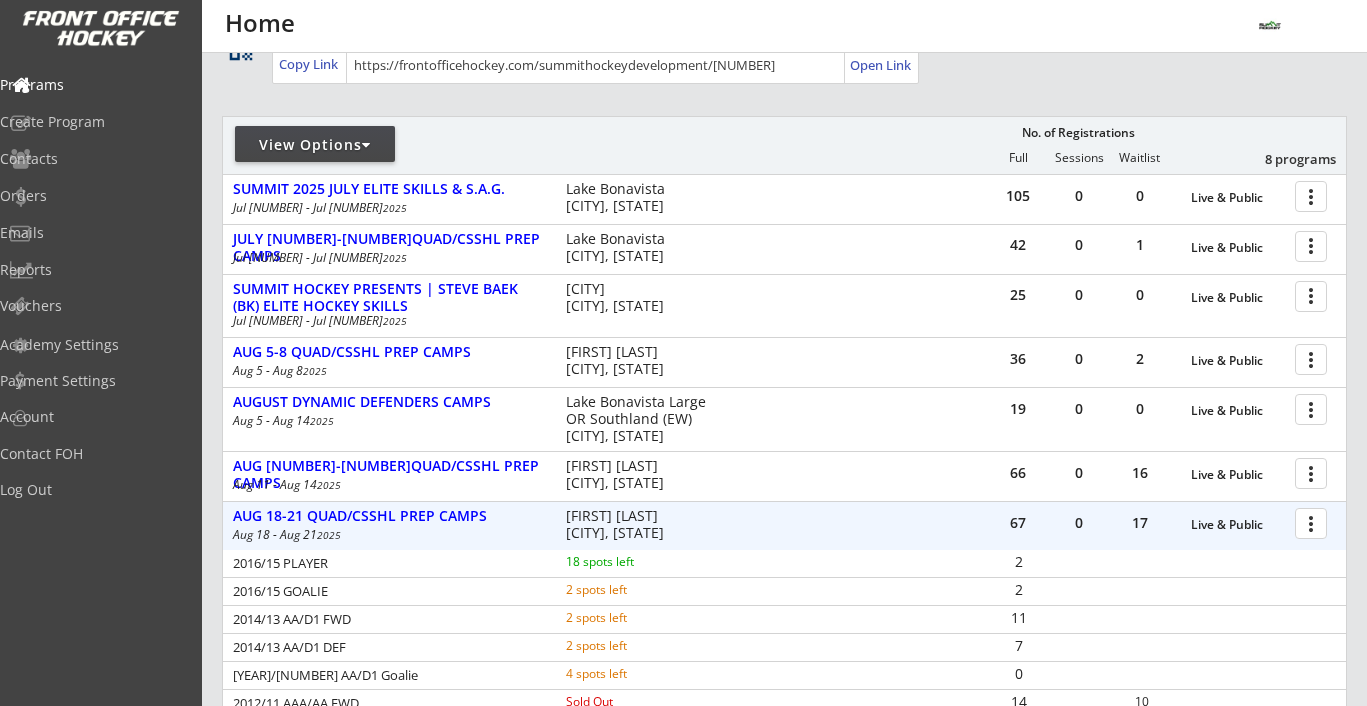 scroll, scrollTop: 0, scrollLeft: 0, axis: both 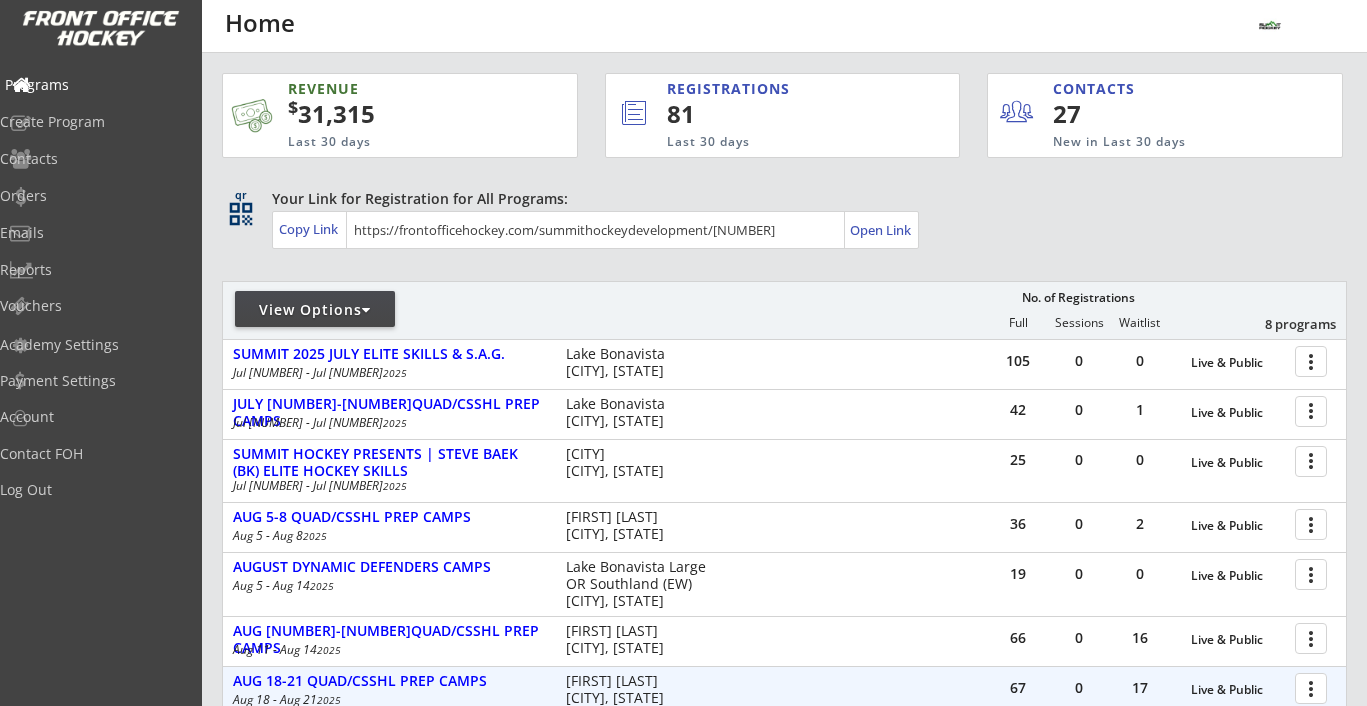 click on "Programs" at bounding box center (95, 85) 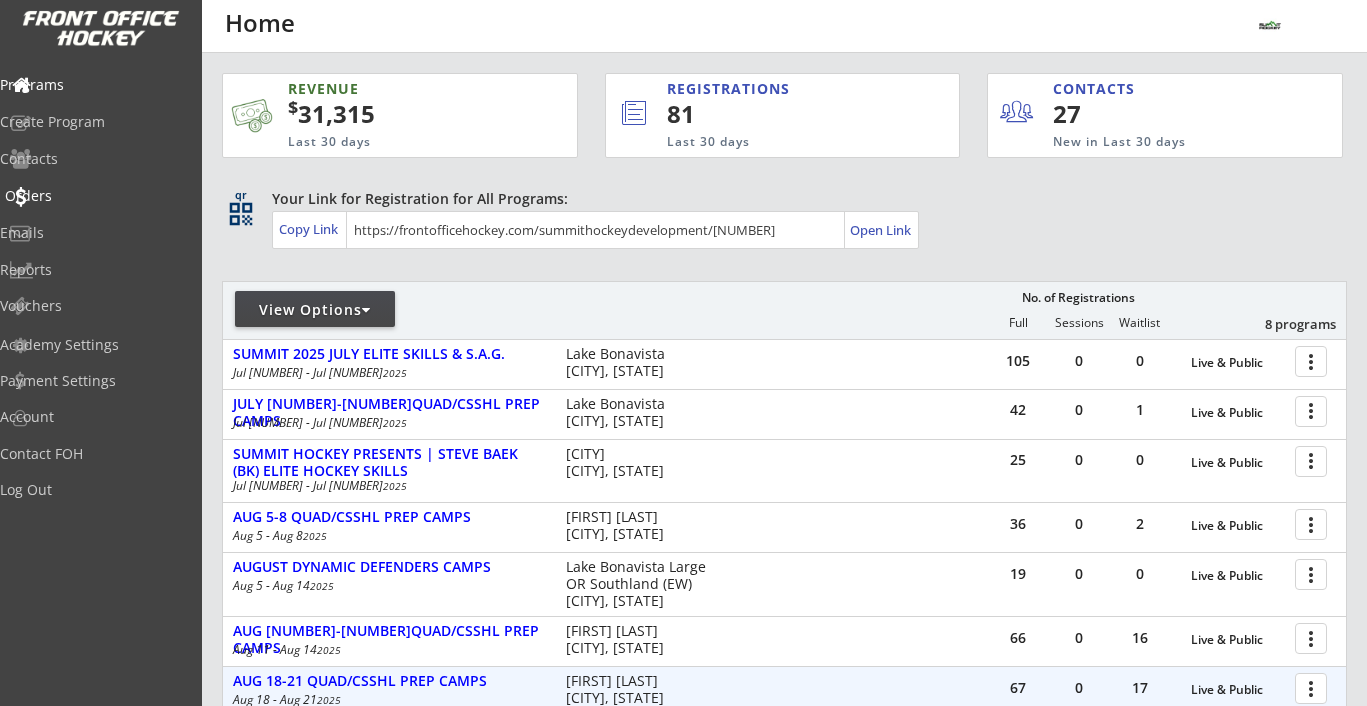 click on "Orders" at bounding box center (95, 85) 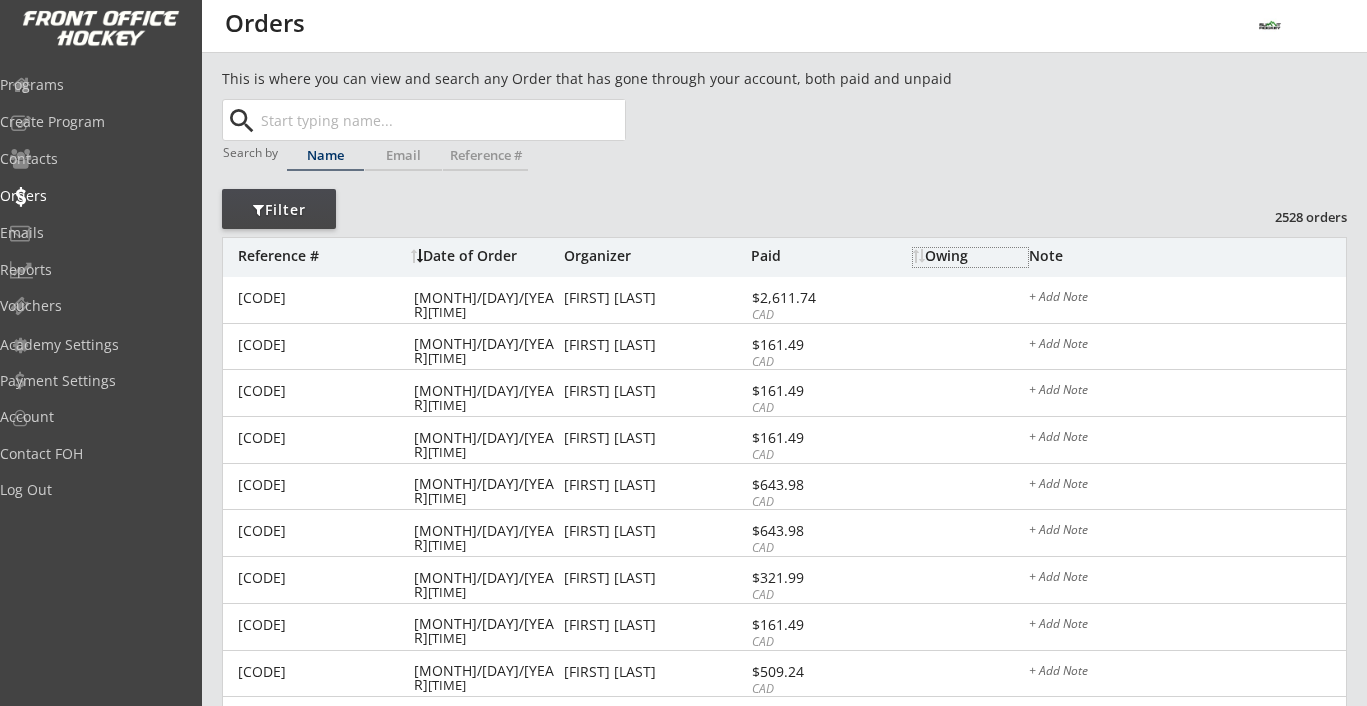 click on "Owing" at bounding box center (970, 256) 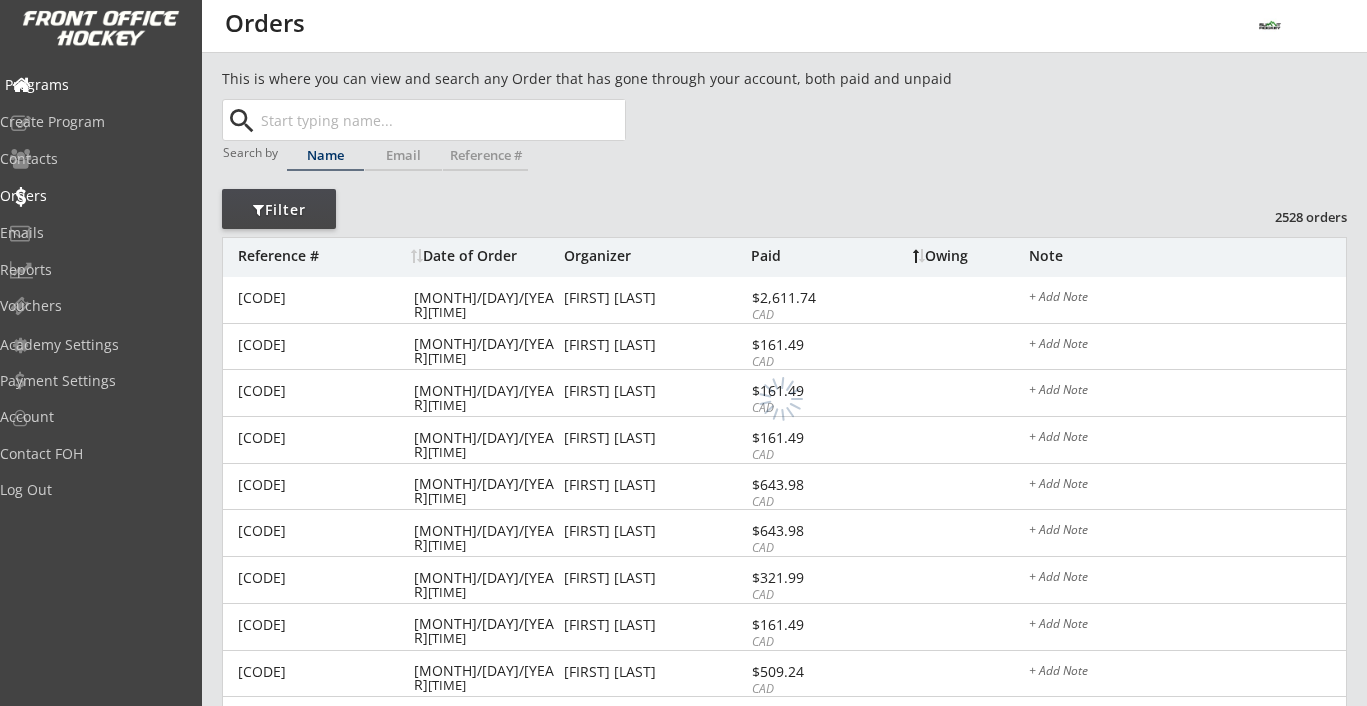 click on "Programs" at bounding box center (95, 85) 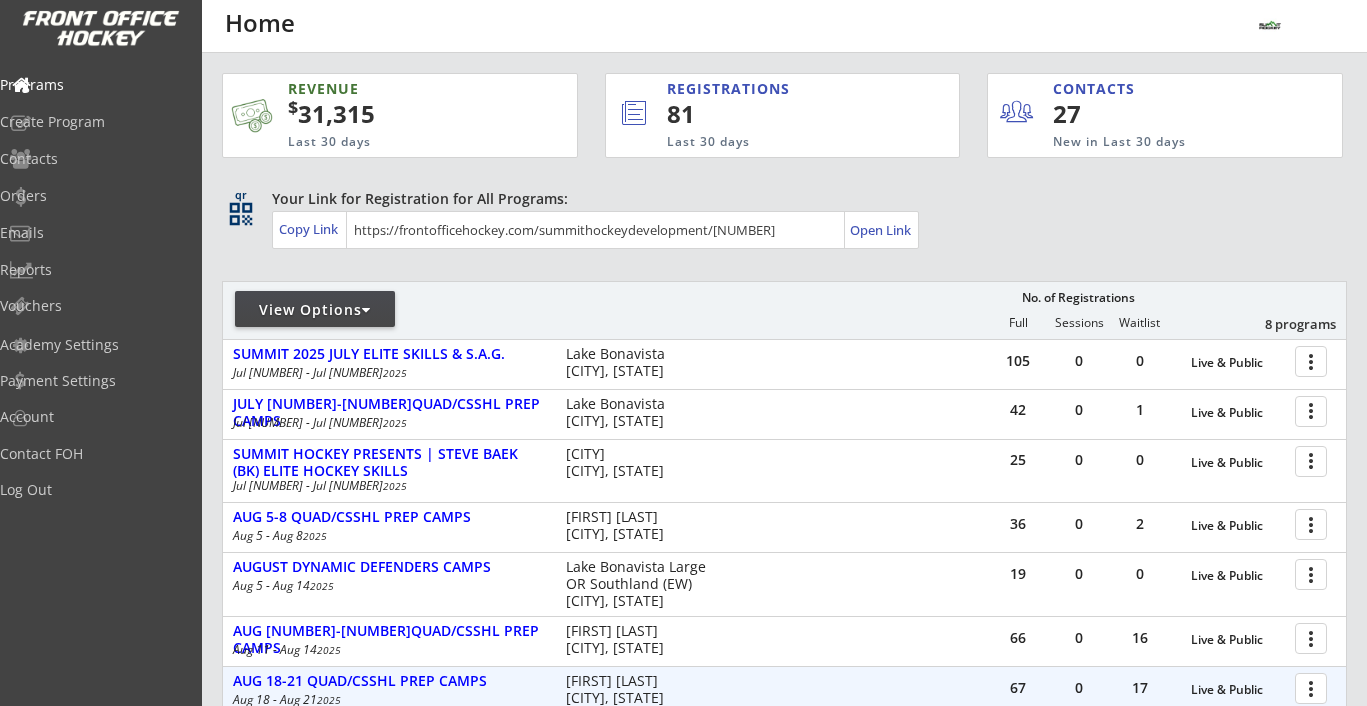 click on "[NUMBER] [NUMBER] [NUMBER] Live & Public more_vert SUMMIT [YEAR] JULY ELITE SKILLS & S.A.G. Jul [NUMBER] - Jul [NUMBER] 2025 Lake Bonavista
[CITY], [STATE]
[NUMBER] [NUMBER] [NUMBER] Live & Public more_vert JULY [NUMBER]-[NUMBER]QUAD/CSSHL PREP CAMPS Jul [NUMBER] - Jul [NUMBER] 2025 Lake Bonavista
[CITY], [STATE]
[NUMBER] [NUMBER] [NUMBER] Live & Public more_vert SUMMIT HOCKEY PRESENTS | STEVE BAEK (BK) ELITE HOCKEY SKILLS Jul [NUMBER] - Jul [NUMBER] 2025 [CITY]
[CITY], [STATE]
[NUMBER] [NUMBER] [NUMBER] Live & Public more_vert AUG [NUMBER]-[NUMBER]QUAD/CSSHL PREP CAMPS Aug [NUMBER] - Aug [NUMBER] 2025 George Blundin
[CITY], [STATE]
[NUMBER] [NUMBER] [NUMBER] Live & Public more_vert AUGUST DYNAMIC DEFENDERS CAMPS Aug [NUMBER] - Aug [NUMBER] 2025 Lake Bonavista Large OR Southland (EW)
[CITY], [STATE]
[NUMBER] [NUMBER] [NUMBER] Live & Public more_vert AUG [NUMBER]-[NUMBER]QUAD/CSSHL PREP CAMPS 2025" at bounding box center [784, 679] 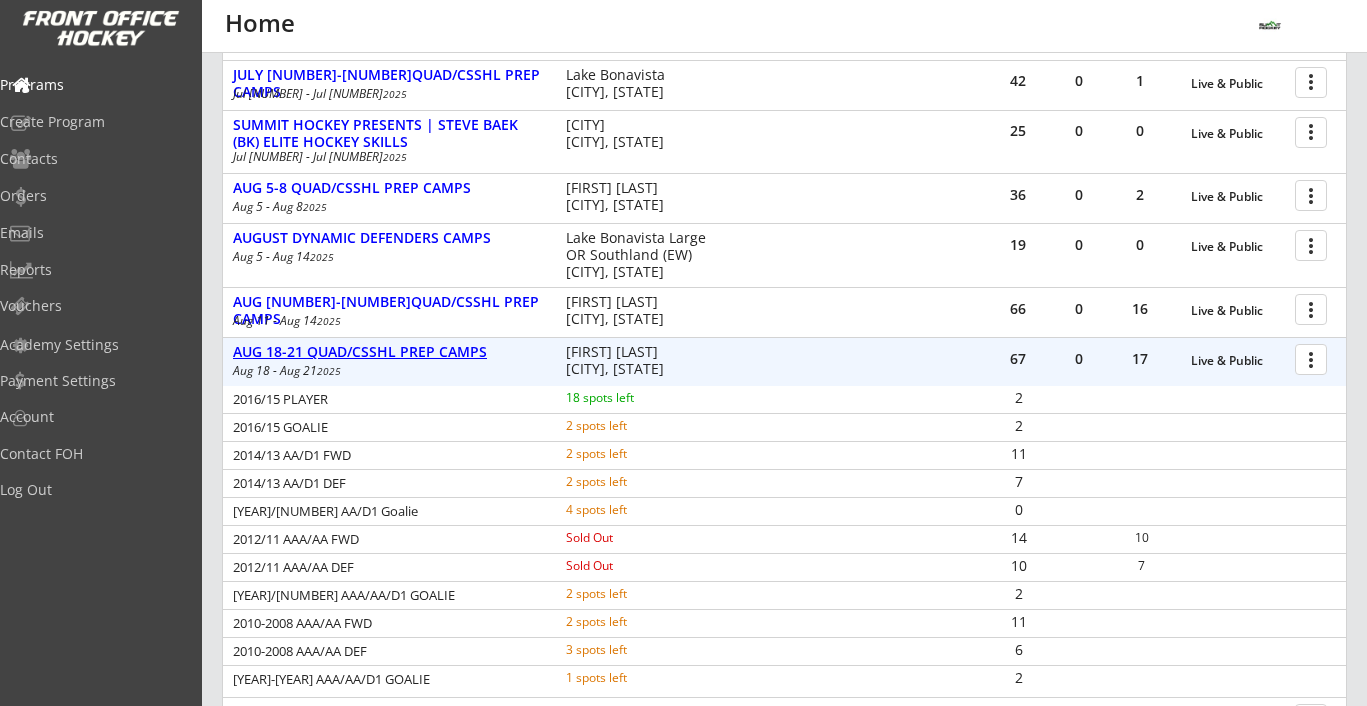 click on "AUG 18-21 QUAD/CSSHL PREP CAMPS" at bounding box center (1238, 361) 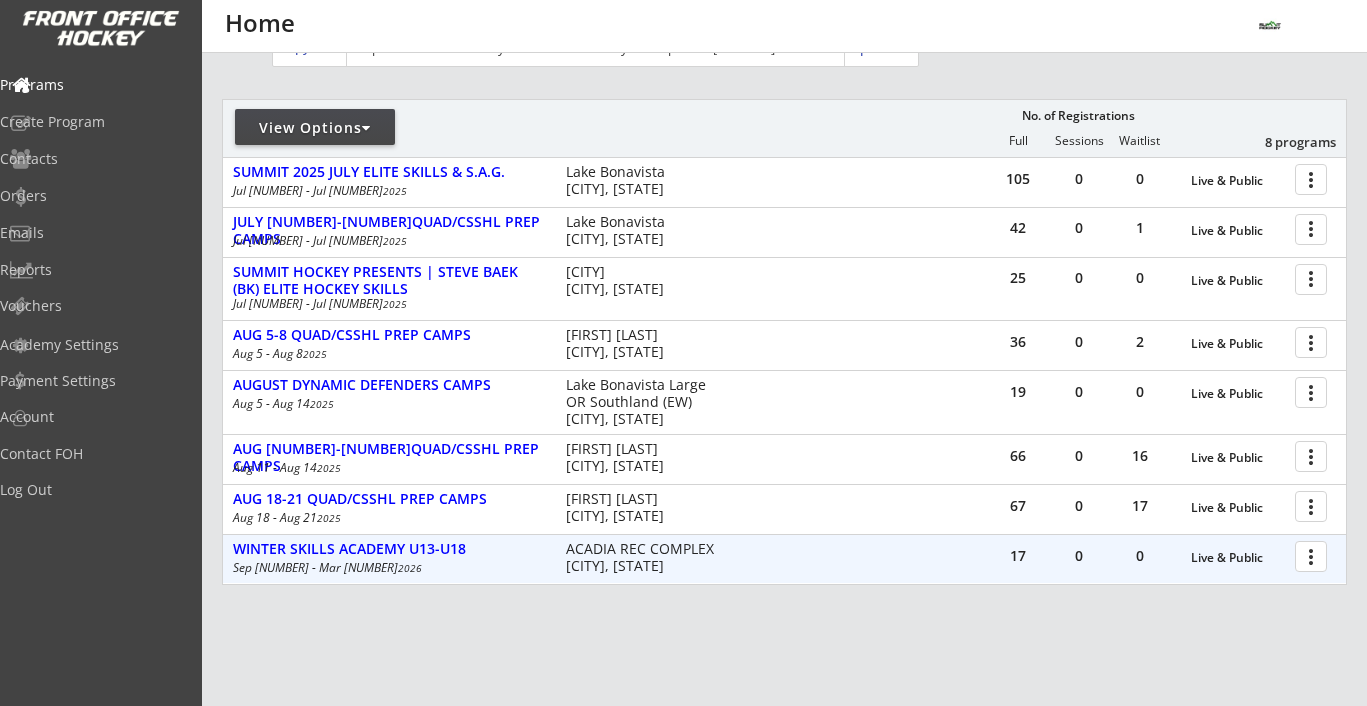 scroll, scrollTop: 167, scrollLeft: 0, axis: vertical 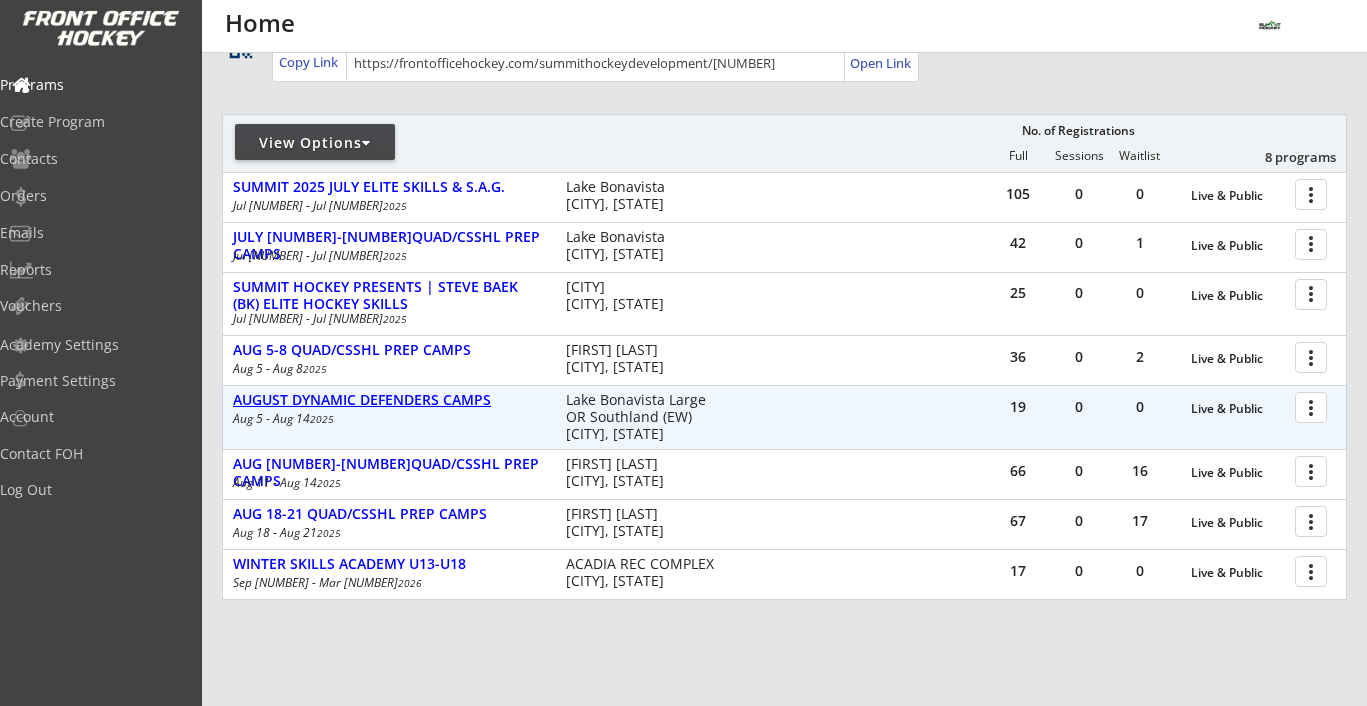 click on "AUGUST DYNAMIC DEFENDERS CAMPS" at bounding box center [1238, 409] 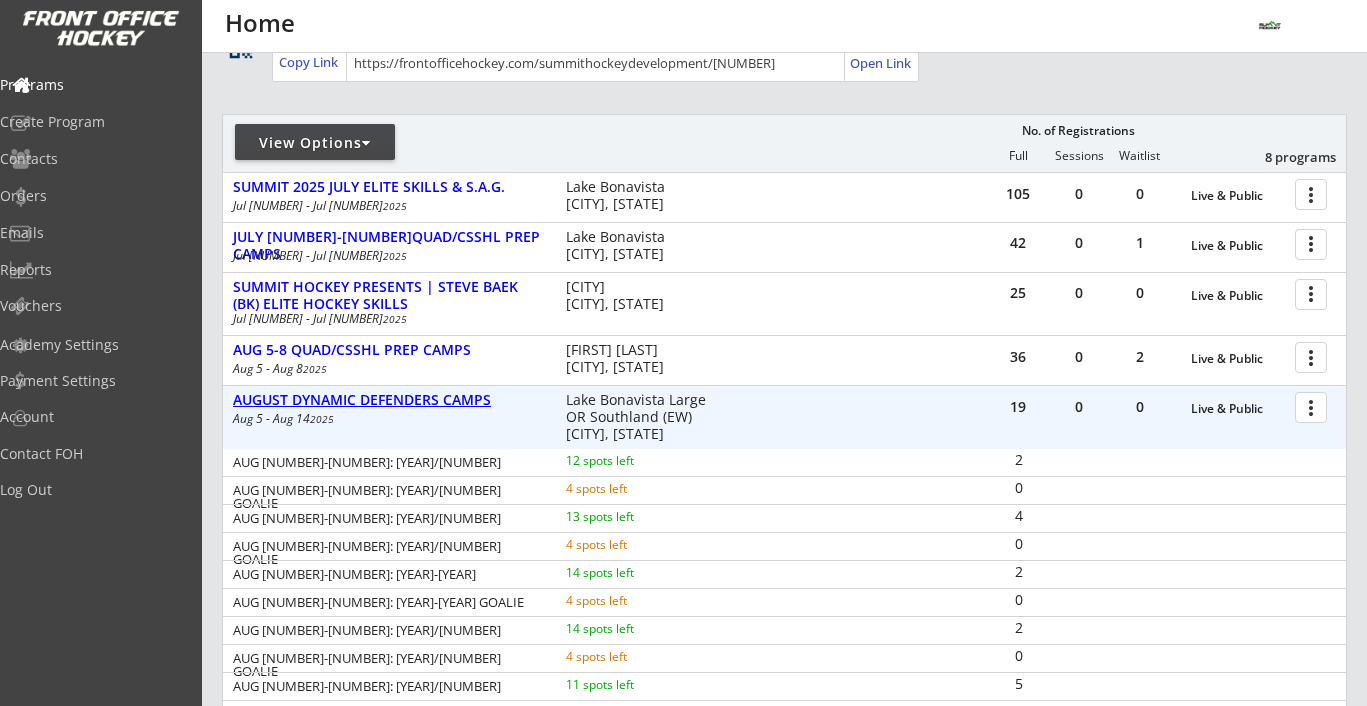 click on "AUGUST DYNAMIC DEFENDERS CAMPS" at bounding box center (1238, 409) 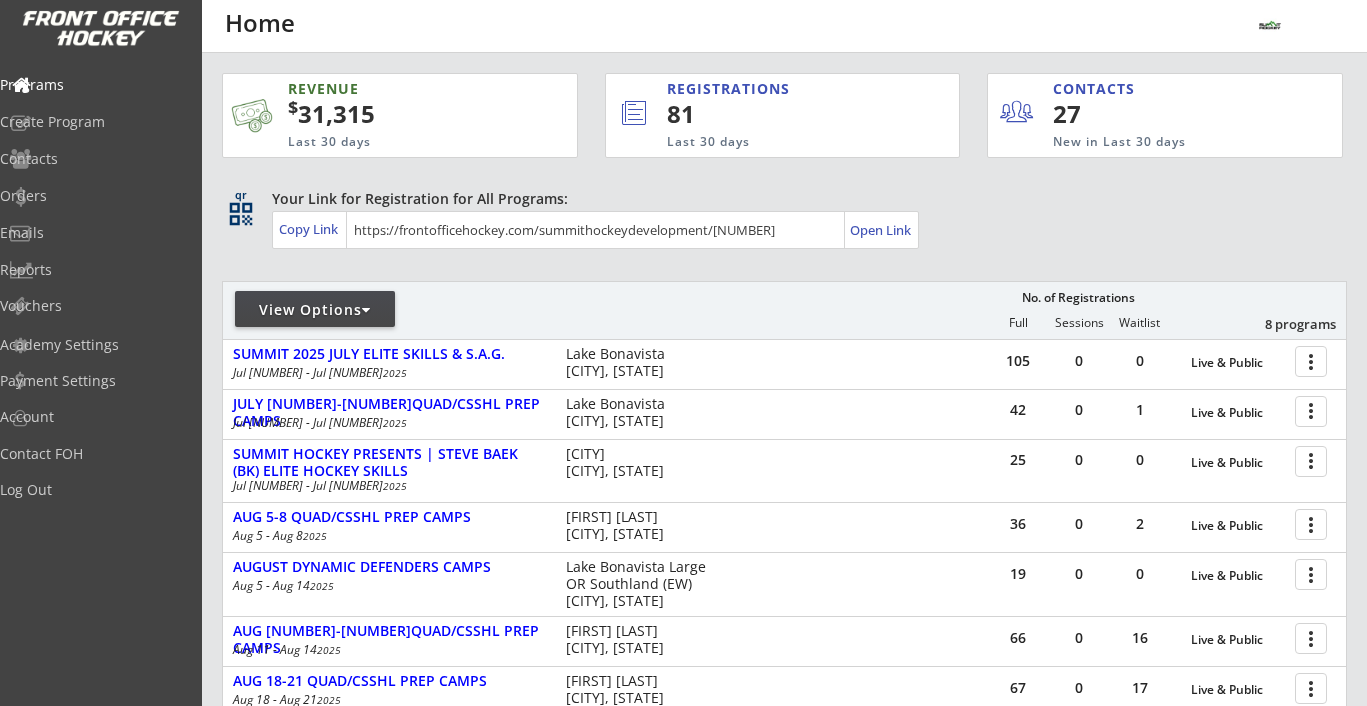 scroll, scrollTop: 39, scrollLeft: 0, axis: vertical 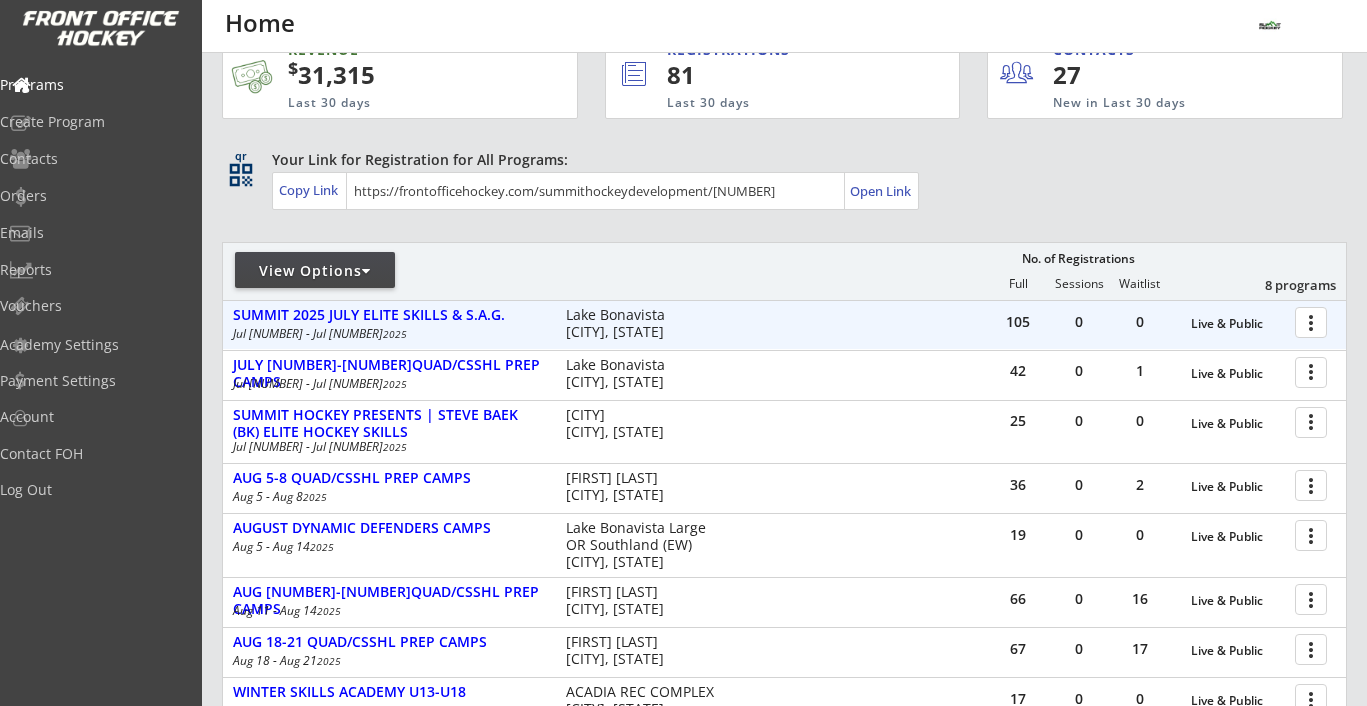 click on "[NUMBER] [NUMBER] [NUMBER] Live & Public more_vert SUMMIT 2025 JULY ELITE SKILLS & S.A.G. Jul [NUMBER] - Jul [NUMBER] 2025 Lake Bonavista
[CITY], [STATE]" at bounding box center [784, 325] 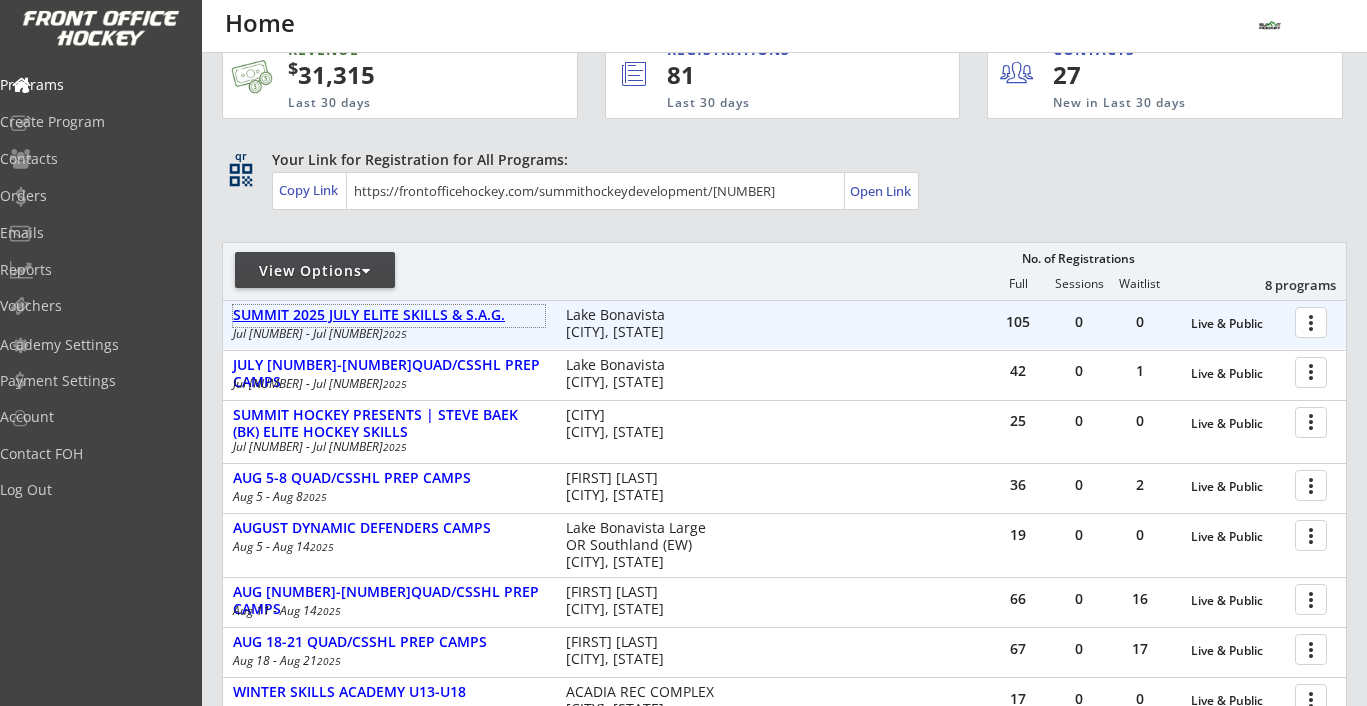 click on "SUMMIT 2025 JULY ELITE SKILLS & S.A.G." at bounding box center (389, 315) 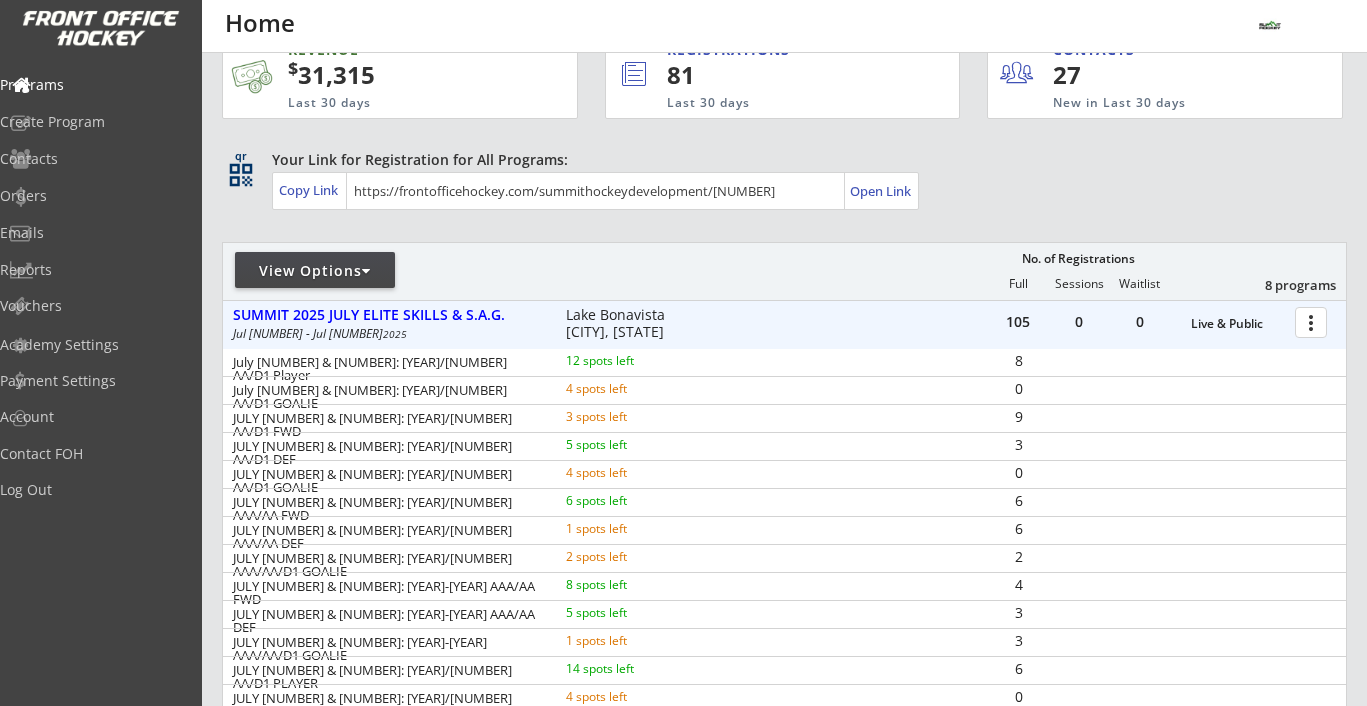 click at bounding box center [1314, 321] 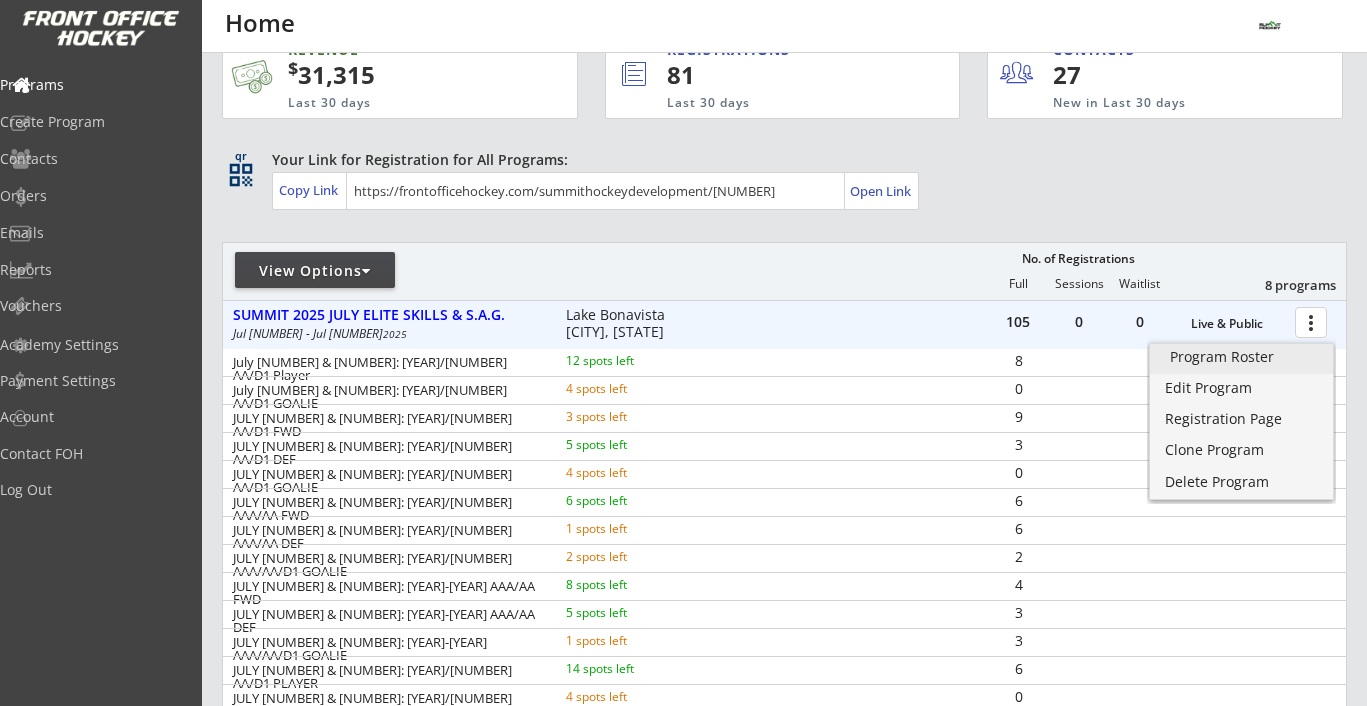 click on "Program Roster" at bounding box center (1241, 357) 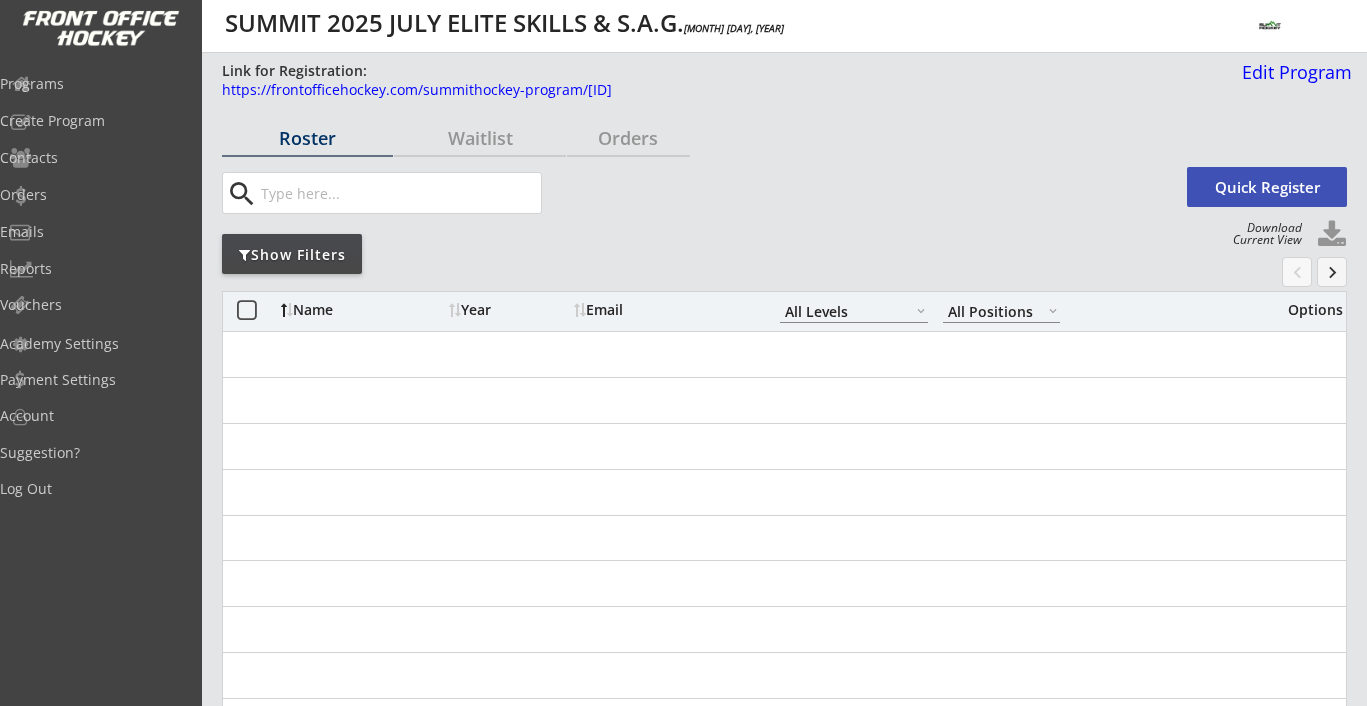 scroll, scrollTop: 0, scrollLeft: 0, axis: both 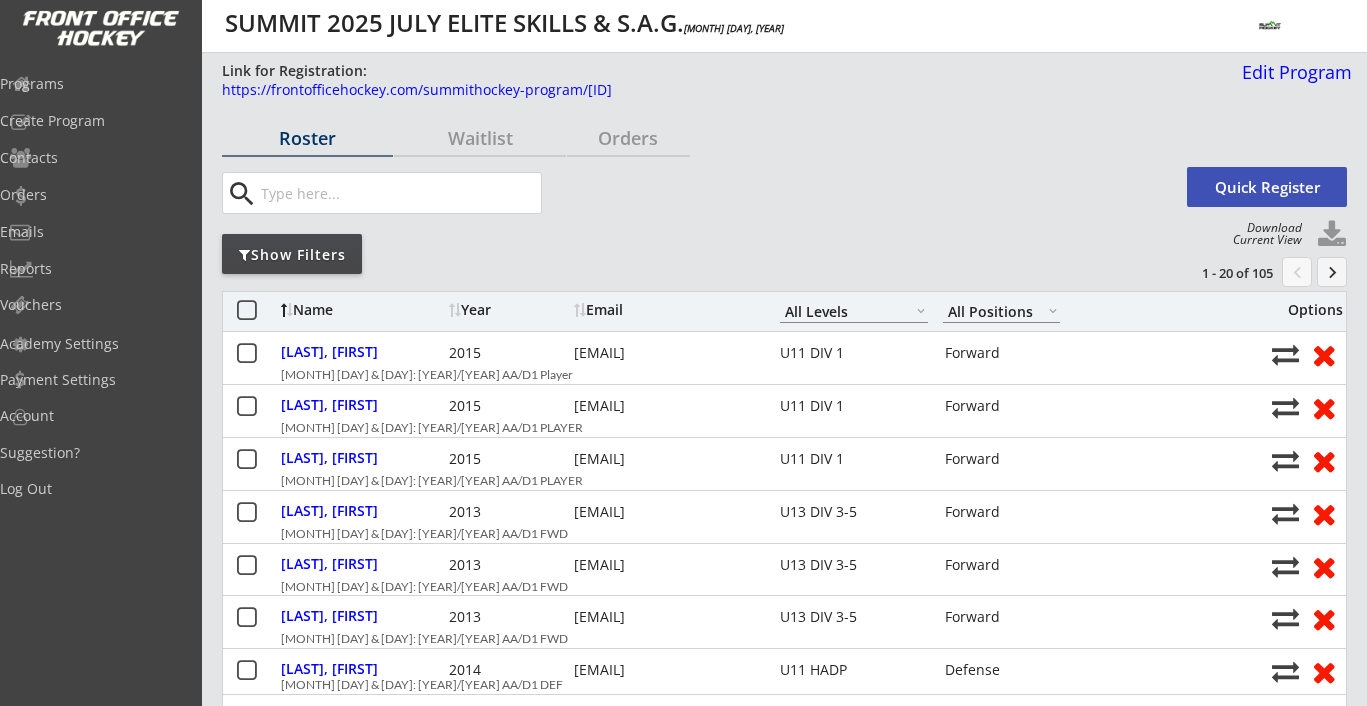 click on "Show Filters" at bounding box center (307, 138) 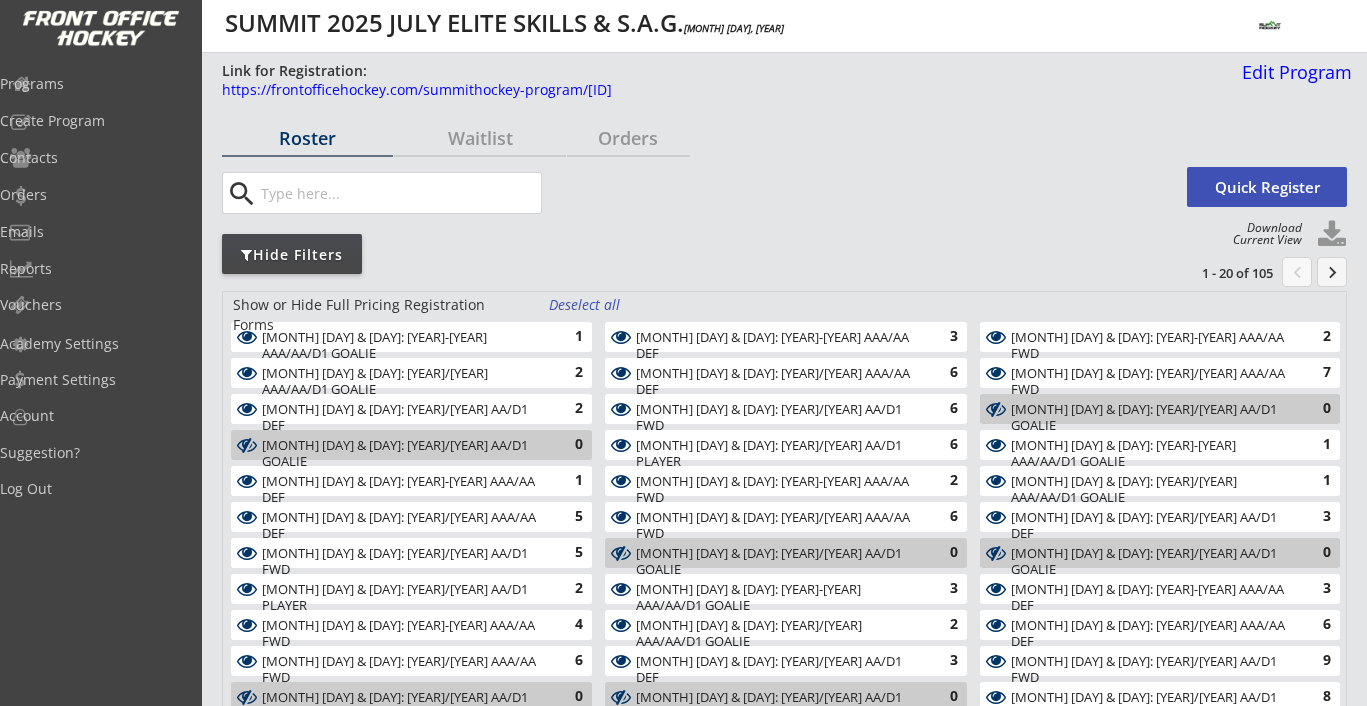 click on "Deselect all" at bounding box center (586, 305) 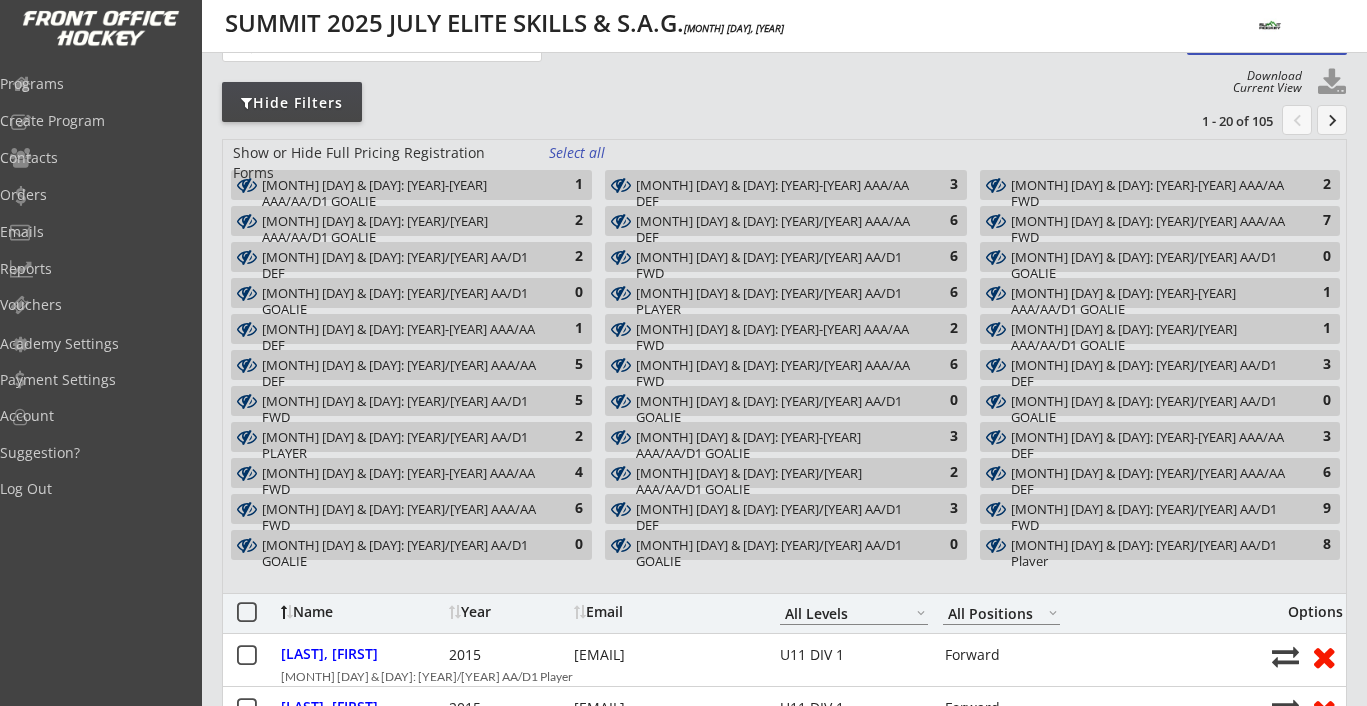 scroll, scrollTop: 151, scrollLeft: 0, axis: vertical 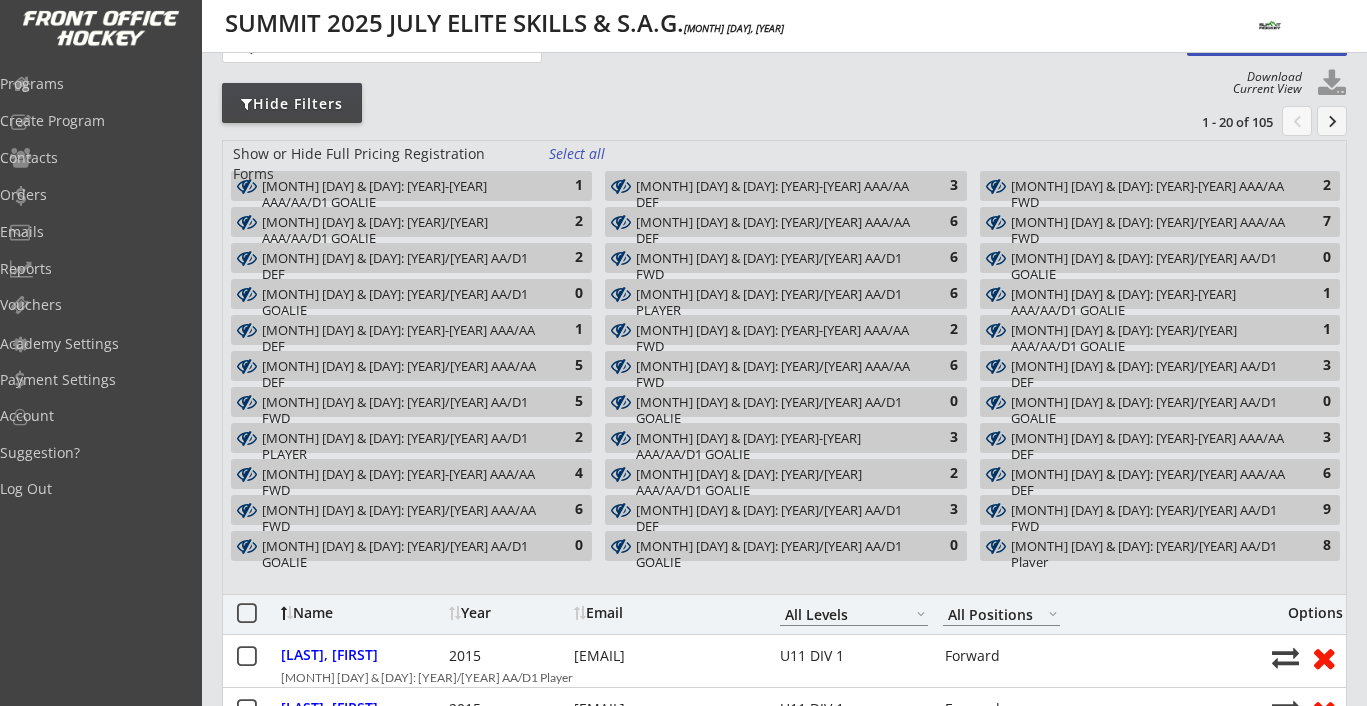 click on "[MONTH] [DAY] & [DAY]: [YEAR]/[YEAR] AA/D1 Player" at bounding box center [1148, 554] 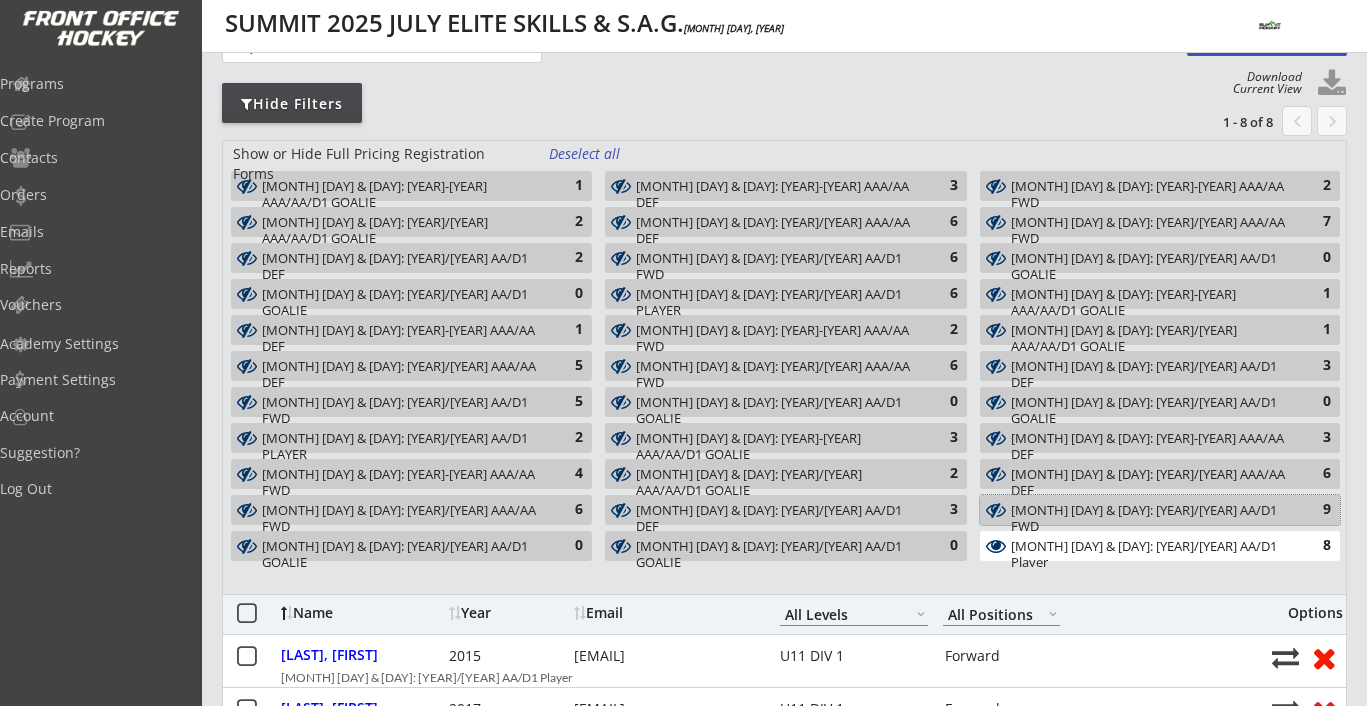 click on "JULY [NUMBER] & [NUMBER]: [YEAR]/[NUMBER] AA/D1 FWD" at bounding box center [1148, 518] 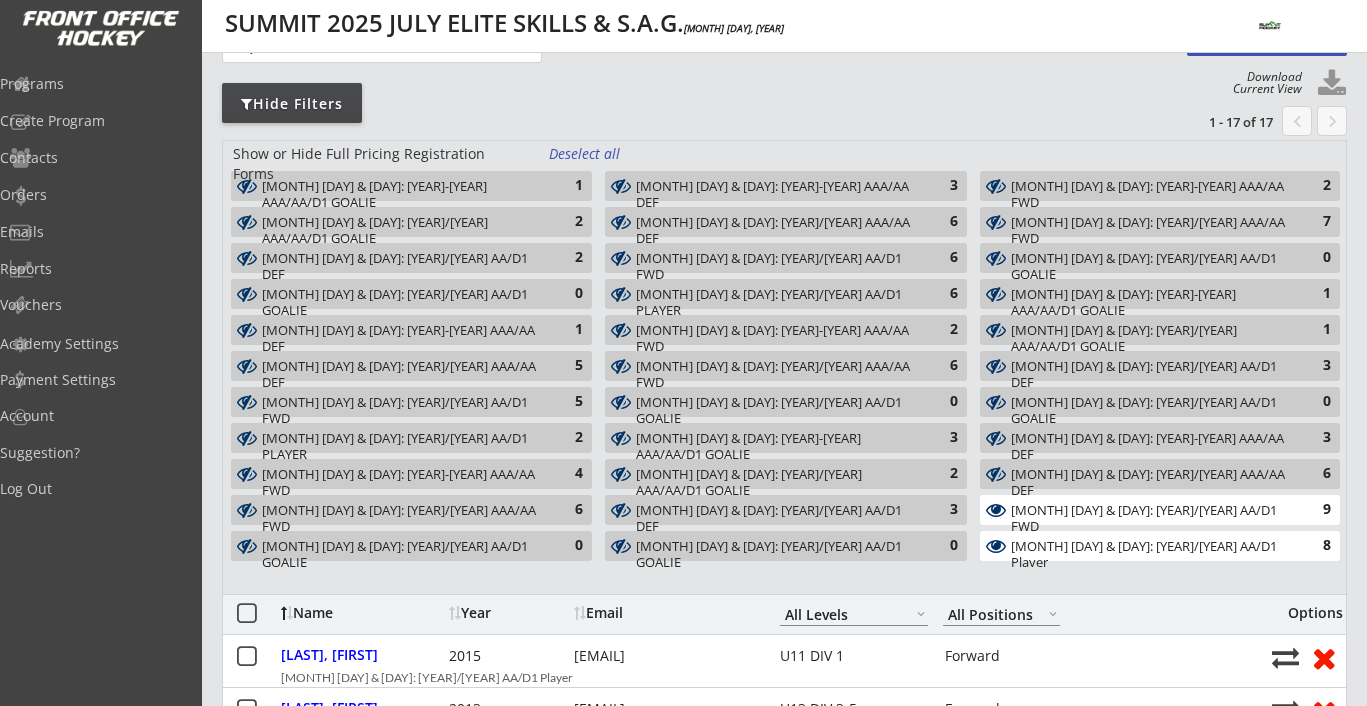 click on "JULY [NUMBER] & [NUMBER]: [YEAR]/[NUMBER] AAA/AA DEF" at bounding box center (1148, 482) 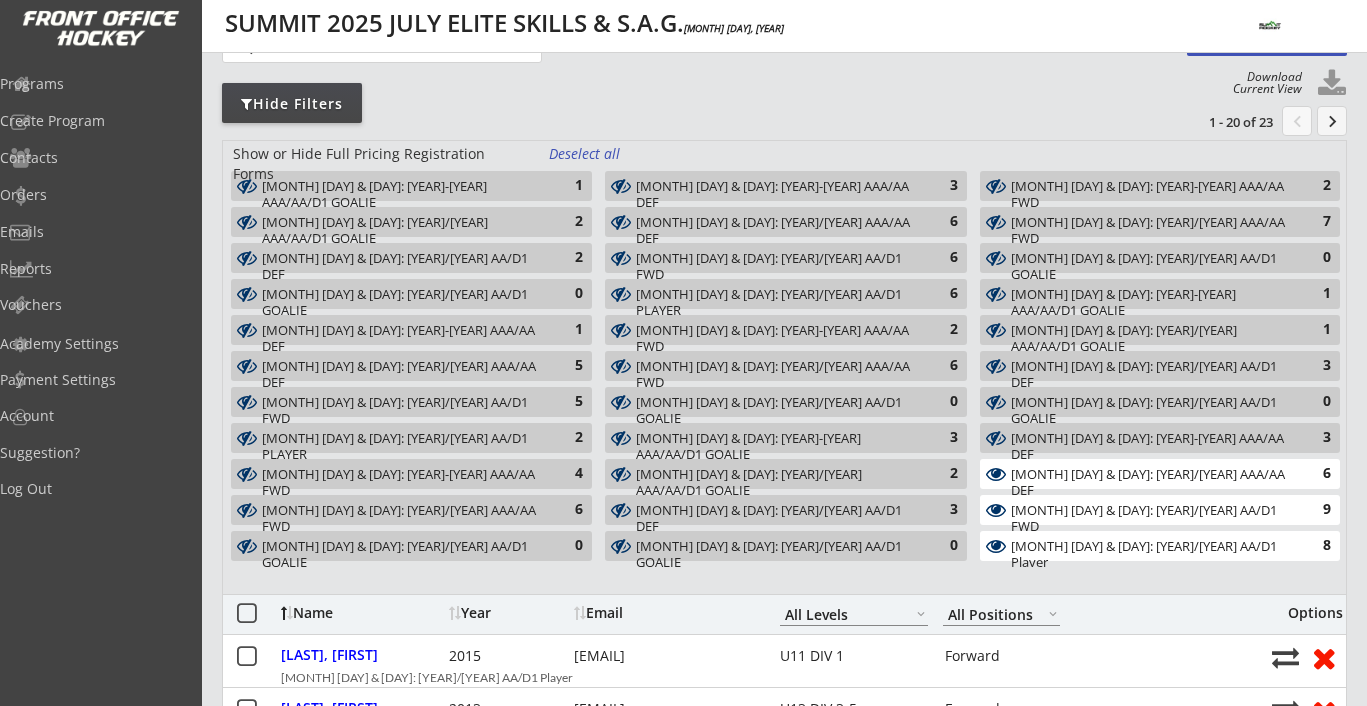 click on "July [NUMBER] & [NUMBER]: [YEAR]/[NUMBER] AA/D1 GOALIE" at bounding box center (774, 554) 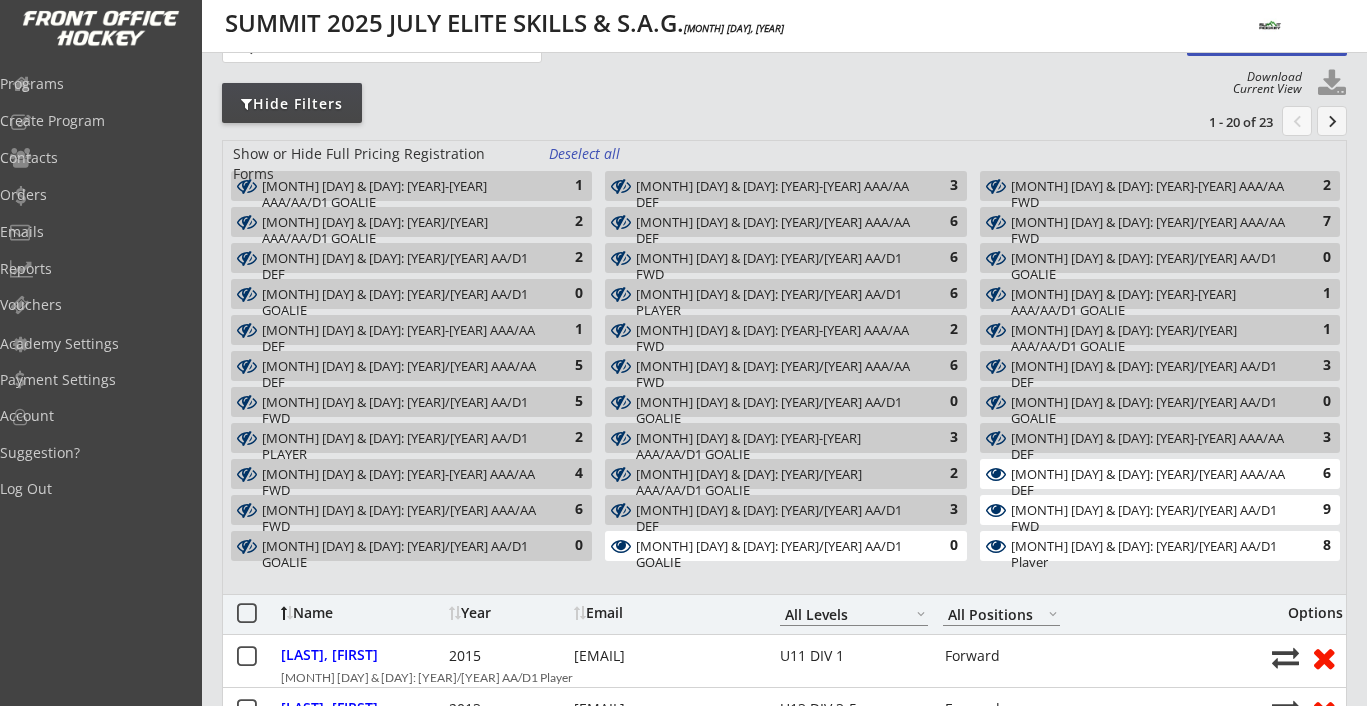 click on "JULY [NUMBER] & [NUMBER]: [YEAR]/[NUMBER] AA/D1 DEF" at bounding box center [774, 518] 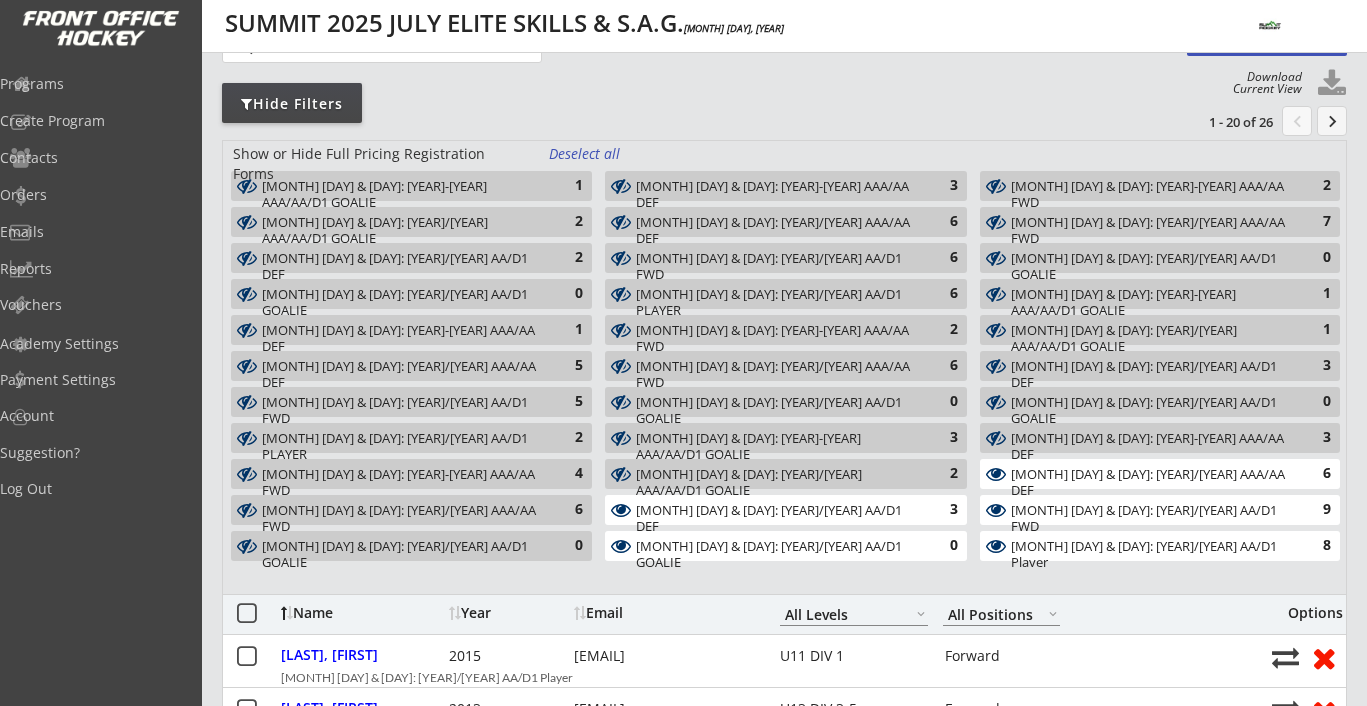 click on "JULY [NUMBER] & [NUMBER]: [YEAR]/[NUMBER] AAA/AA/D1 GOALIE" at bounding box center (774, 482) 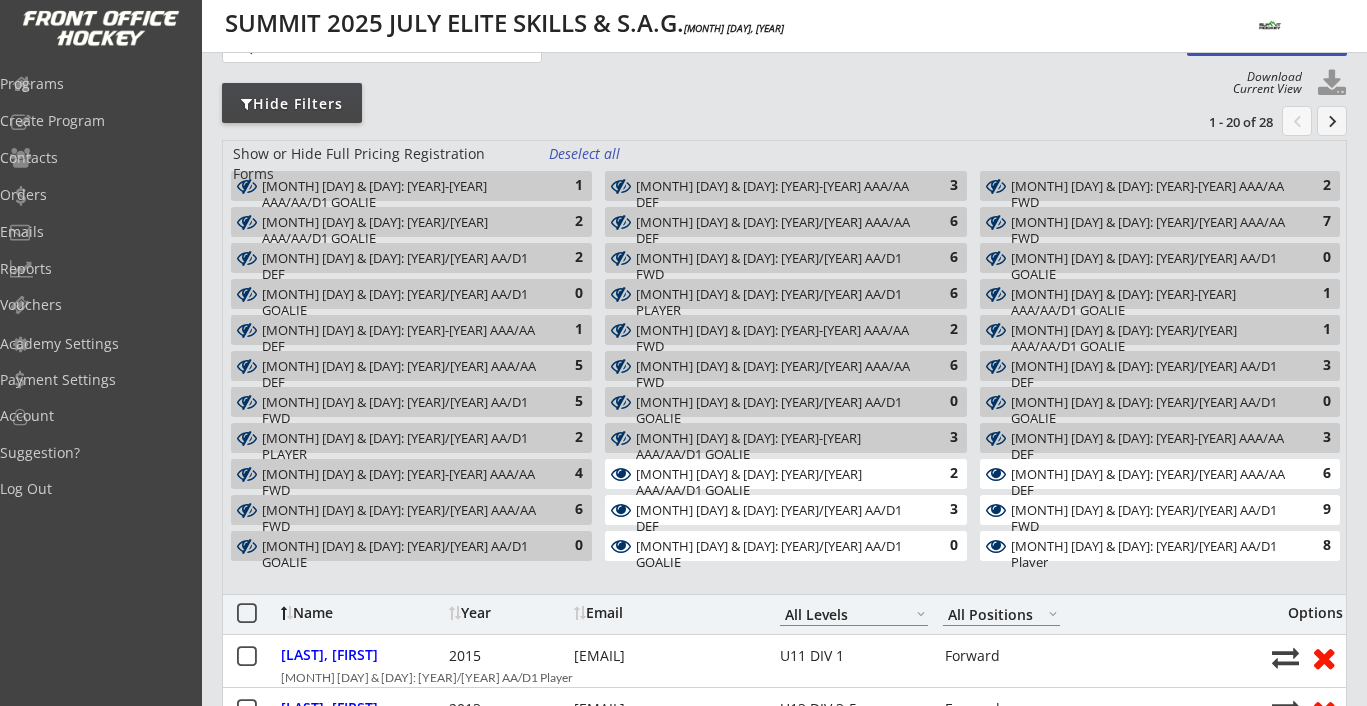 click on "JULY [NUMBER] & [NUMBER]: [YEAR]-[YEAR] AAA/AA/D1 GOALIE" at bounding box center [774, 446] 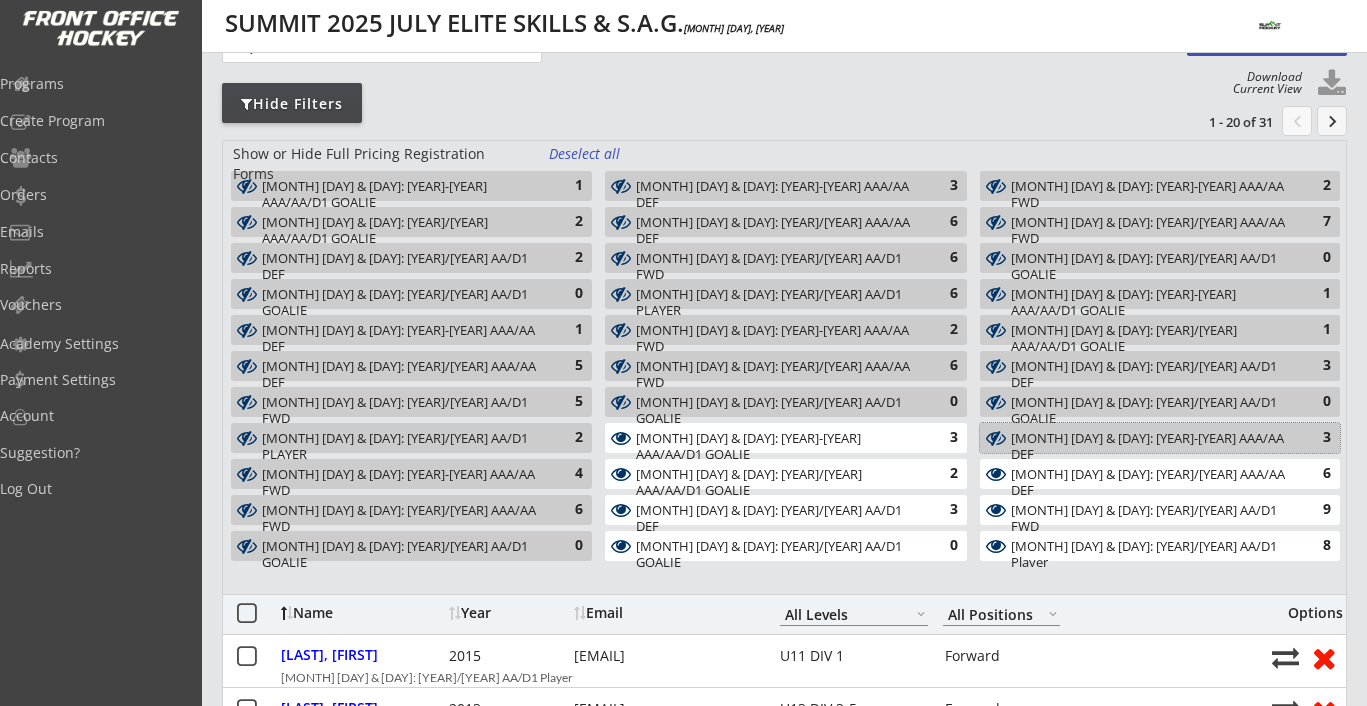 click on "JULY [NUMBER] & [NUMBER]: [YEAR]-[YEAR] AAA/AA DEF" at bounding box center [1148, 446] 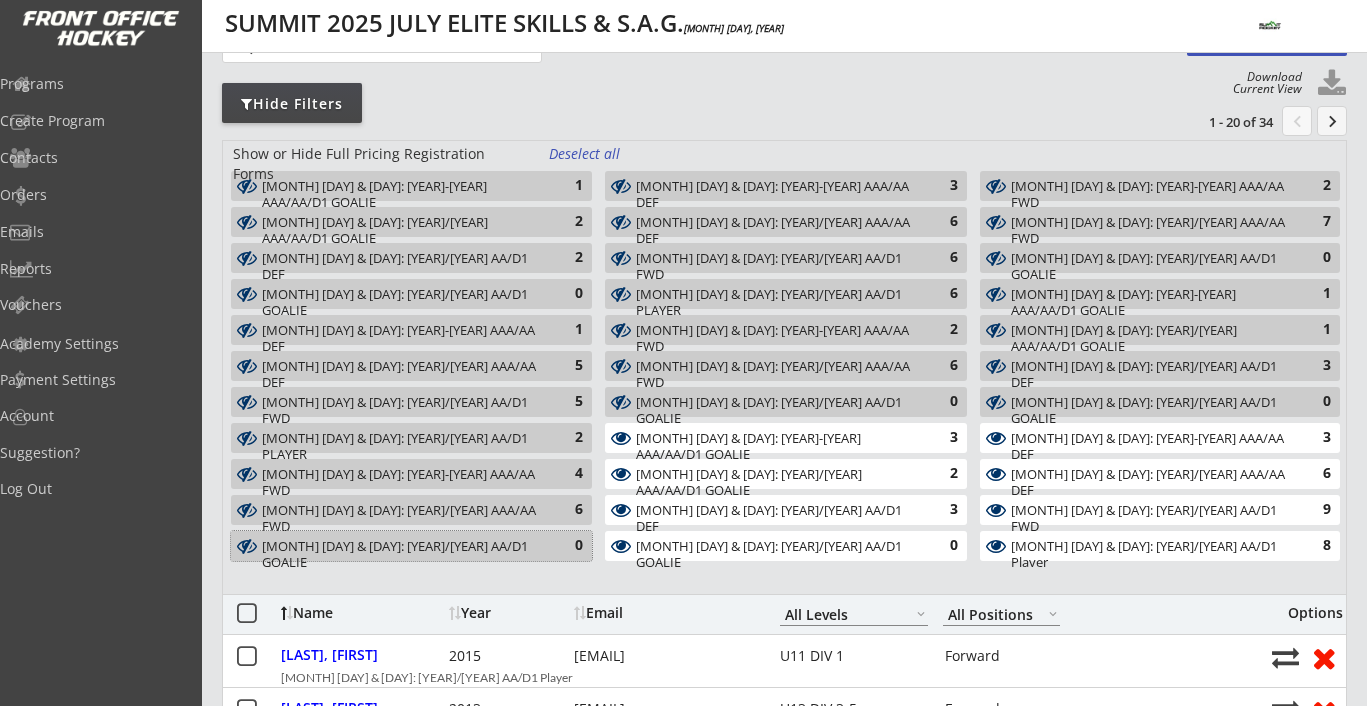 click on "JULY [NUMBER] & [NUMBER]: [YEAR]/[NUMBER] AA/D1 GOALIE" at bounding box center [400, 554] 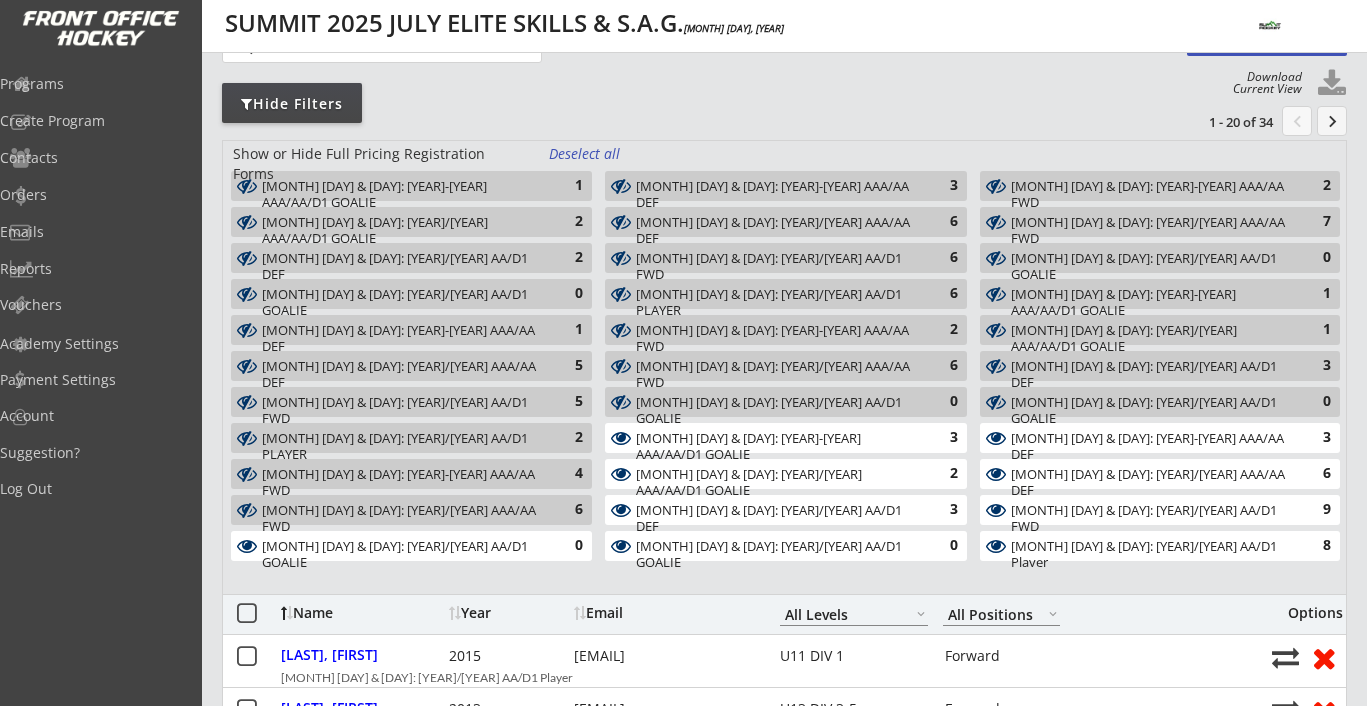click on "JULY [NUMBER] & [NUMBER]: [YEAR]/[NUMBER] AAA/AA FWD" at bounding box center (400, 518) 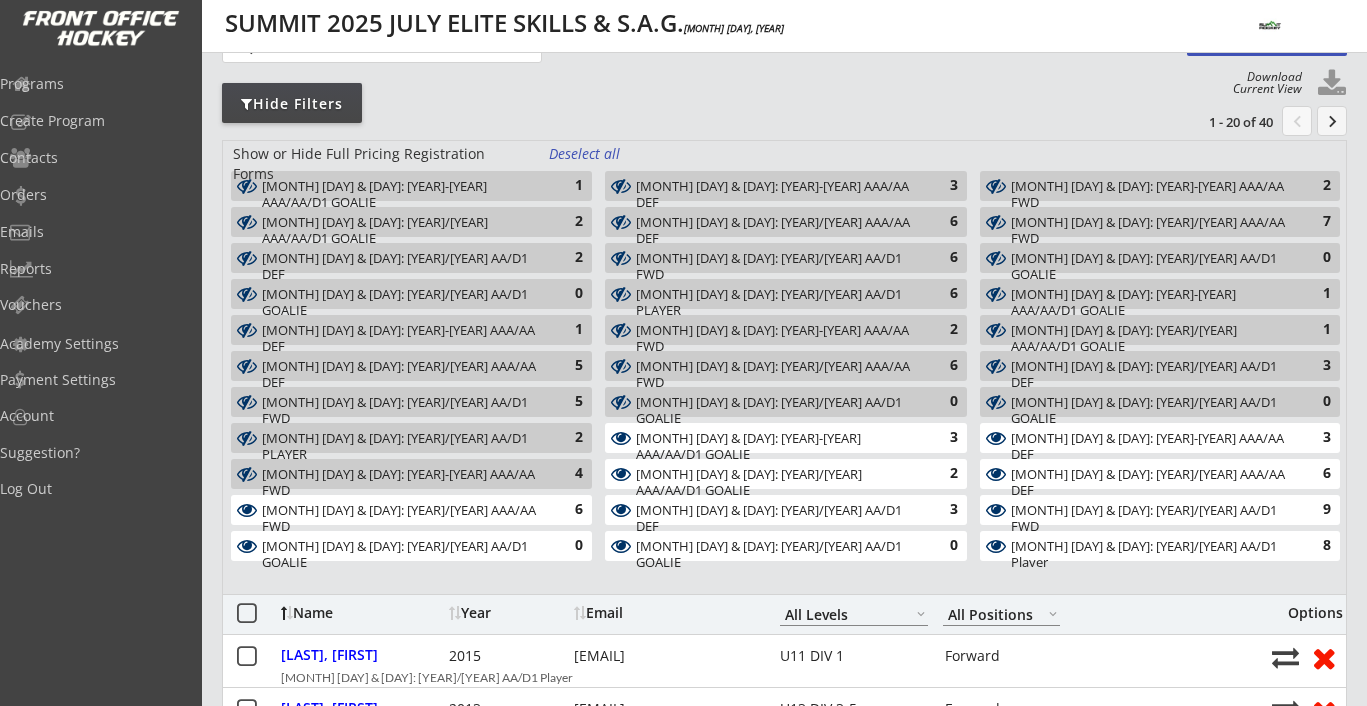 click on "JULY [NUMBER] & [NUMBER]: [YEAR]-[YEAR] AAA/AA FWD" at bounding box center (400, 482) 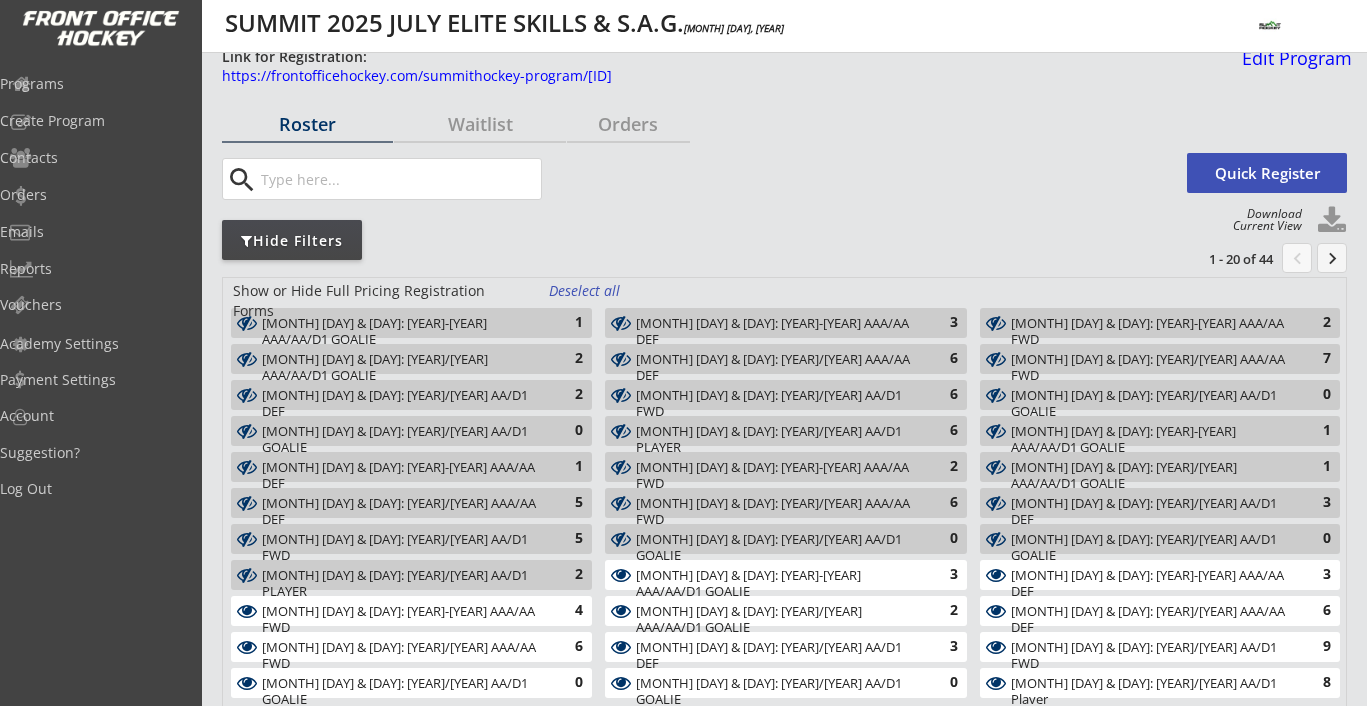 scroll, scrollTop: 0, scrollLeft: 0, axis: both 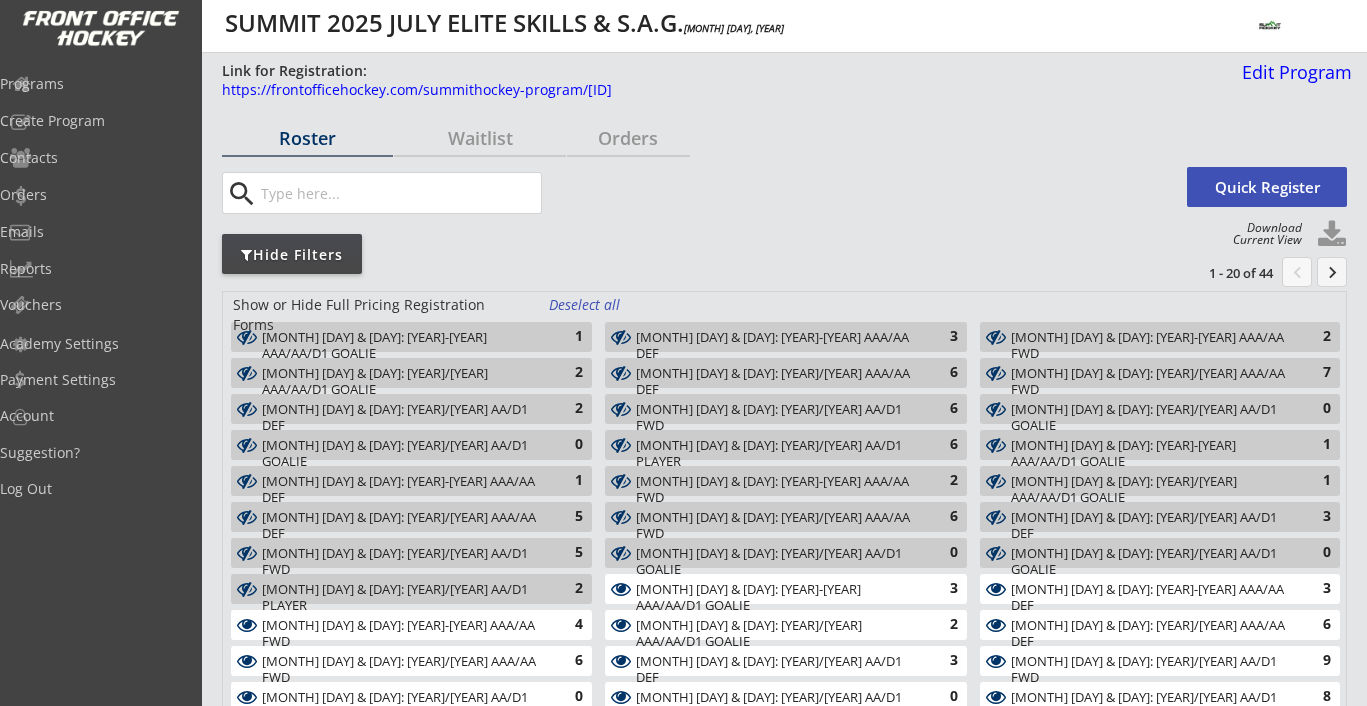 click at bounding box center (1332, 235) 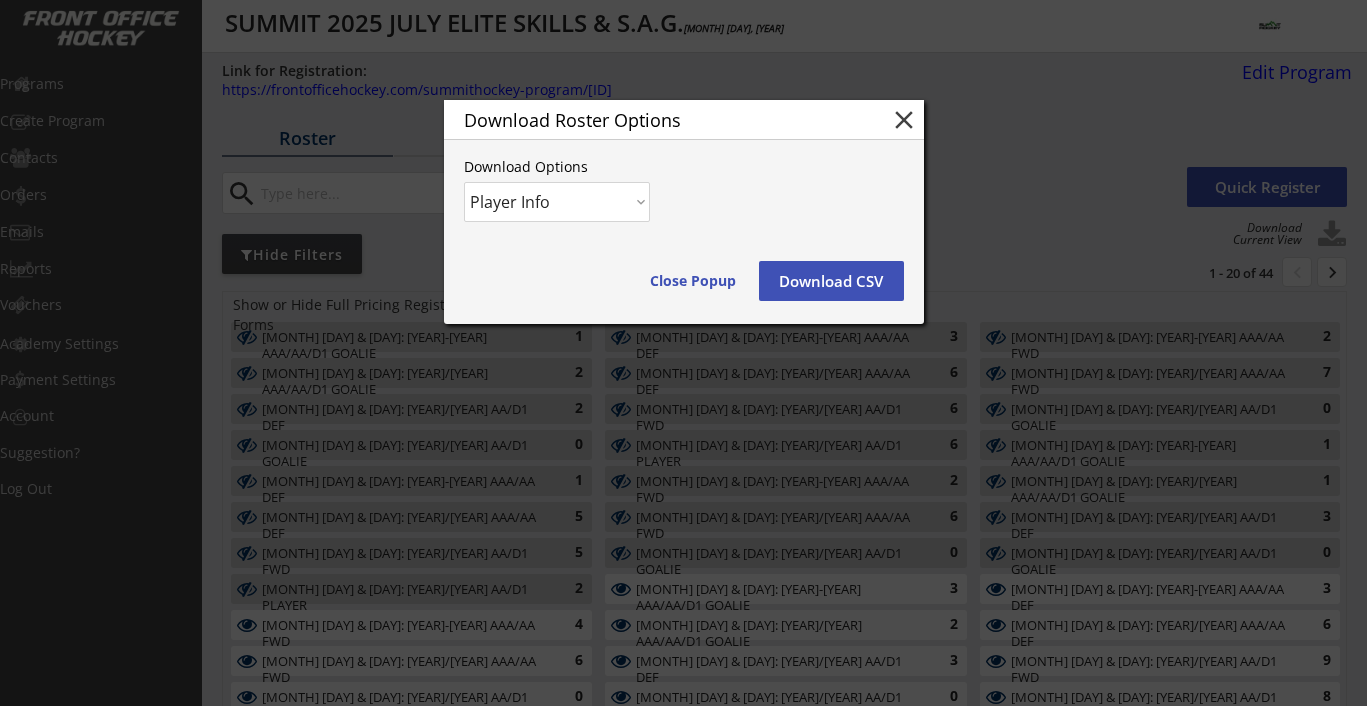 click on "Player Info Player and Order Info" at bounding box center (557, 202) 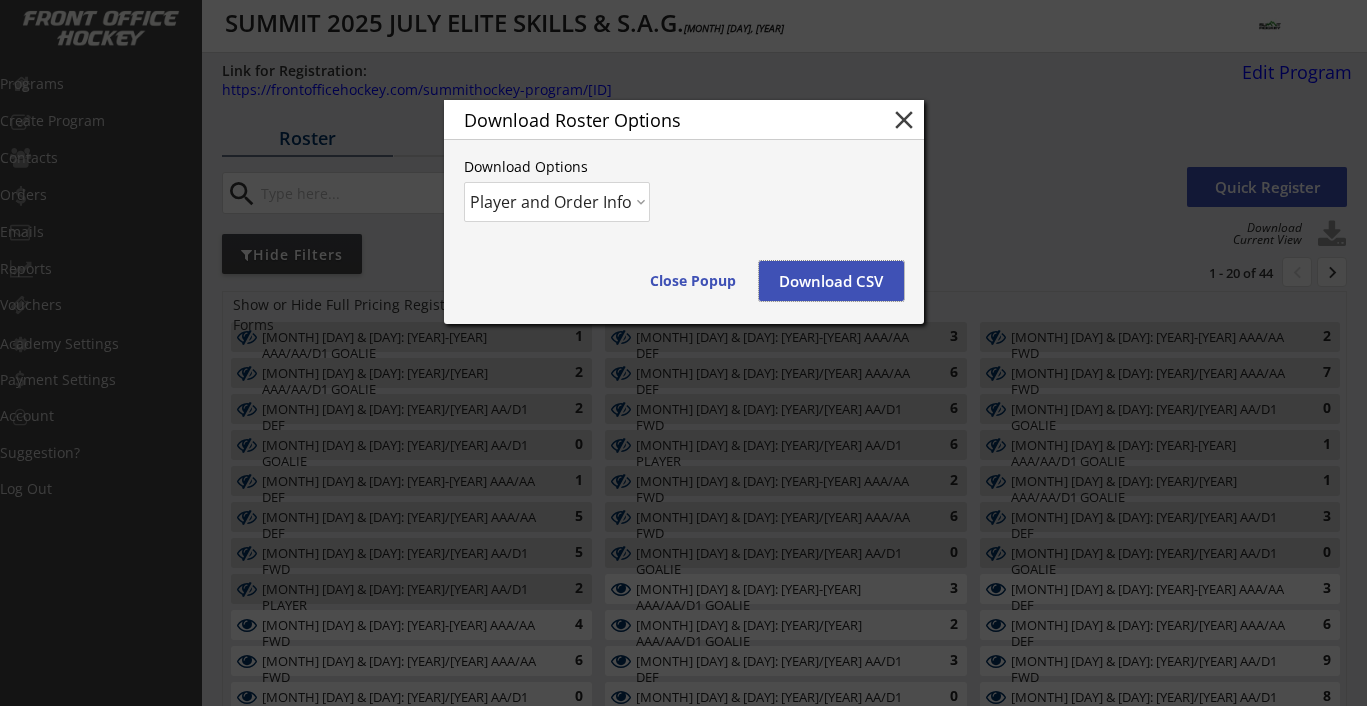 click on "Download CSV" at bounding box center [831, 281] 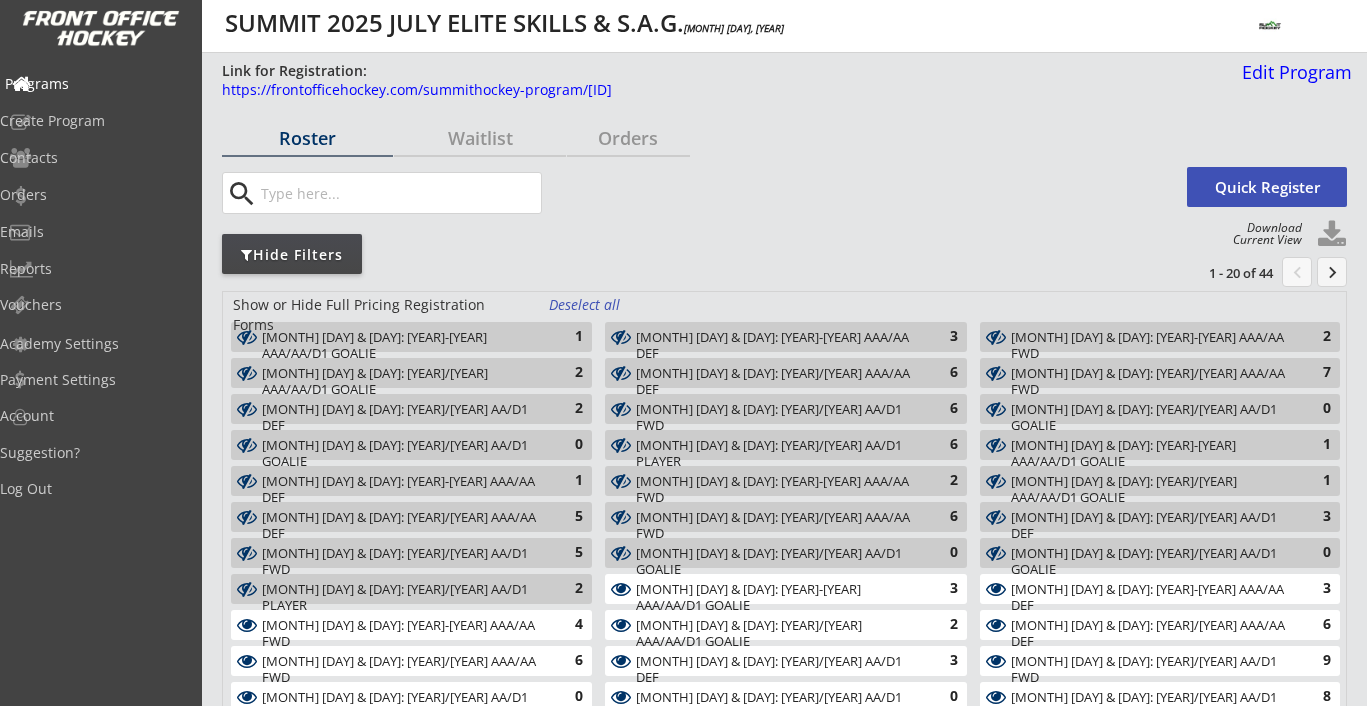 click on "Programs" at bounding box center (95, 84) 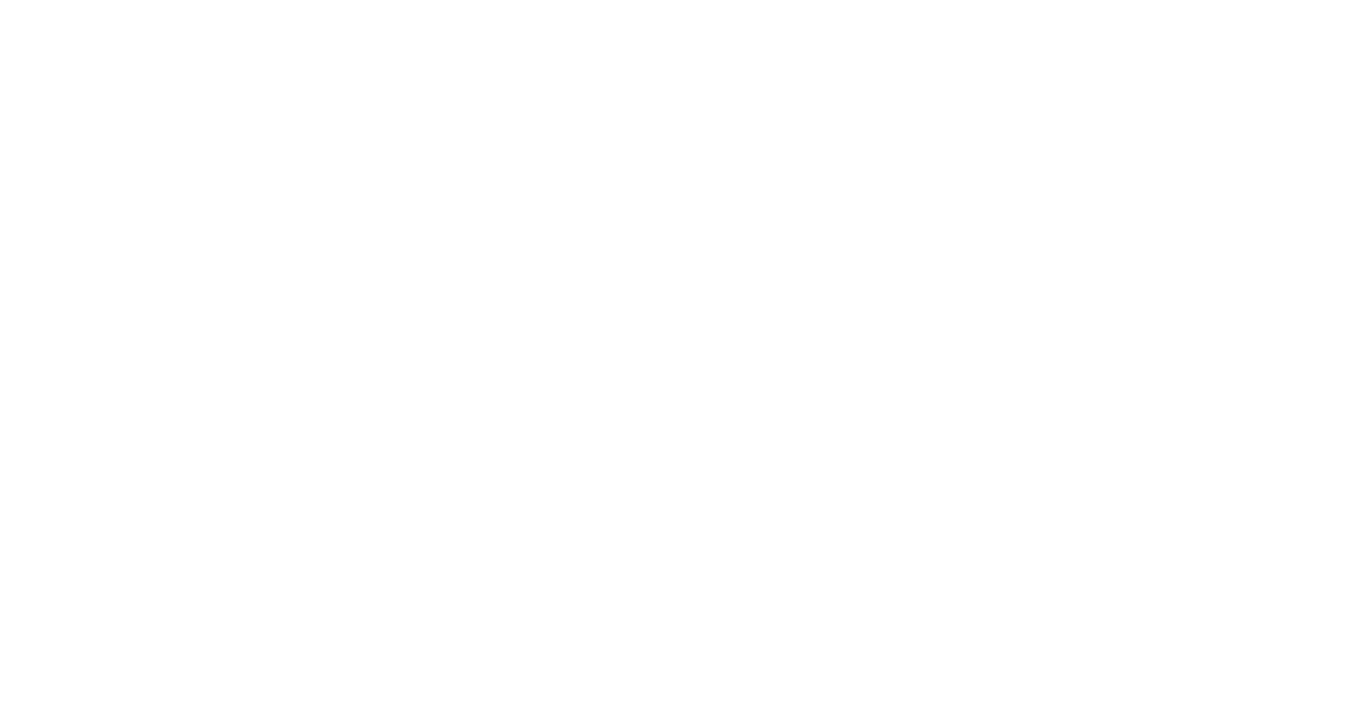 scroll, scrollTop: 0, scrollLeft: 0, axis: both 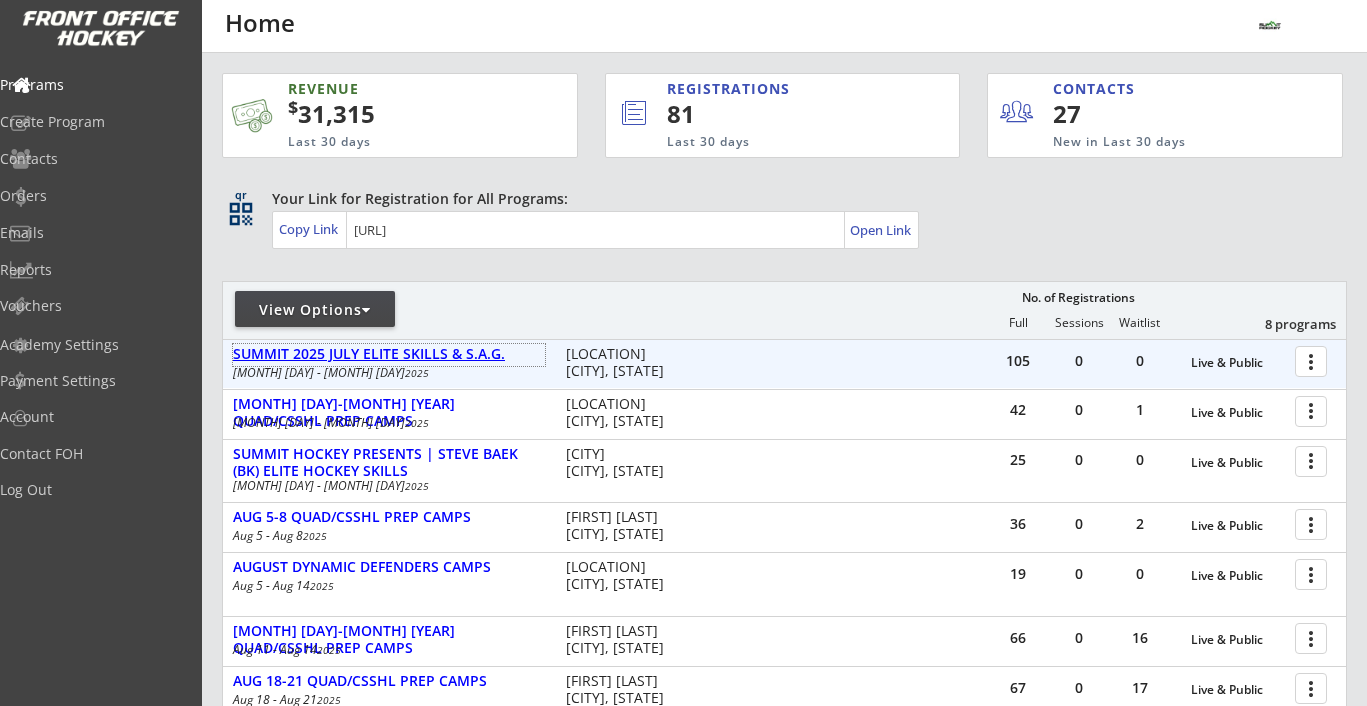 click on "SUMMIT 2025 JULY ELITE SKILLS & S.A.G." at bounding box center (389, 354) 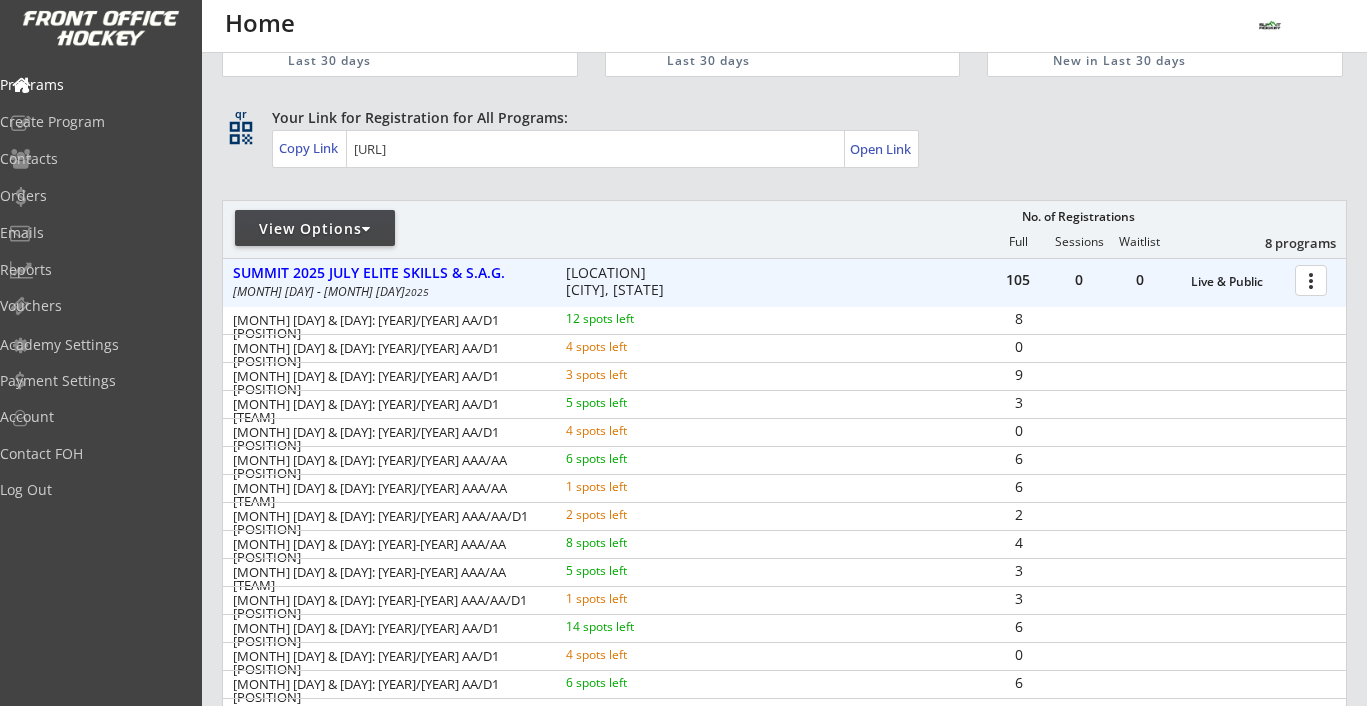 scroll, scrollTop: 83, scrollLeft: 0, axis: vertical 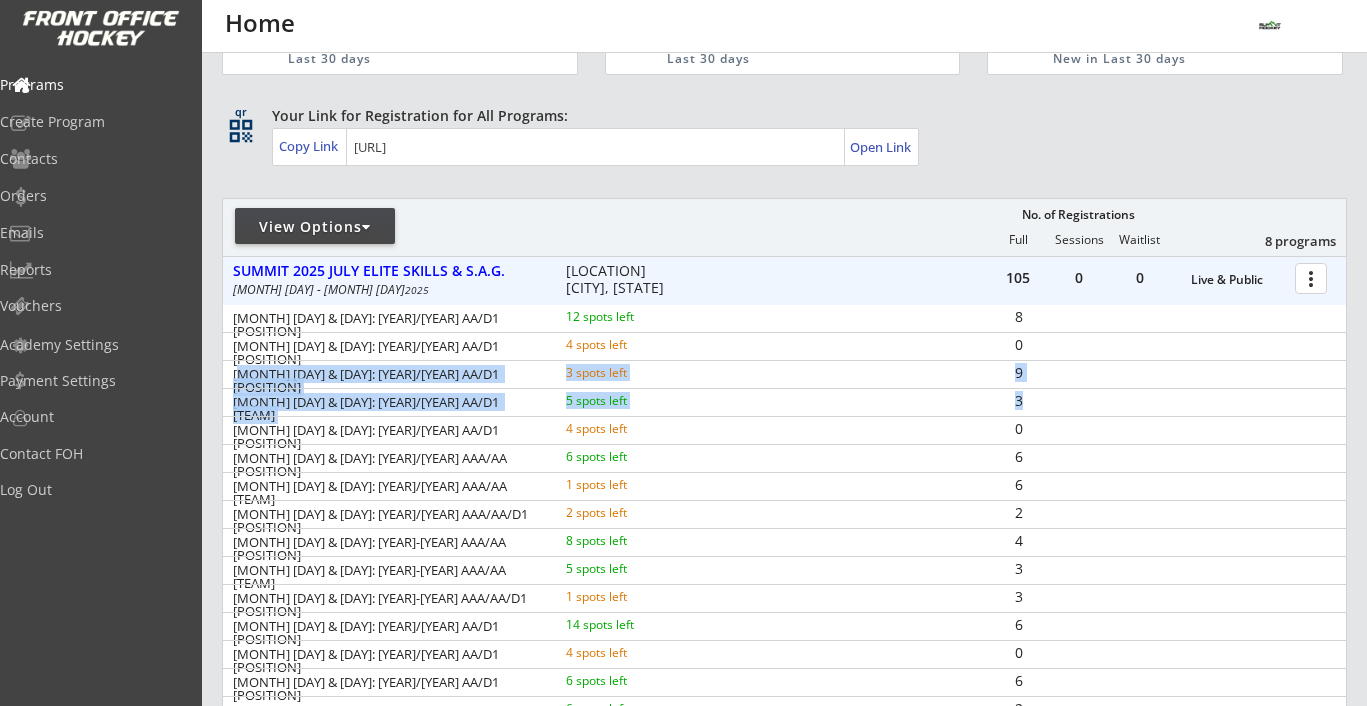 drag, startPoint x: 237, startPoint y: 377, endPoint x: 1034, endPoint y: 400, distance: 797.3318 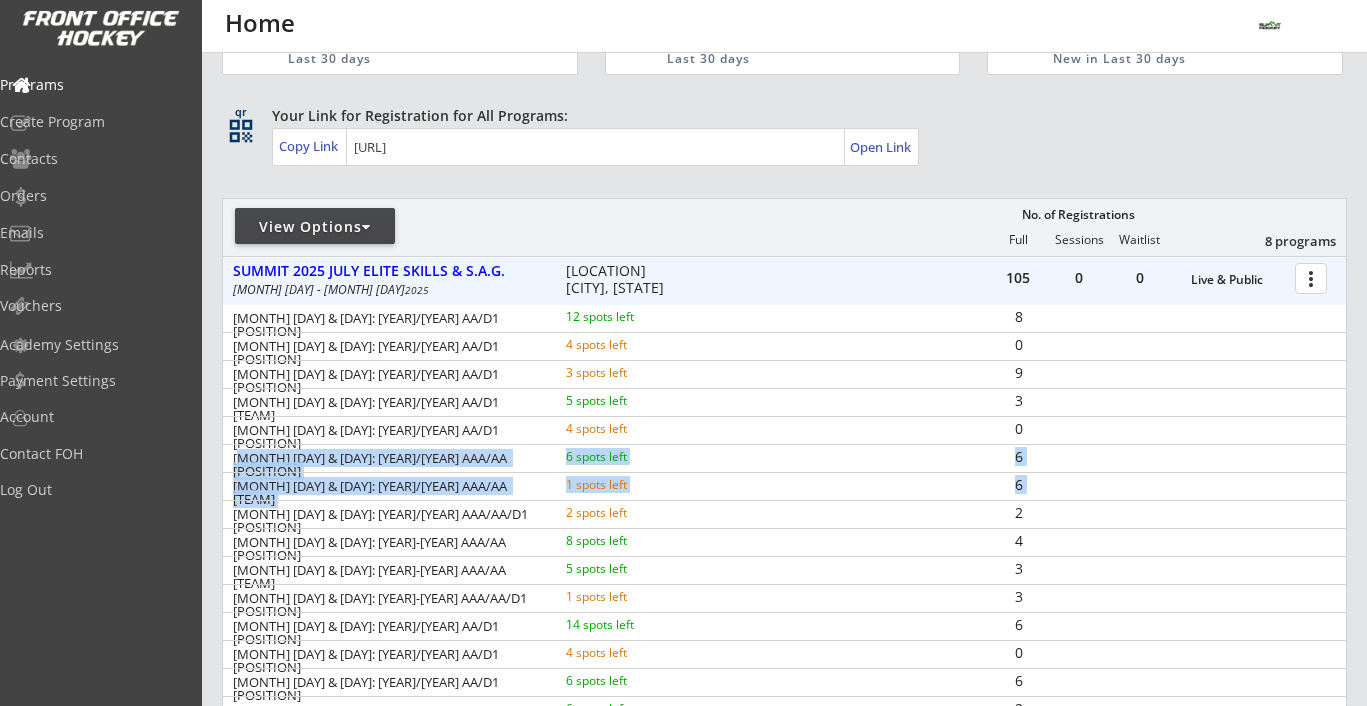 drag, startPoint x: 236, startPoint y: 461, endPoint x: 664, endPoint y: 503, distance: 430.05582 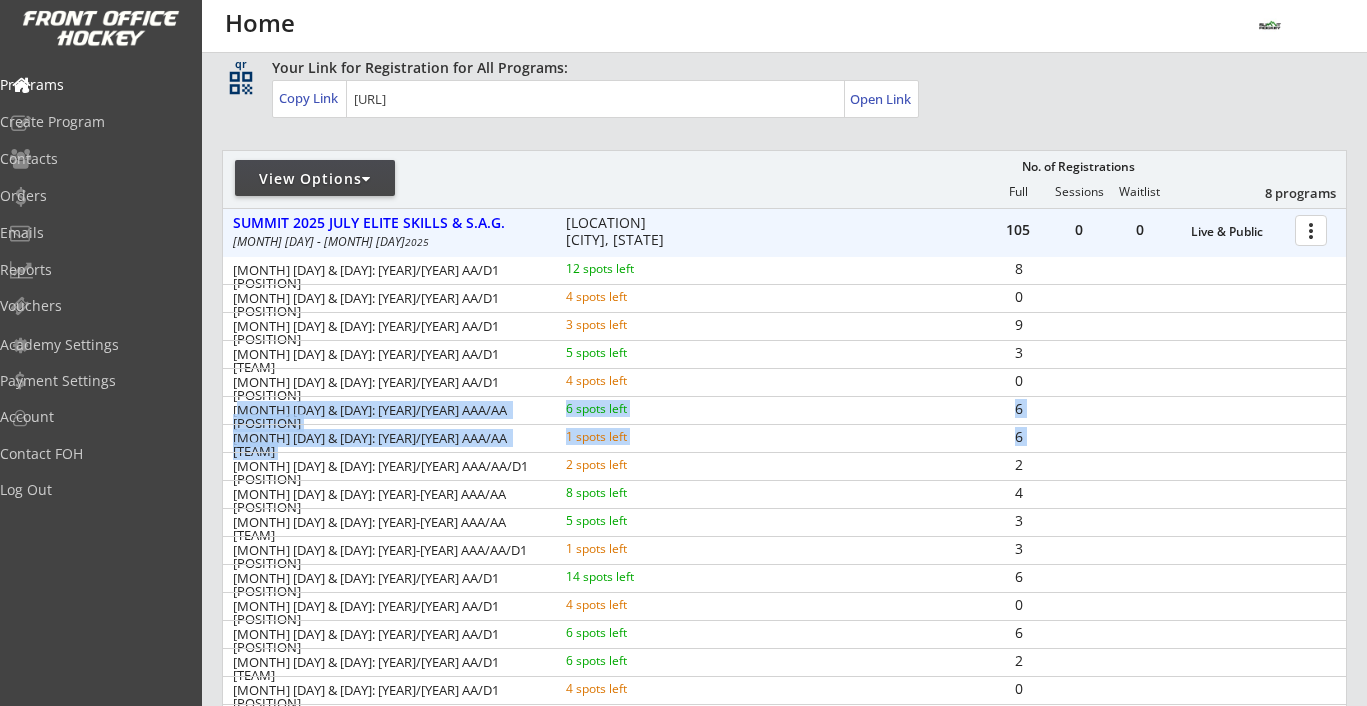 scroll, scrollTop: 135, scrollLeft: 0, axis: vertical 